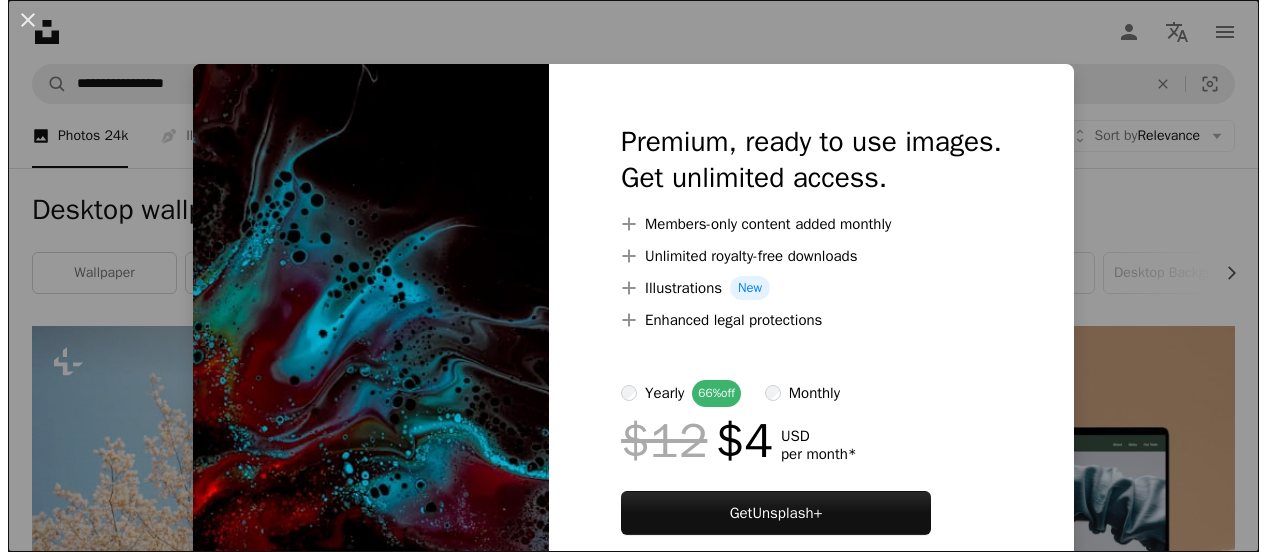 scroll, scrollTop: 400, scrollLeft: 0, axis: vertical 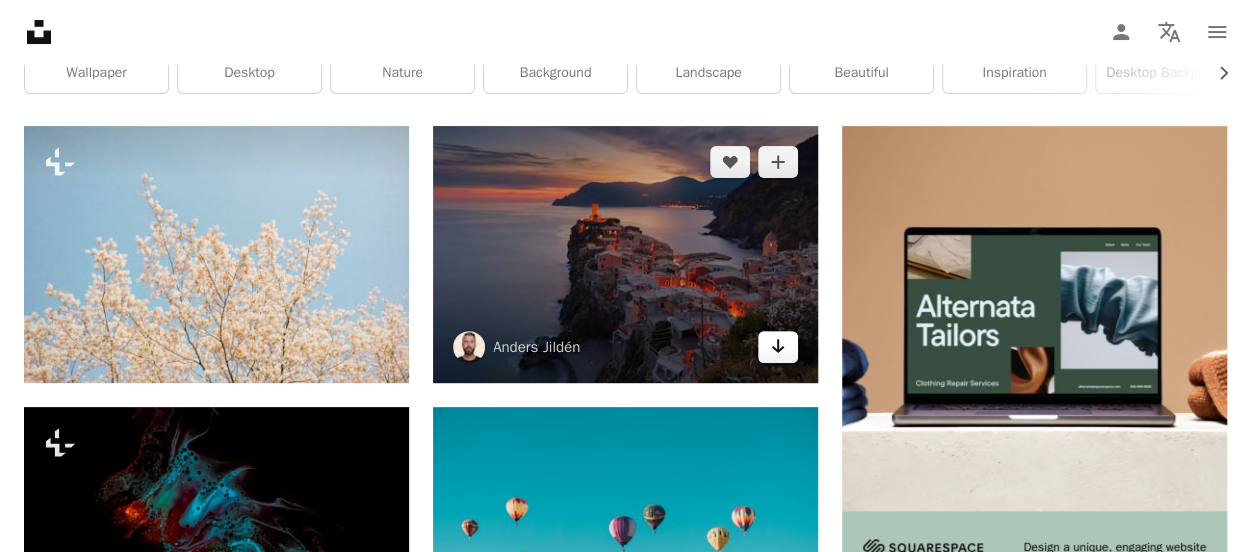 click on "Arrow pointing down" at bounding box center (778, 347) 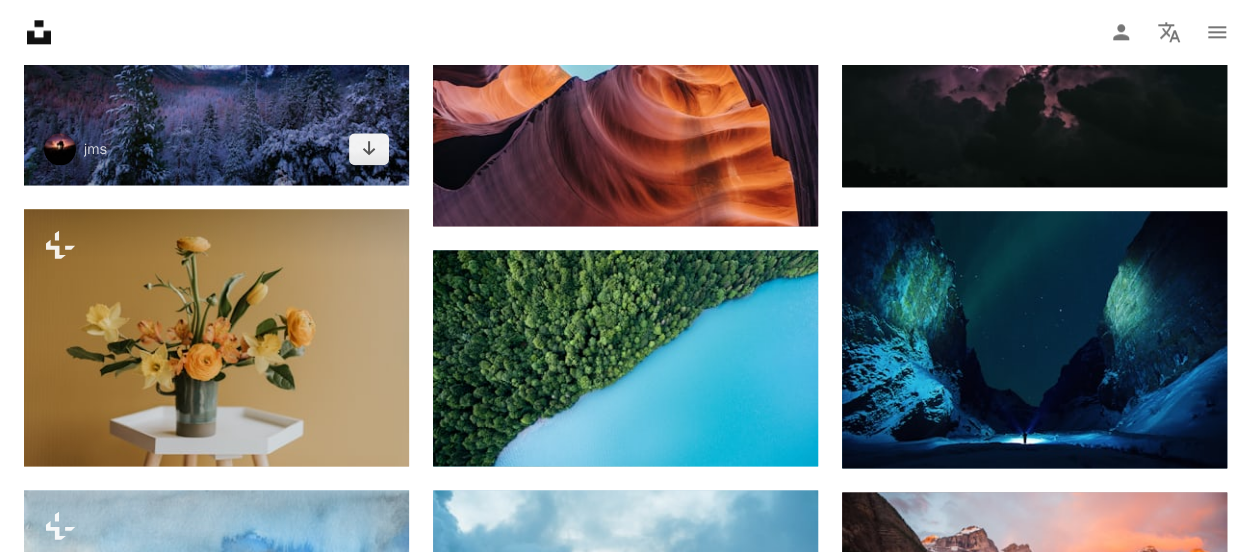 scroll, scrollTop: 1100, scrollLeft: 0, axis: vertical 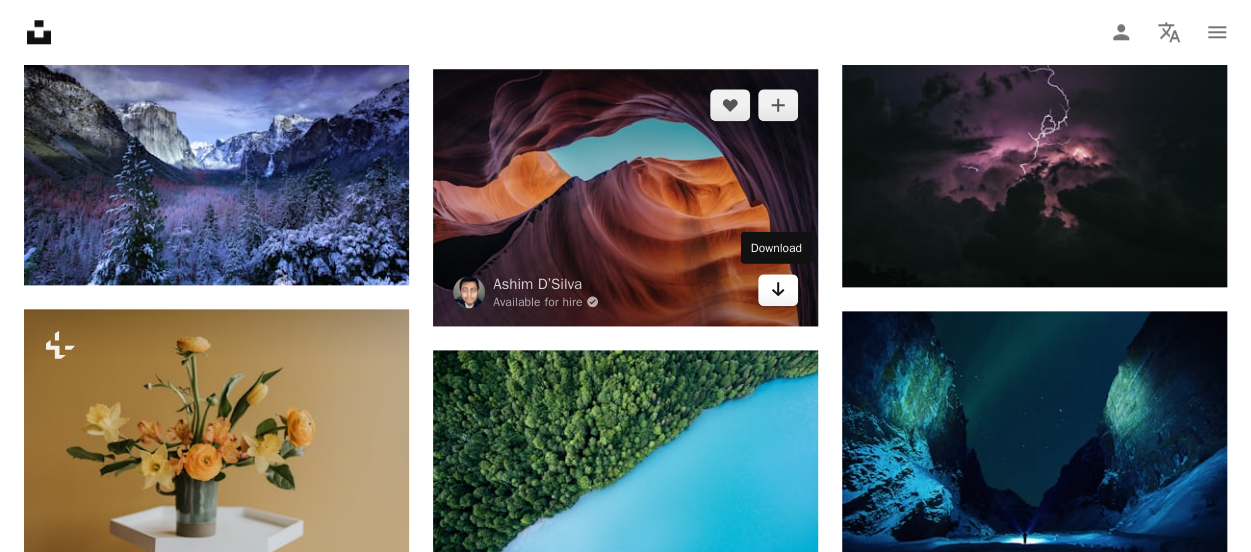 click 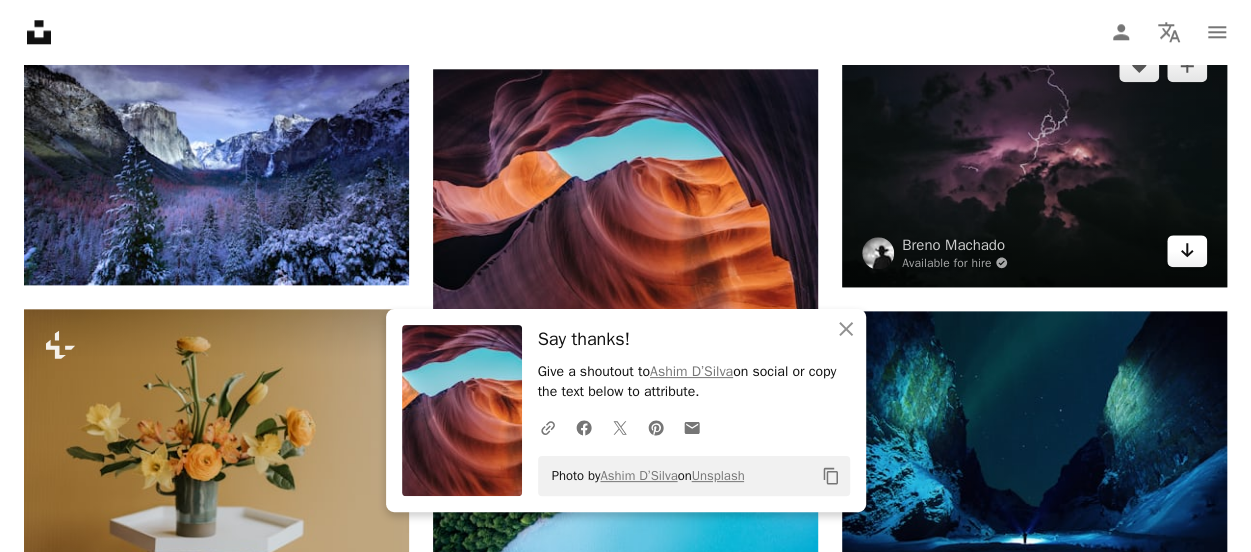 click on "Arrow pointing down" 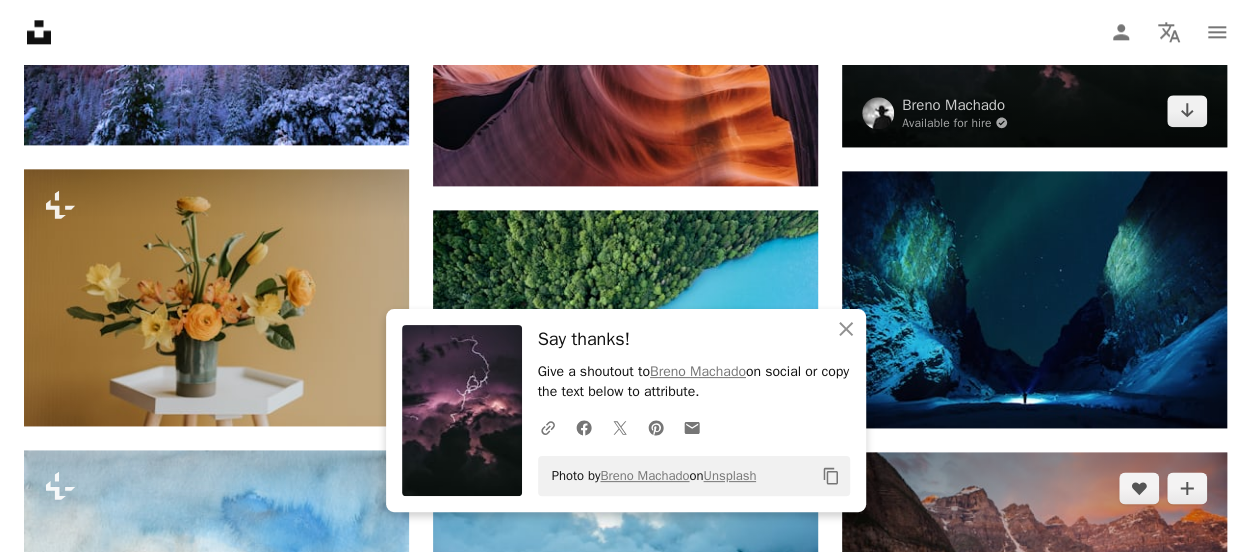 scroll, scrollTop: 1300, scrollLeft: 0, axis: vertical 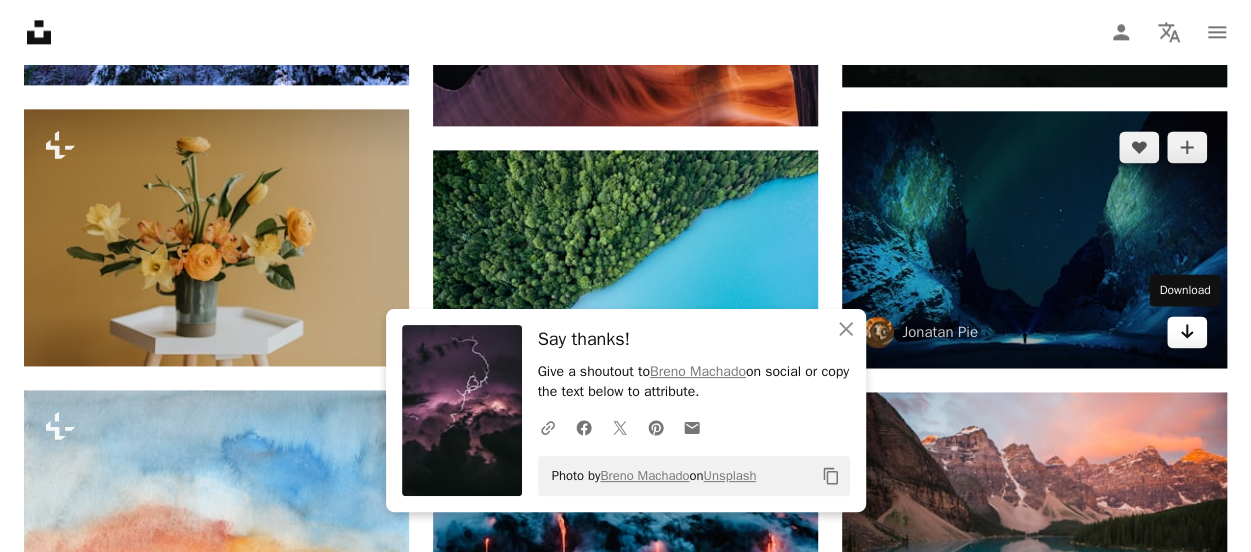 click on "Arrow pointing down" 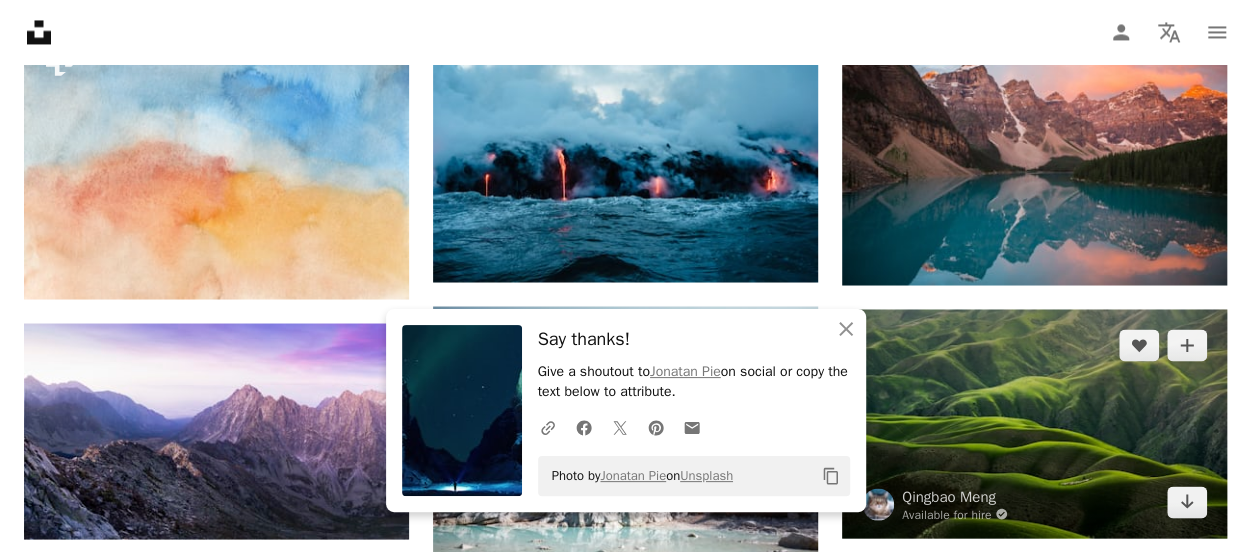 scroll, scrollTop: 1700, scrollLeft: 0, axis: vertical 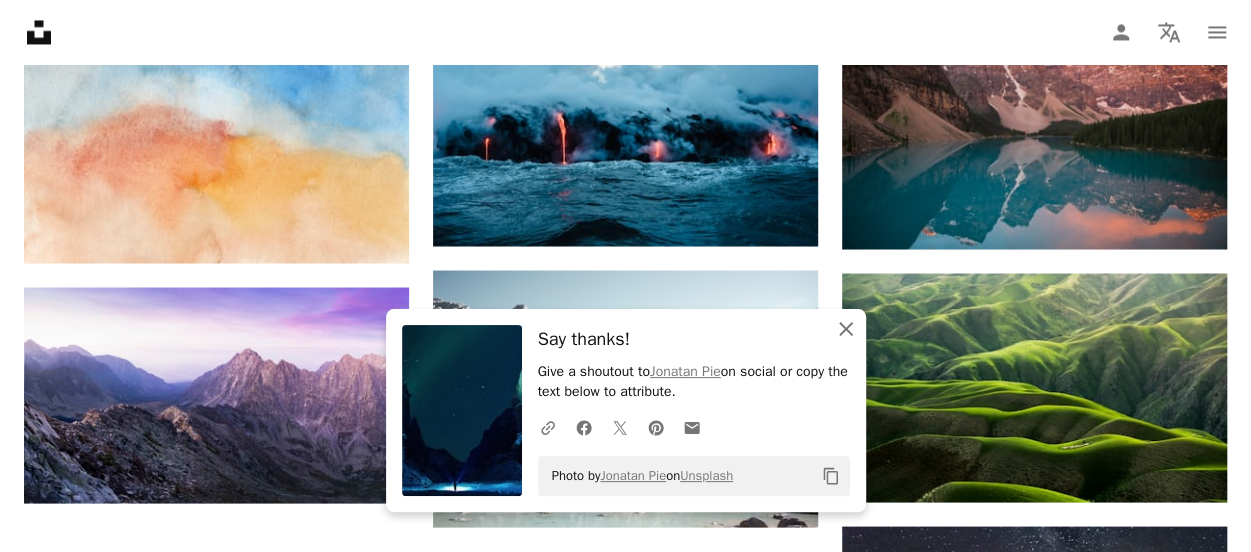 click on "An X shape" 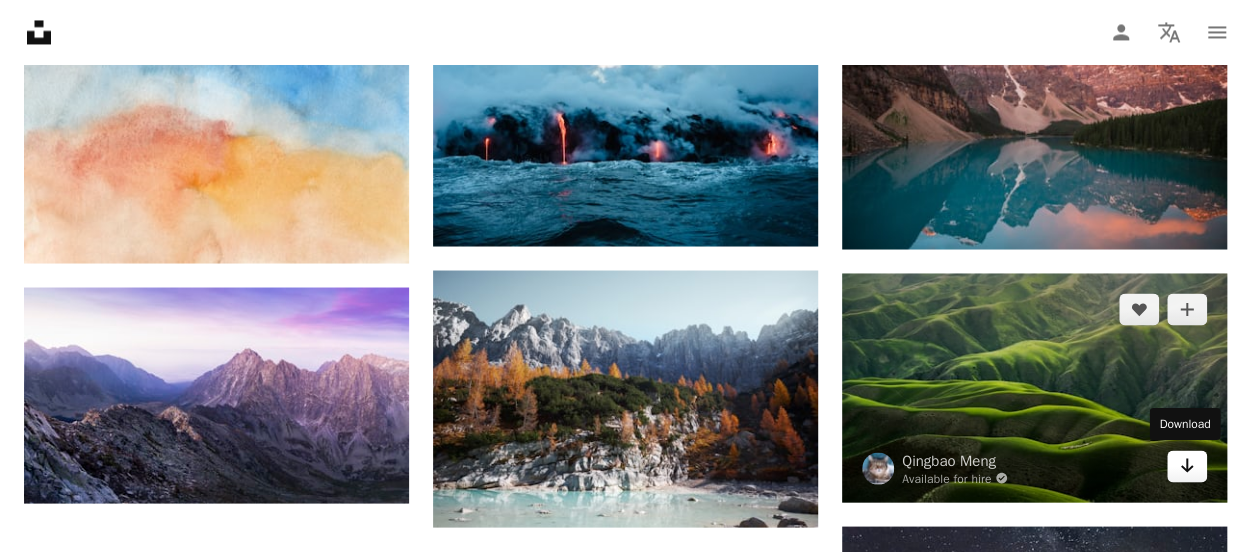 click 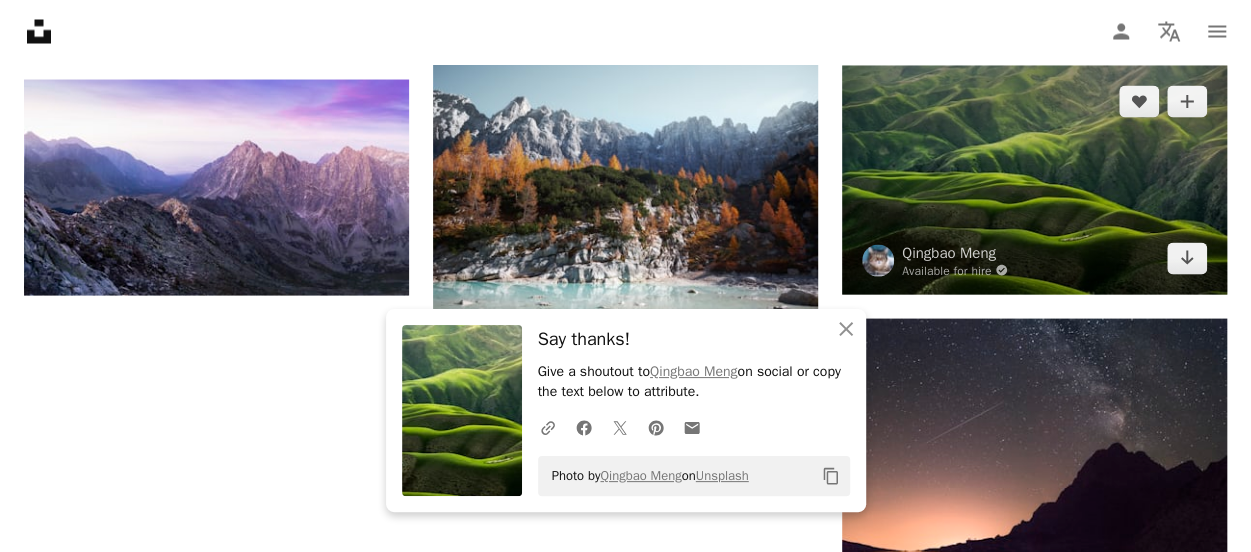 scroll, scrollTop: 2000, scrollLeft: 0, axis: vertical 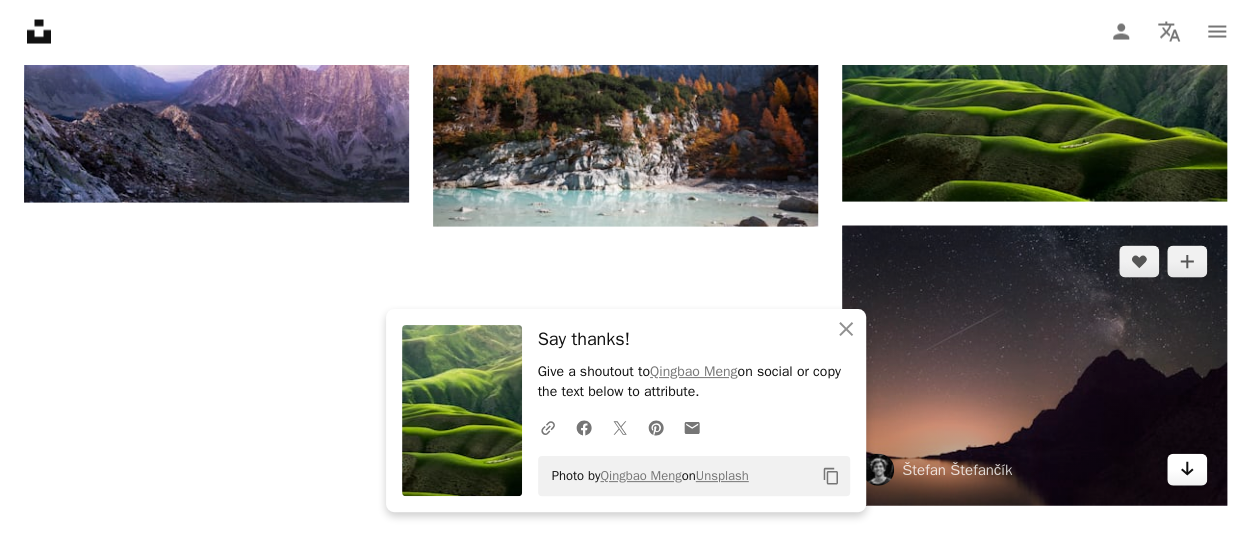 click on "Arrow pointing down" 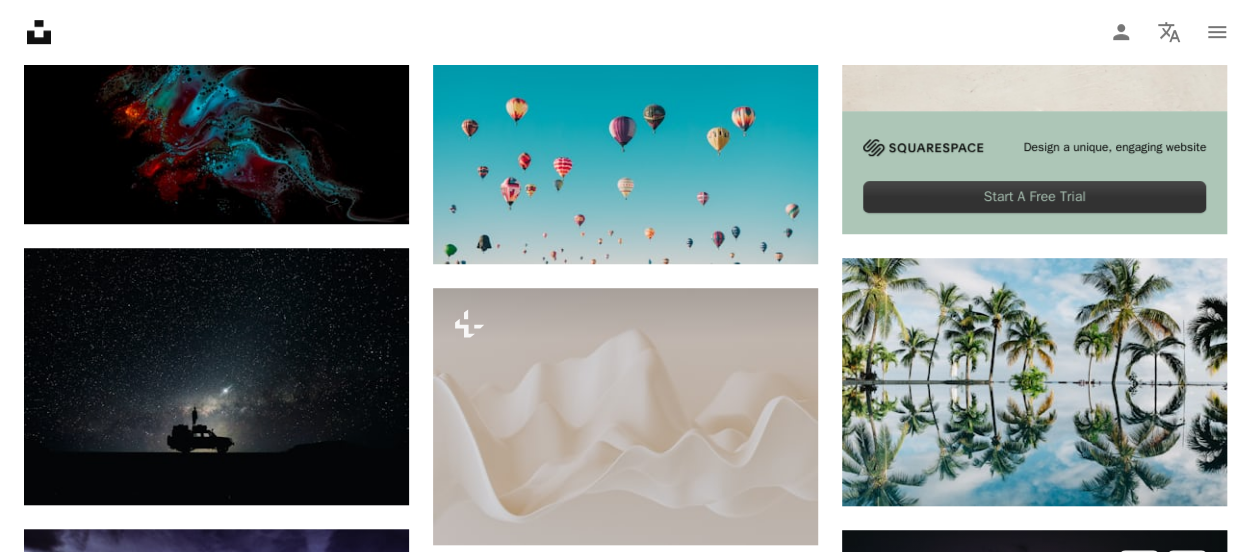 scroll, scrollTop: 0, scrollLeft: 0, axis: both 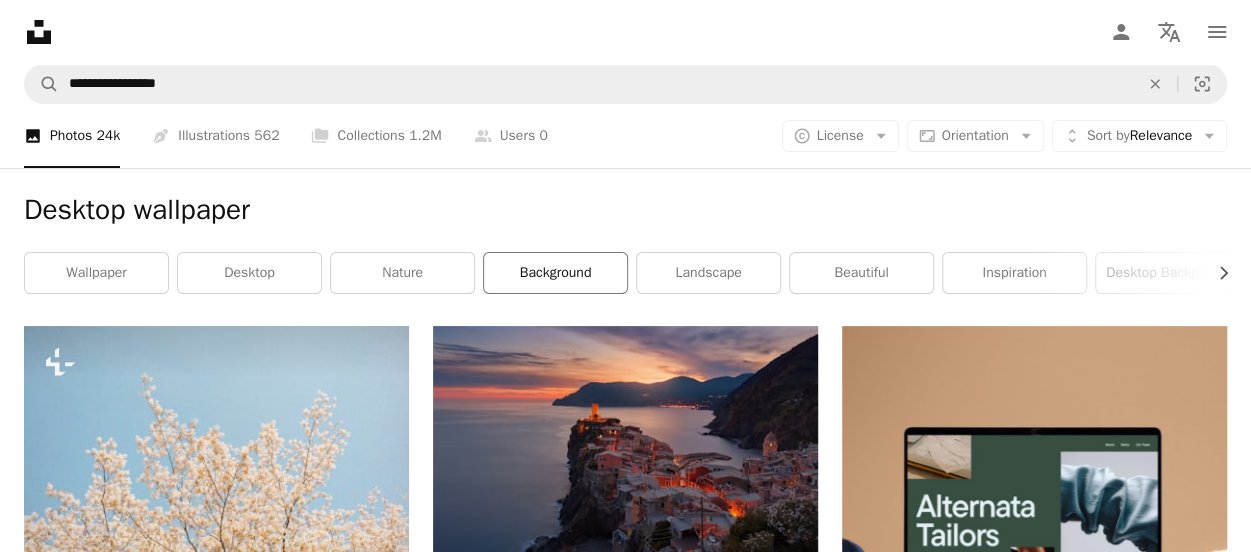 click on "background" at bounding box center [555, 273] 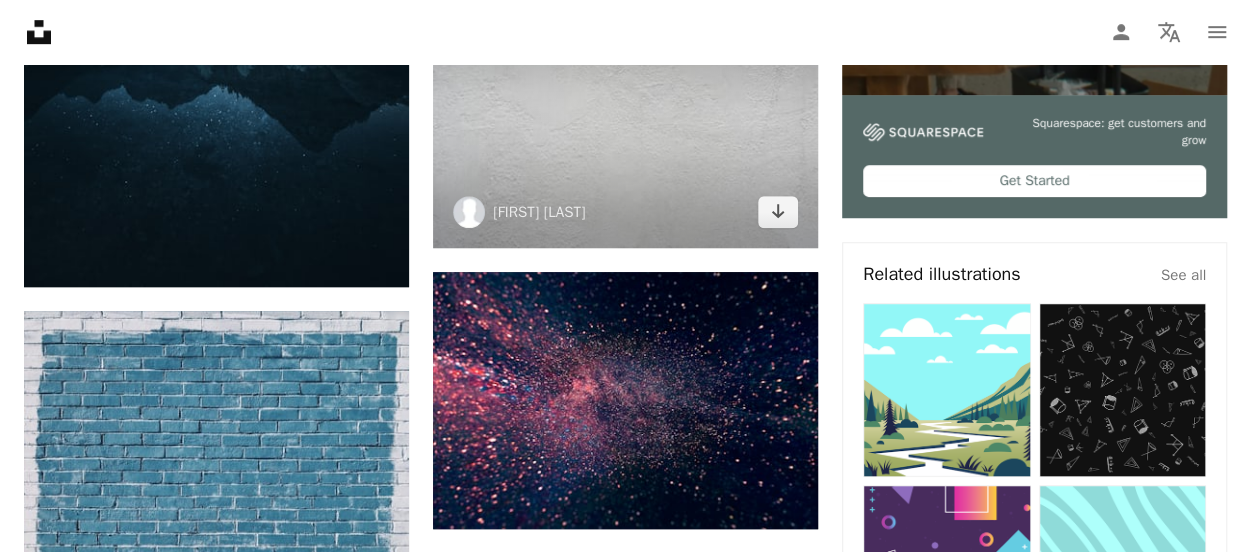 scroll, scrollTop: 700, scrollLeft: 0, axis: vertical 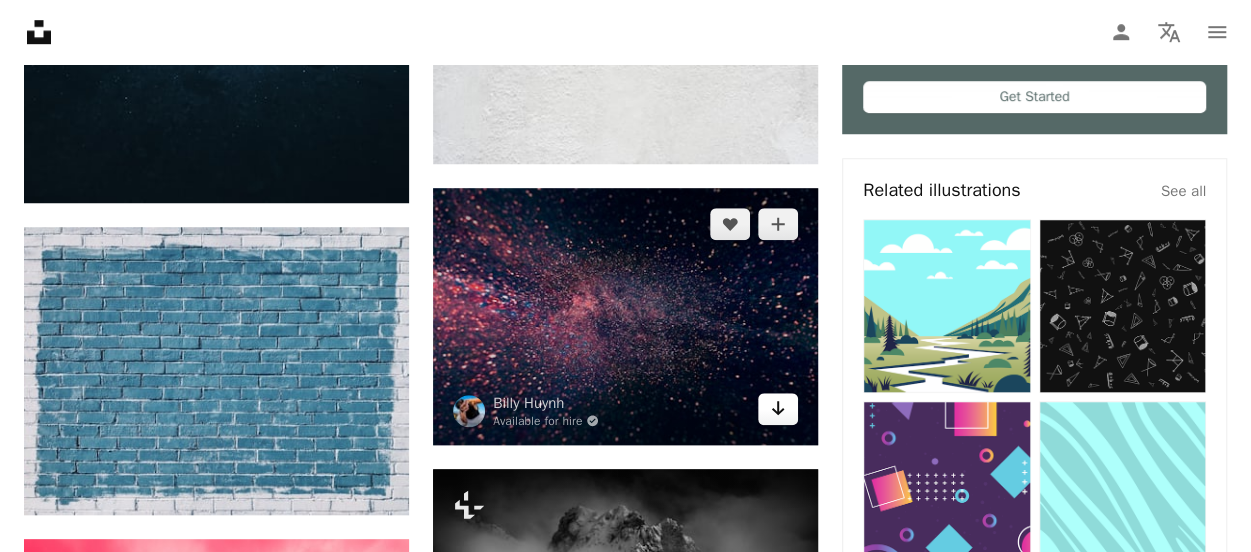 click on "Arrow pointing down" 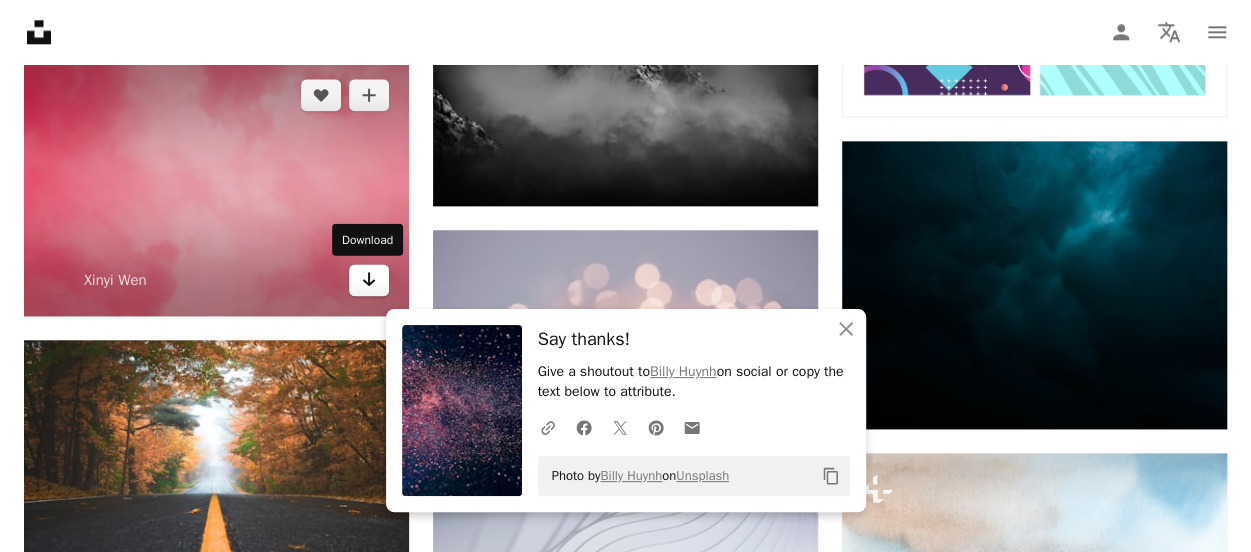 scroll, scrollTop: 1200, scrollLeft: 0, axis: vertical 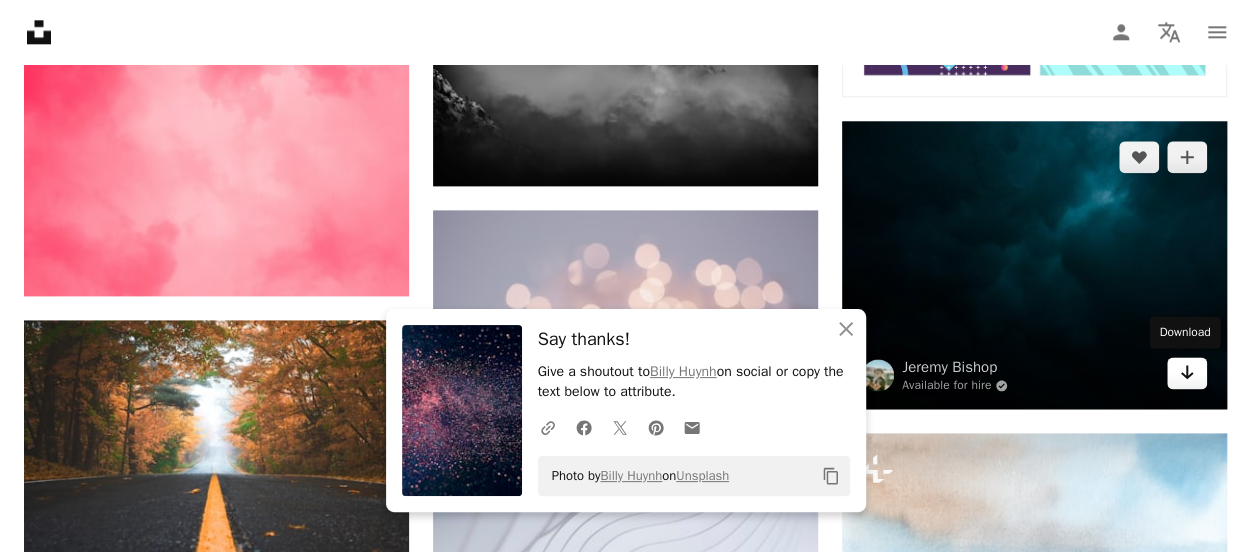 click on "Arrow pointing down" 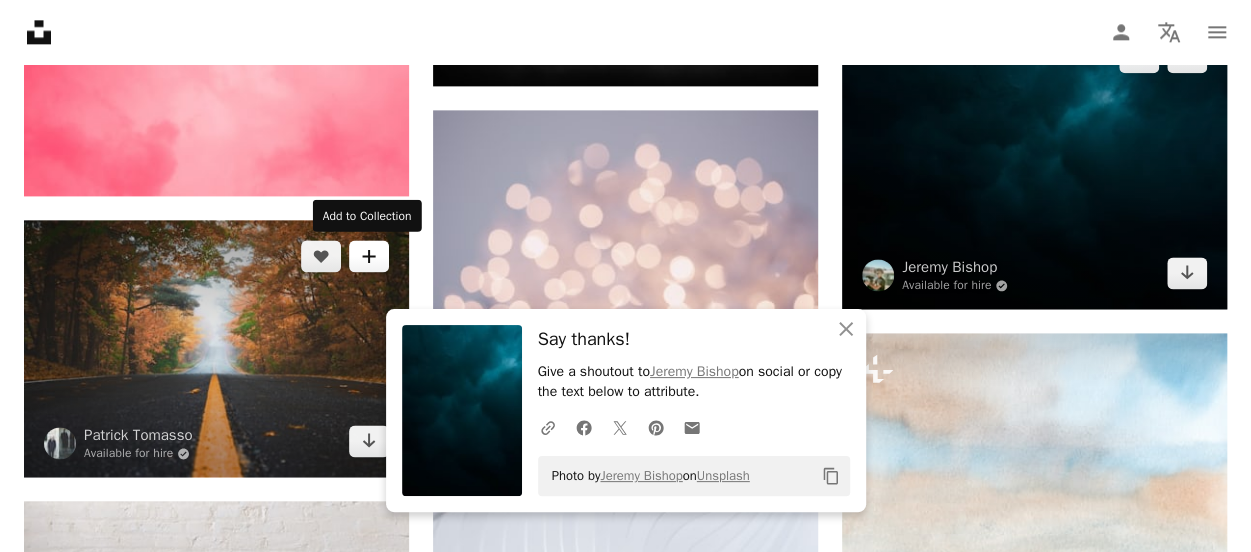 scroll, scrollTop: 1200, scrollLeft: 0, axis: vertical 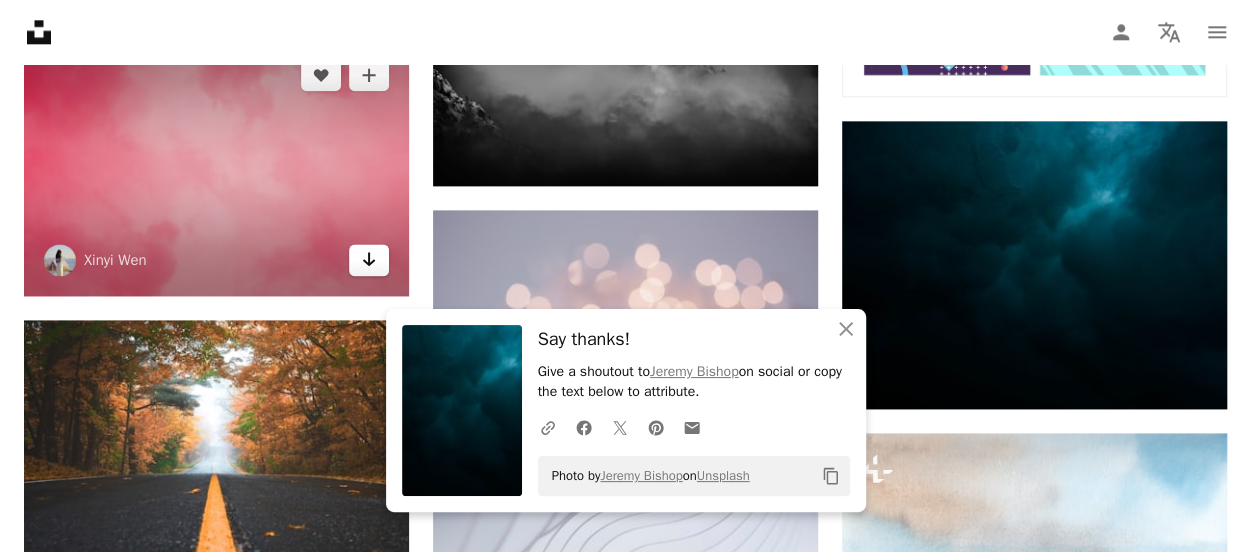 click 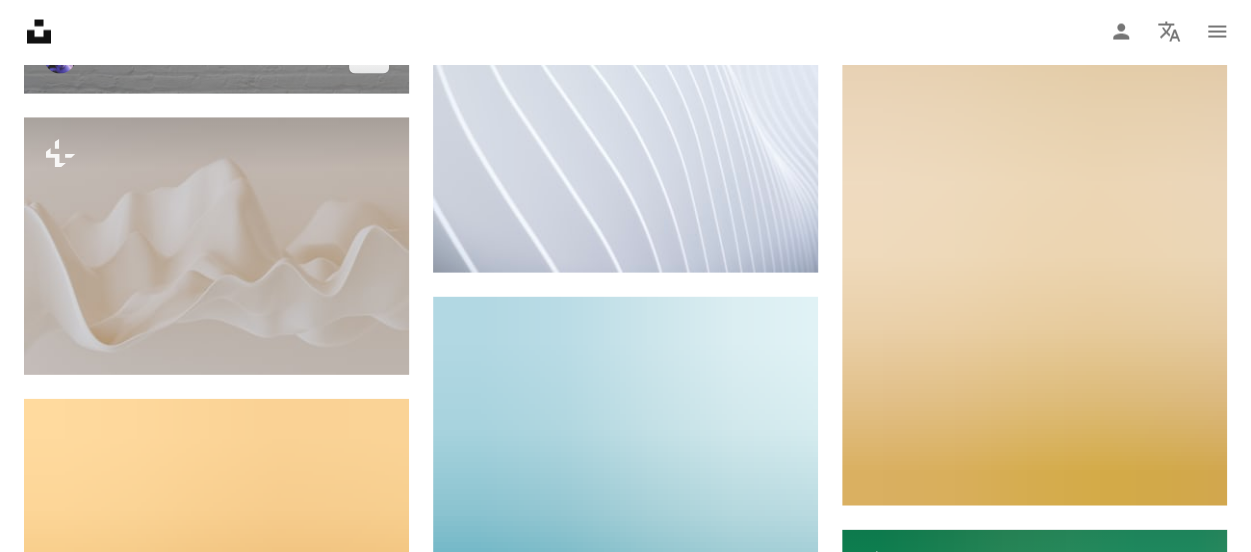 scroll, scrollTop: 2000, scrollLeft: 0, axis: vertical 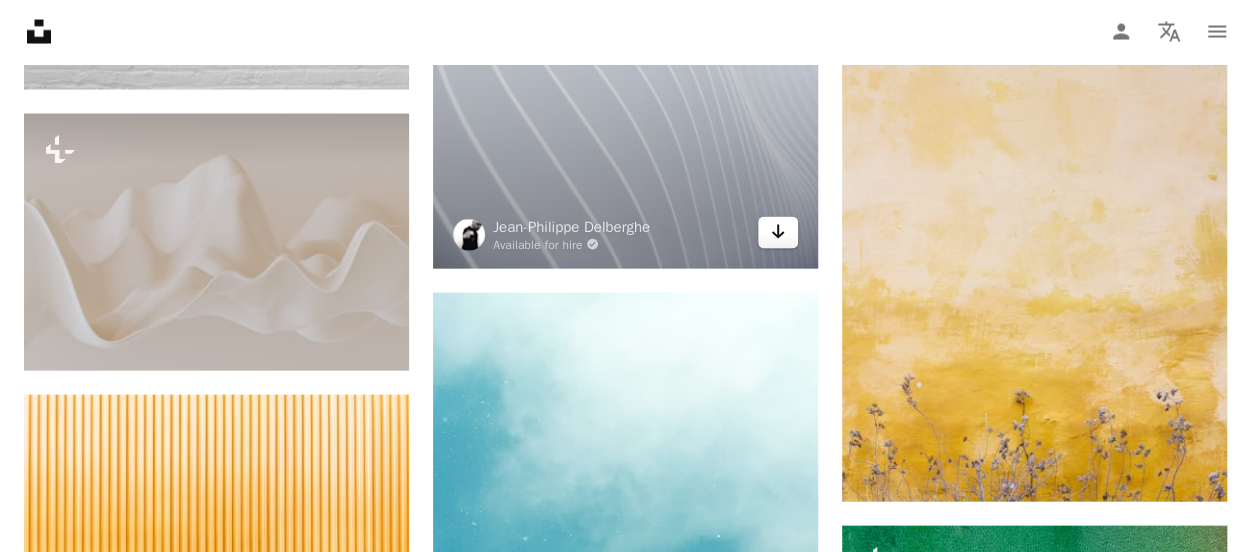 click on "Arrow pointing down" 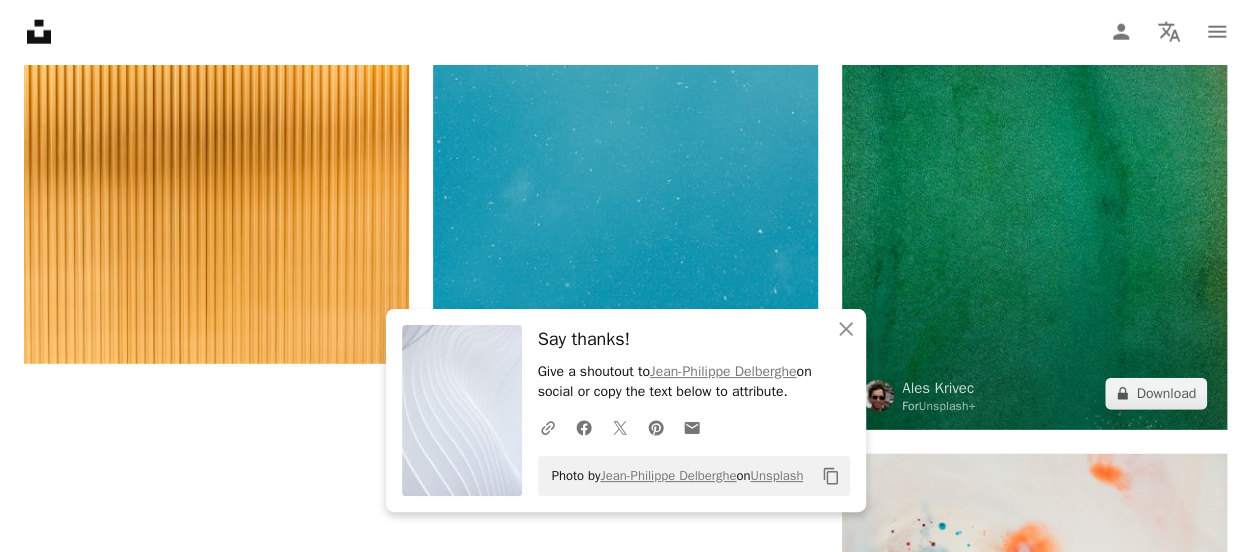 scroll, scrollTop: 2700, scrollLeft: 0, axis: vertical 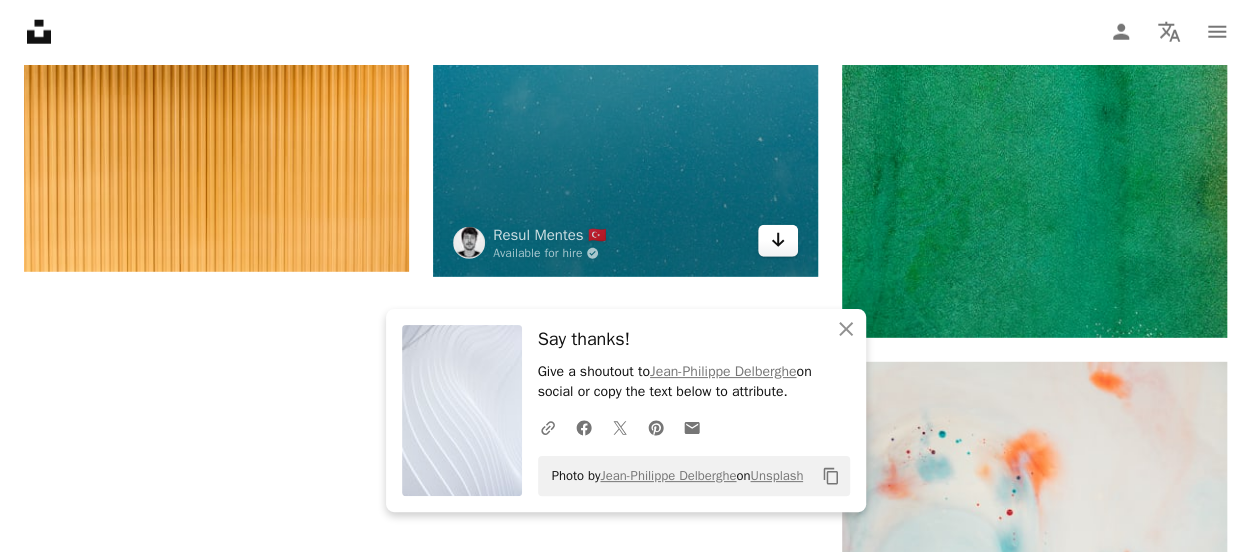 click on "Arrow pointing down" 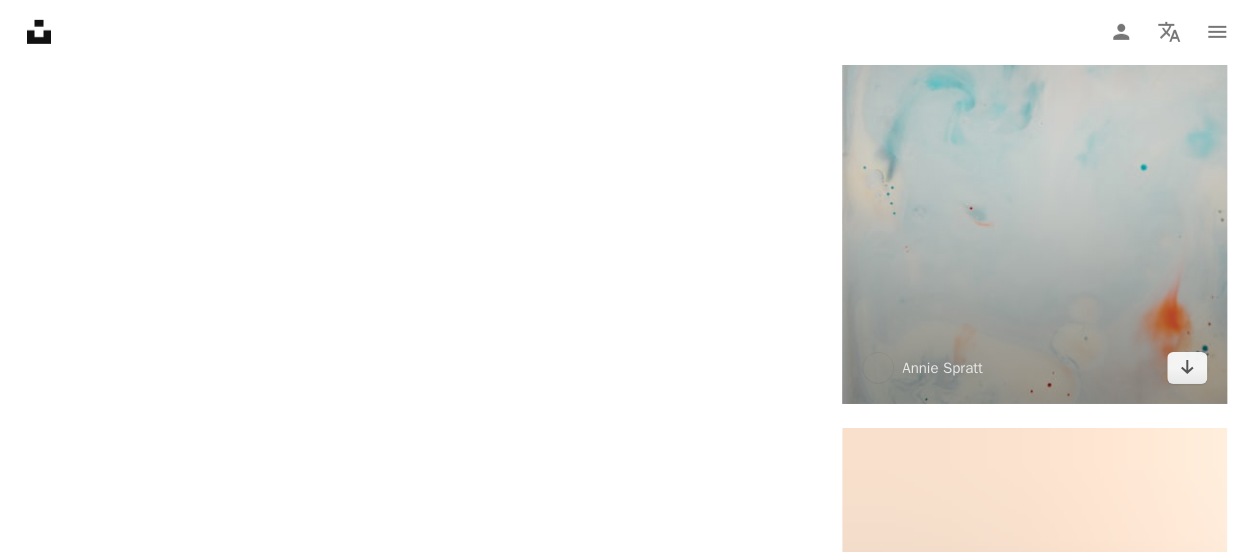 scroll, scrollTop: 3200, scrollLeft: 0, axis: vertical 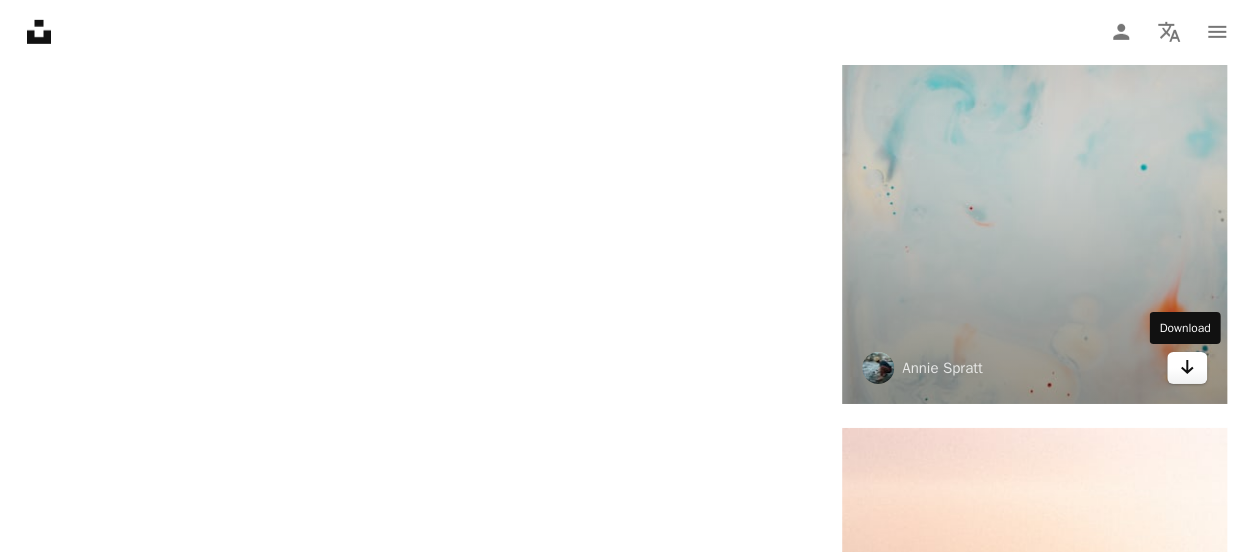 click on "Arrow pointing down" 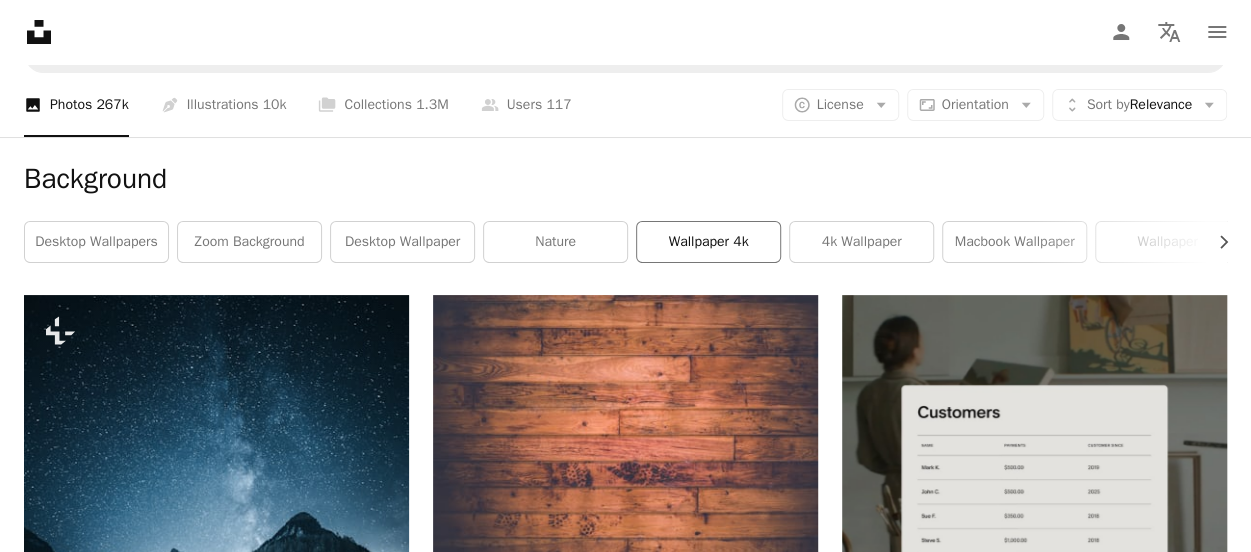 scroll, scrollTop: 0, scrollLeft: 0, axis: both 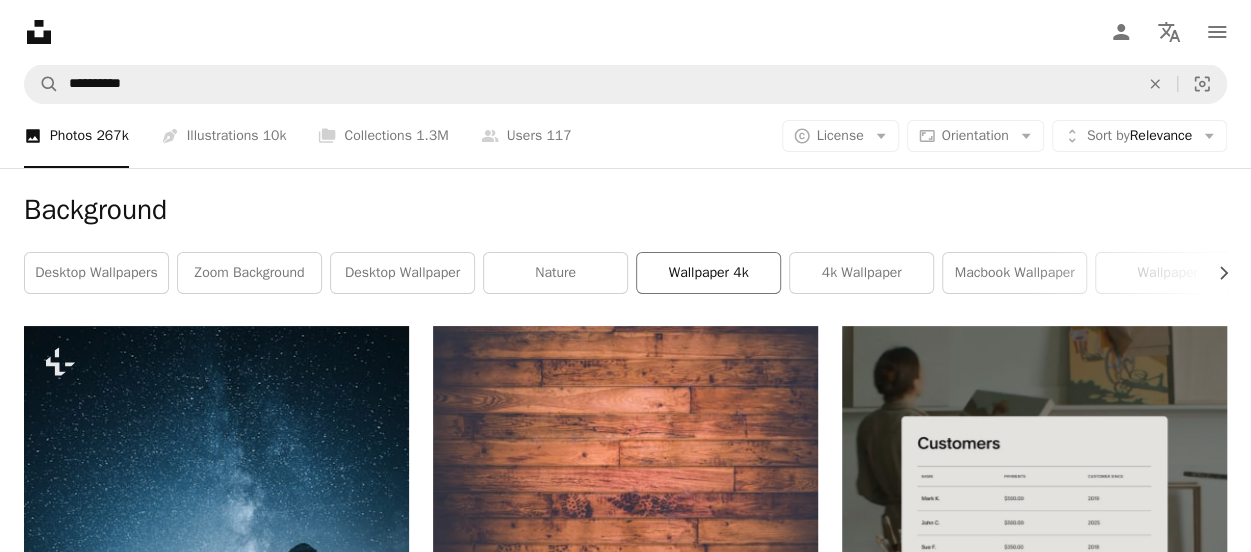 click on "wallpaper 4k" at bounding box center [708, 273] 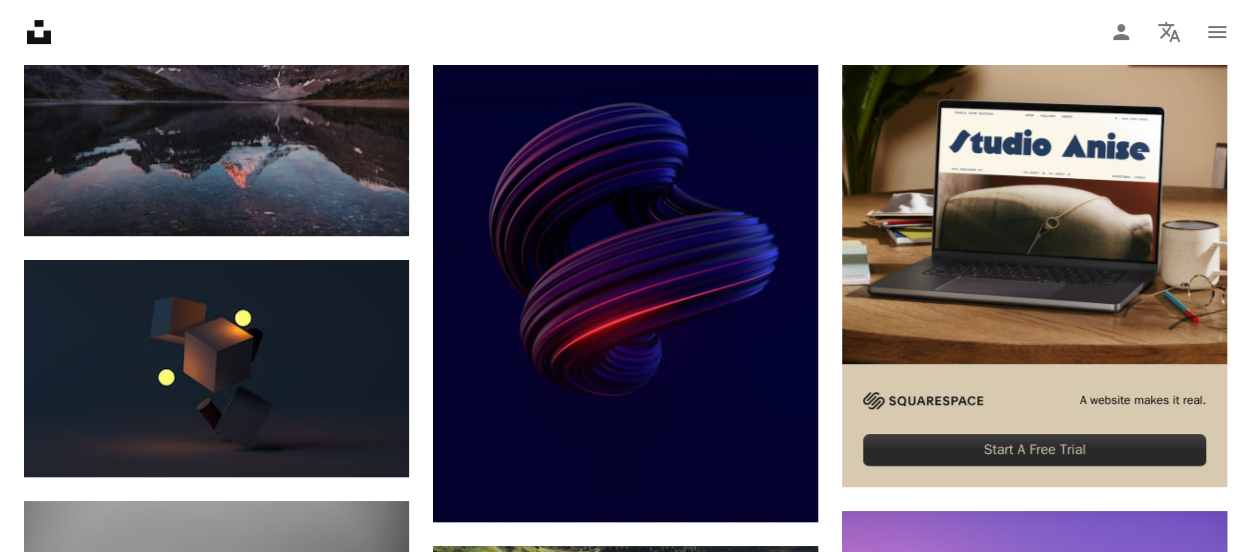 scroll, scrollTop: 400, scrollLeft: 0, axis: vertical 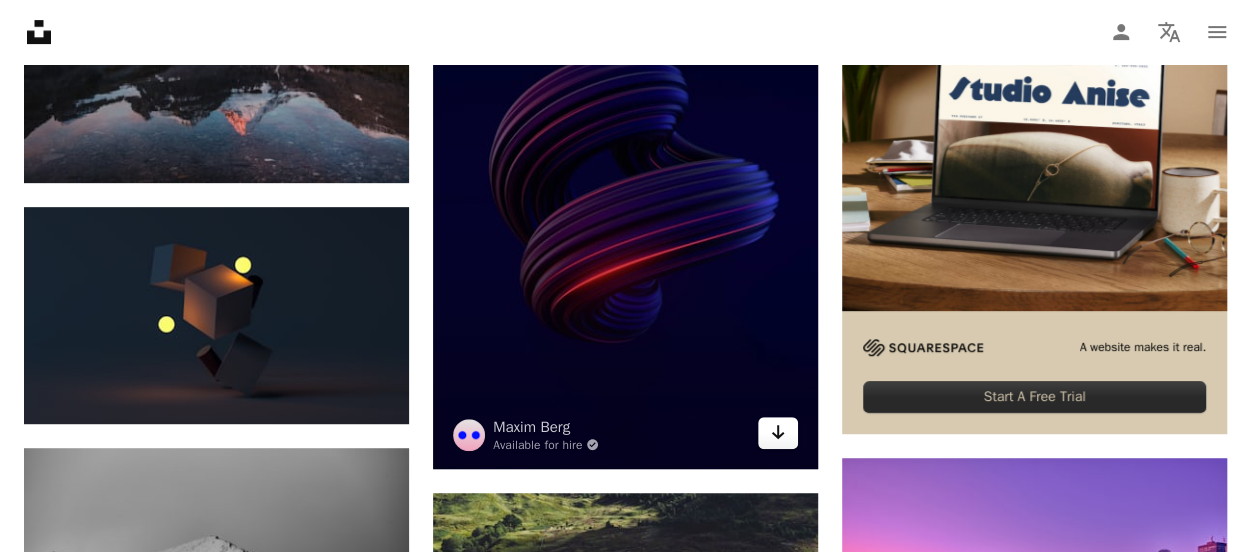 click on "Arrow pointing down" 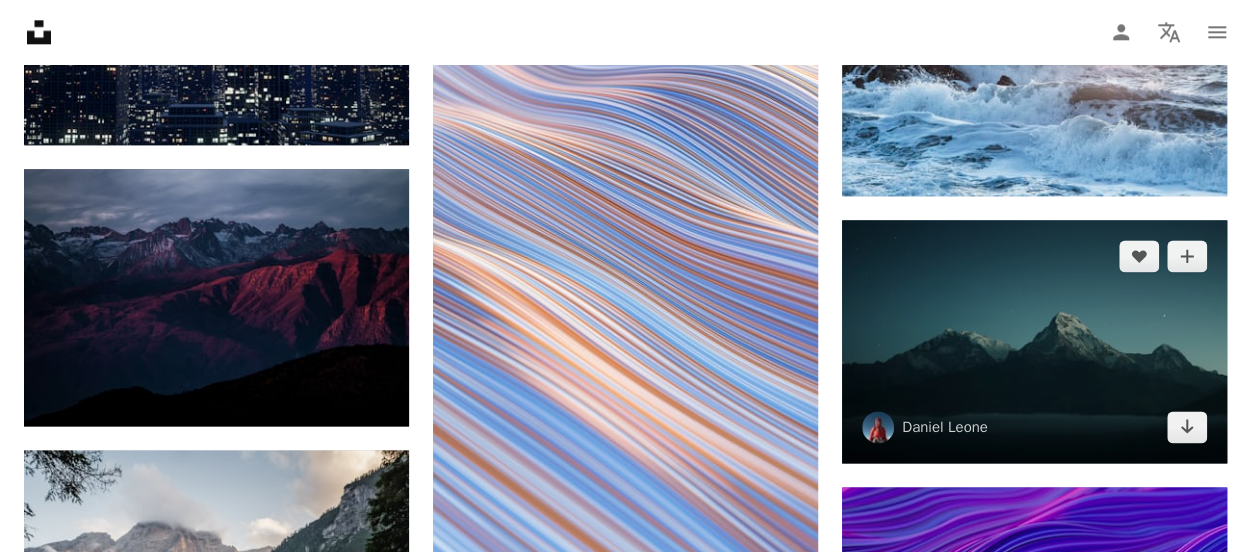 scroll, scrollTop: 1300, scrollLeft: 0, axis: vertical 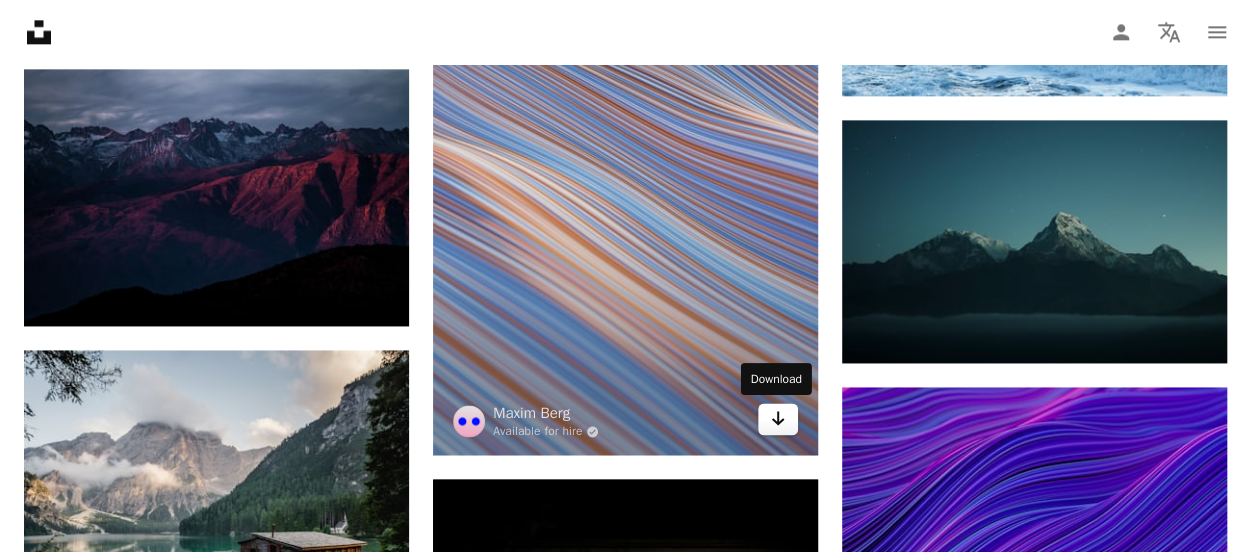 click on "Arrow pointing down" 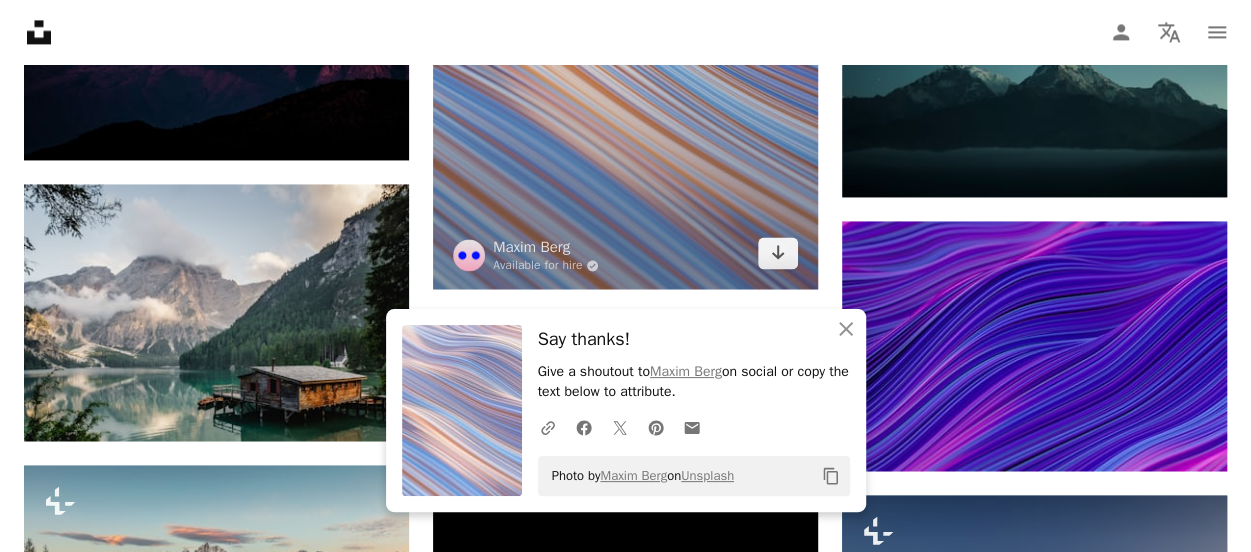 scroll, scrollTop: 1500, scrollLeft: 0, axis: vertical 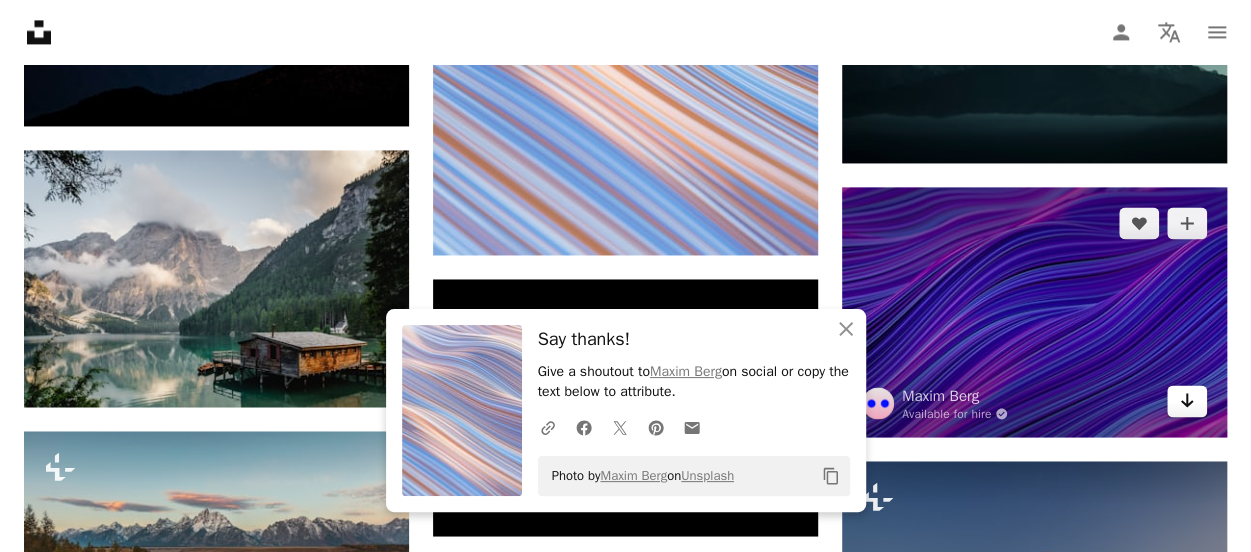 drag, startPoint x: 1182, startPoint y: 399, endPoint x: 1173, endPoint y: 391, distance: 12.0415945 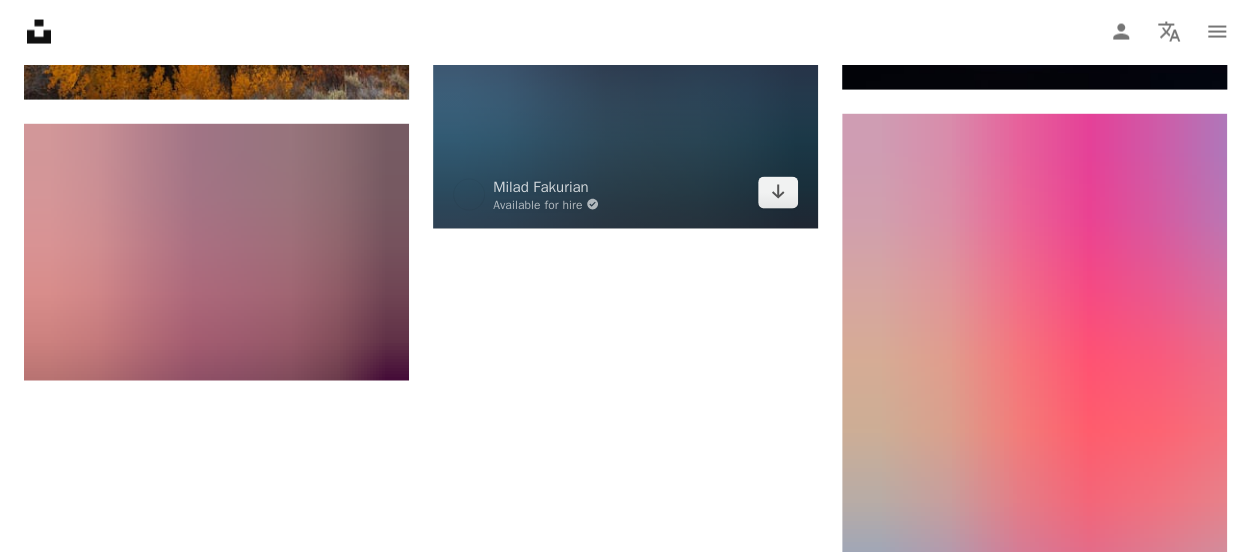 scroll, scrollTop: 2000, scrollLeft: 0, axis: vertical 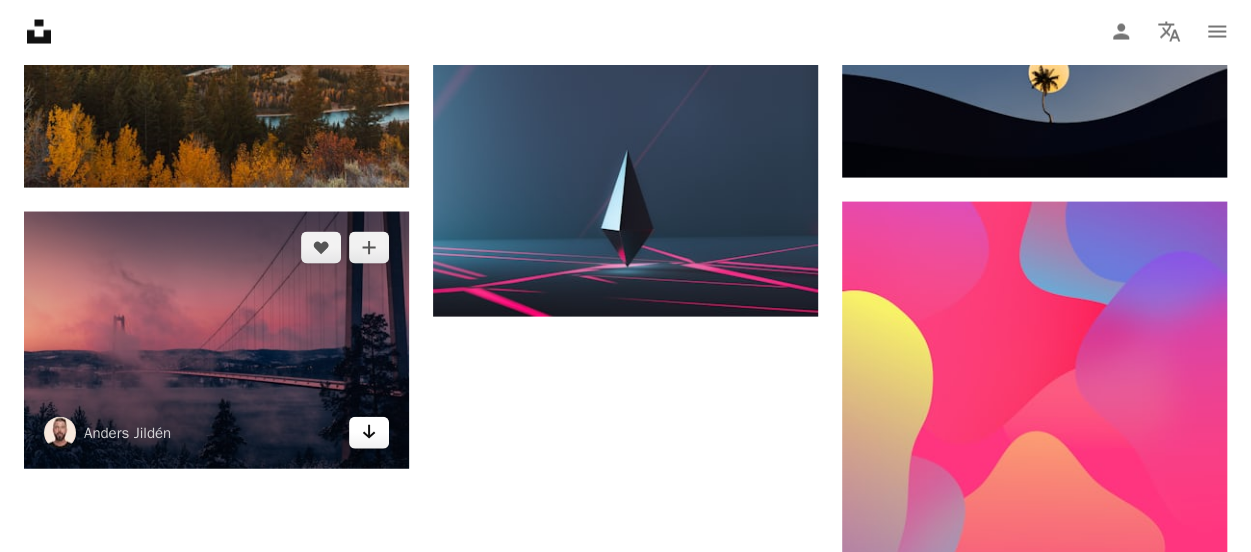 click on "Arrow pointing down" 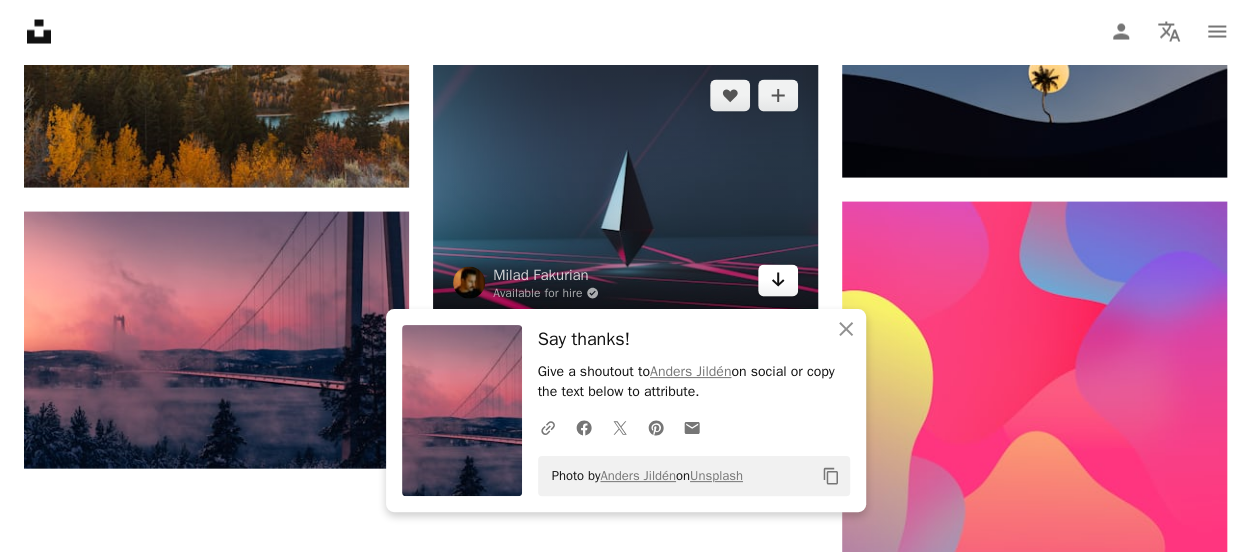 click on "Arrow pointing down" at bounding box center (778, 281) 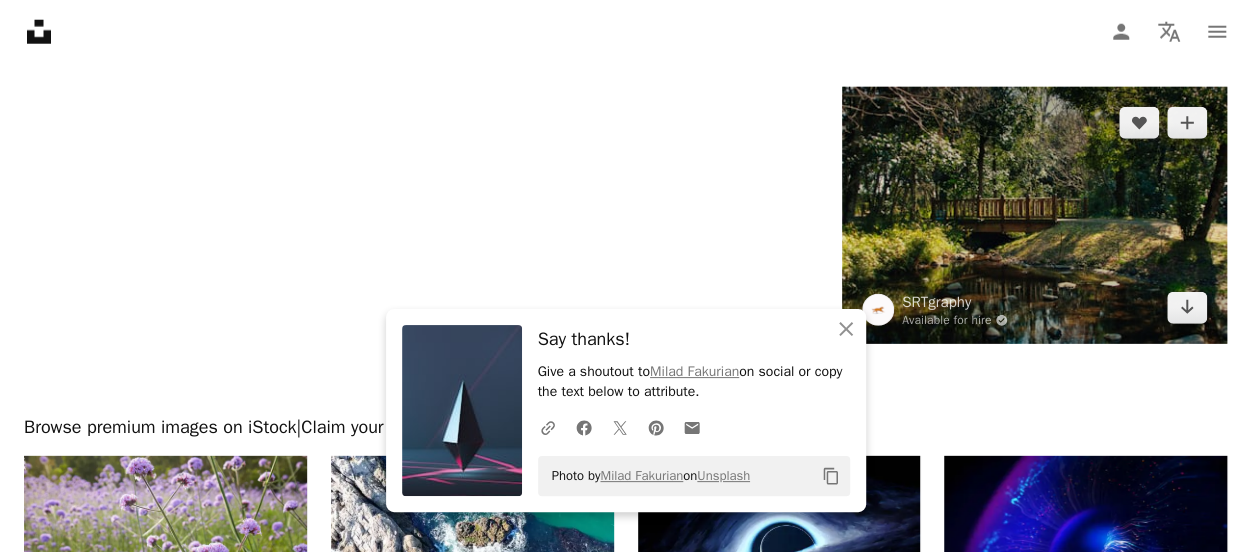 scroll, scrollTop: 2700, scrollLeft: 0, axis: vertical 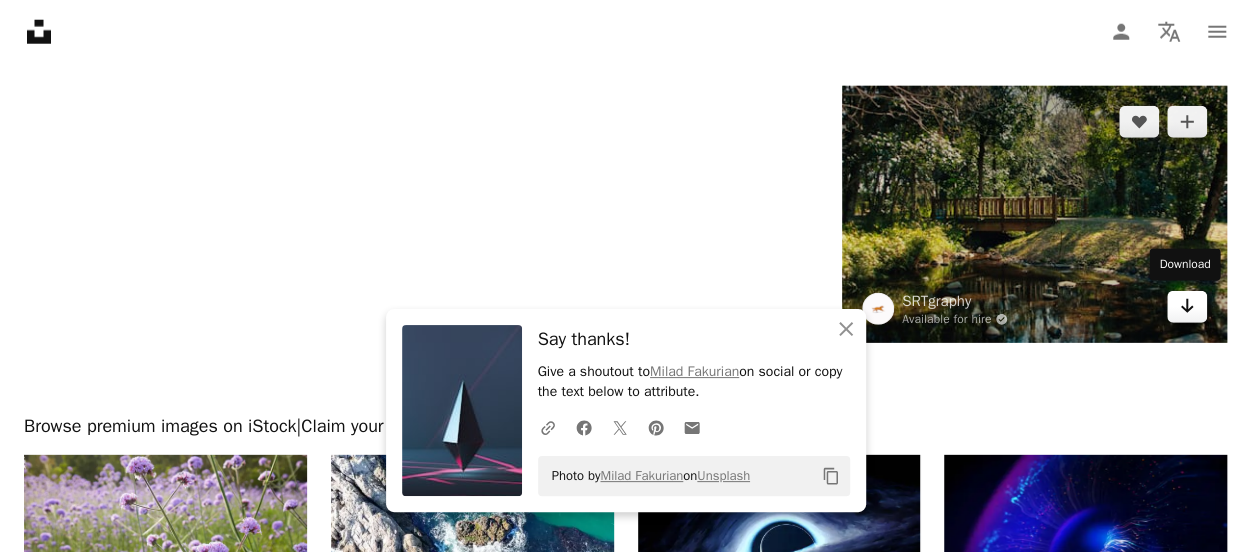 click on "Arrow pointing down" 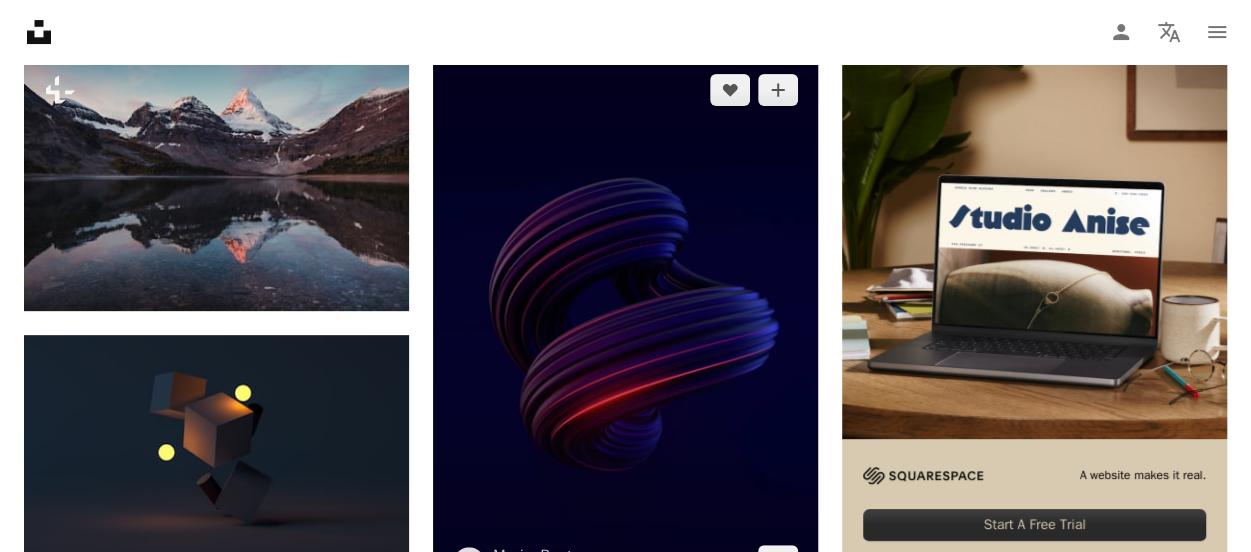 scroll, scrollTop: 100, scrollLeft: 0, axis: vertical 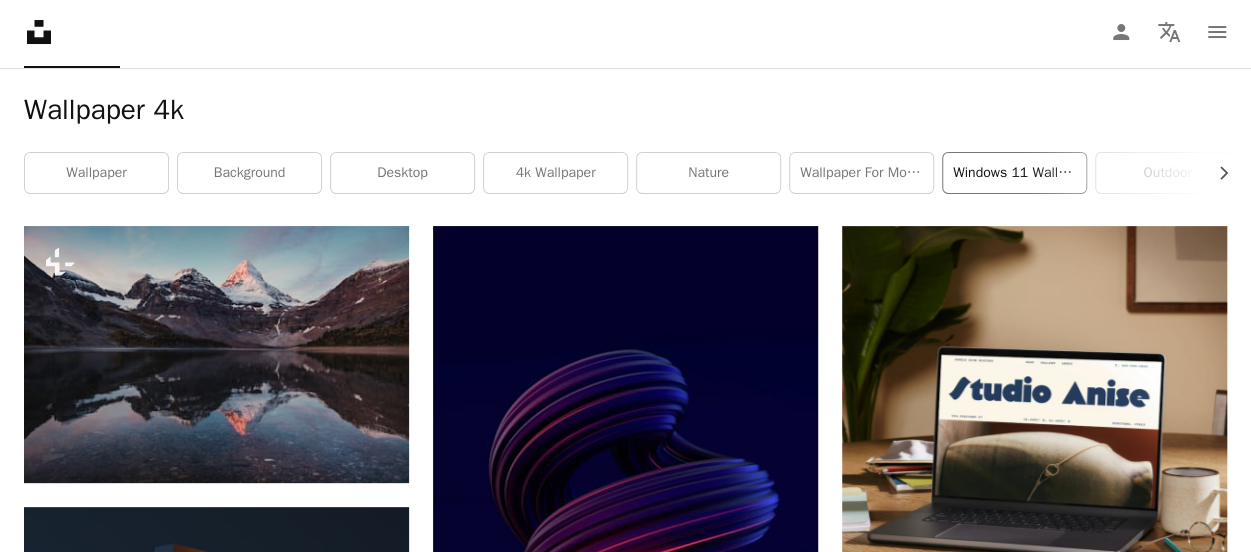 click on "windows 11 wallpaper" at bounding box center [1014, 173] 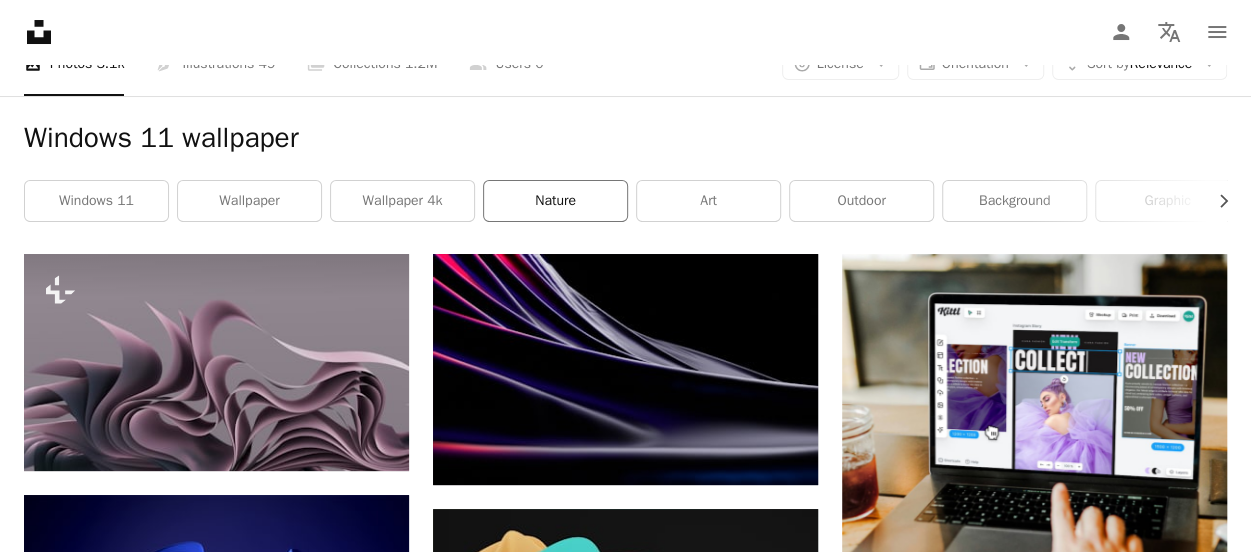 scroll, scrollTop: 200, scrollLeft: 0, axis: vertical 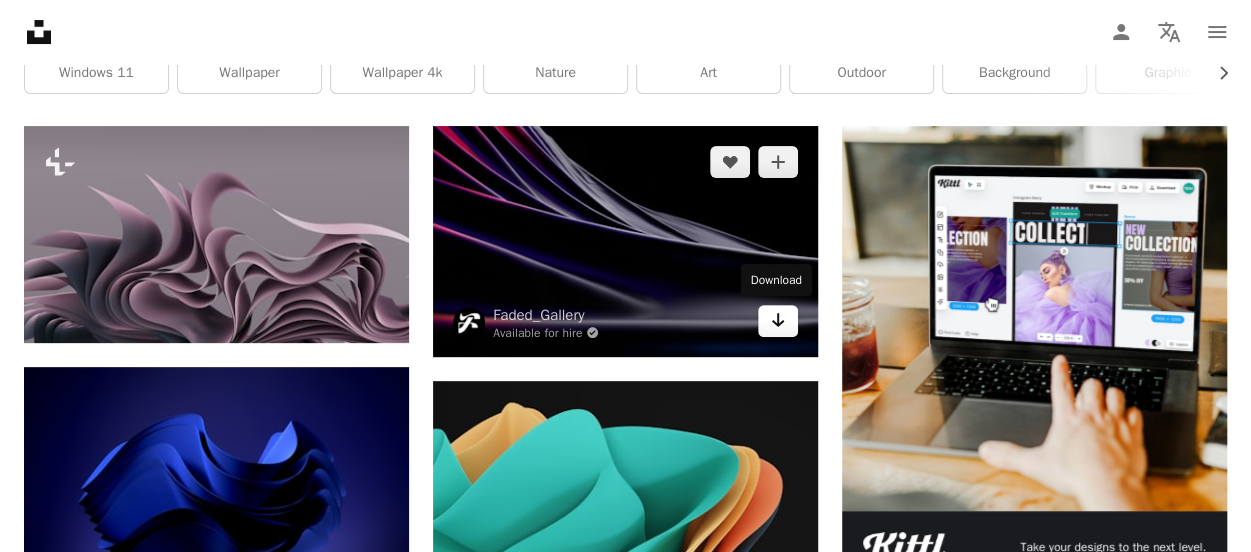 click on "Arrow pointing down" 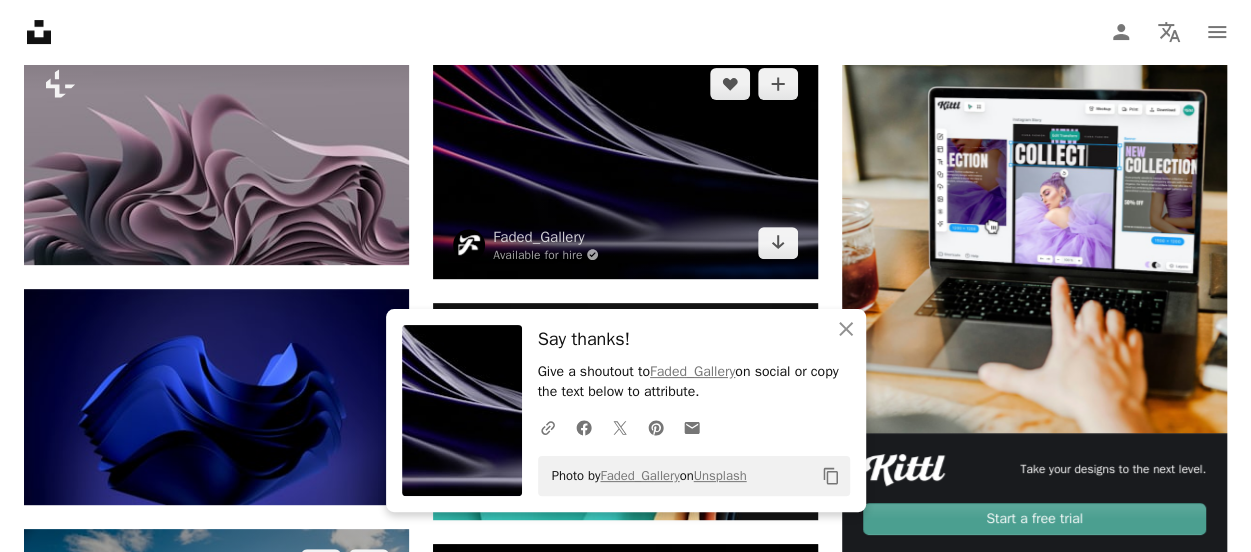 scroll, scrollTop: 400, scrollLeft: 0, axis: vertical 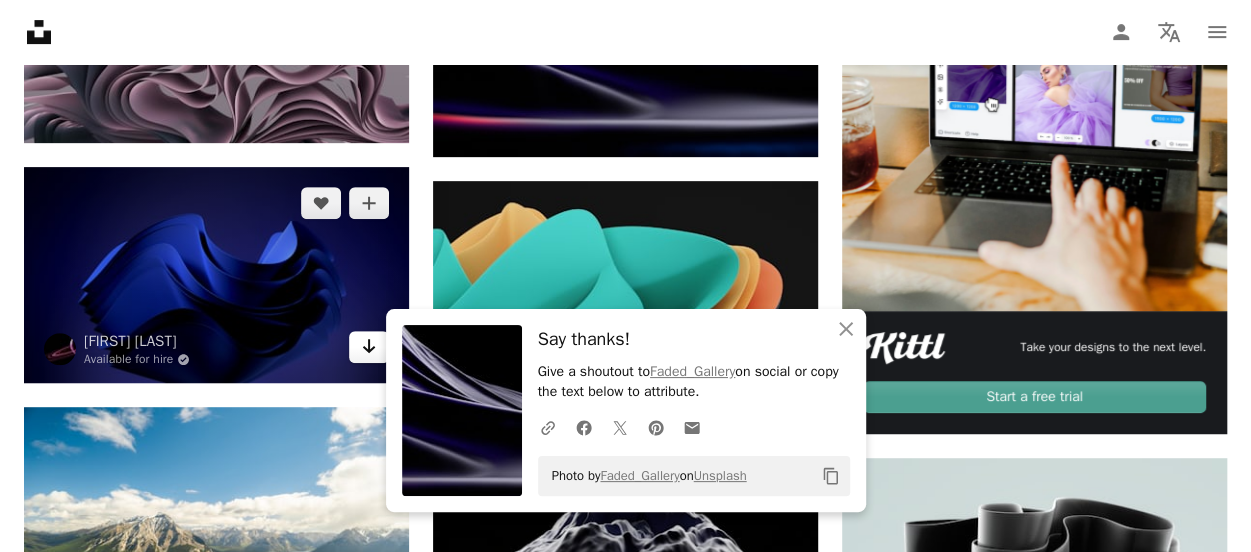click on "Arrow pointing down" 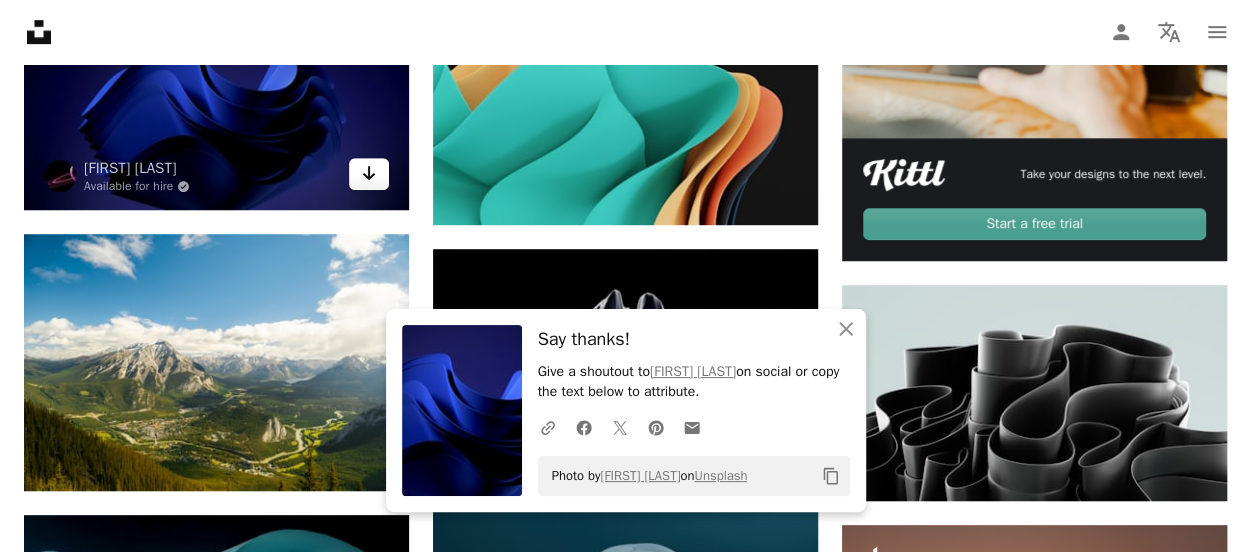 scroll, scrollTop: 600, scrollLeft: 0, axis: vertical 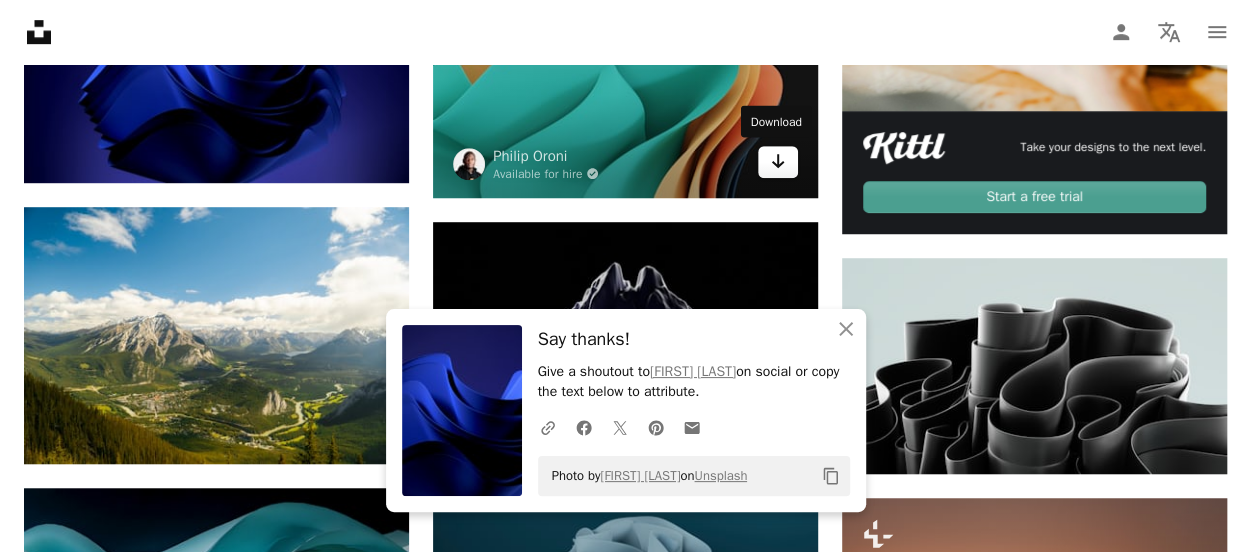 click on "Arrow pointing down" 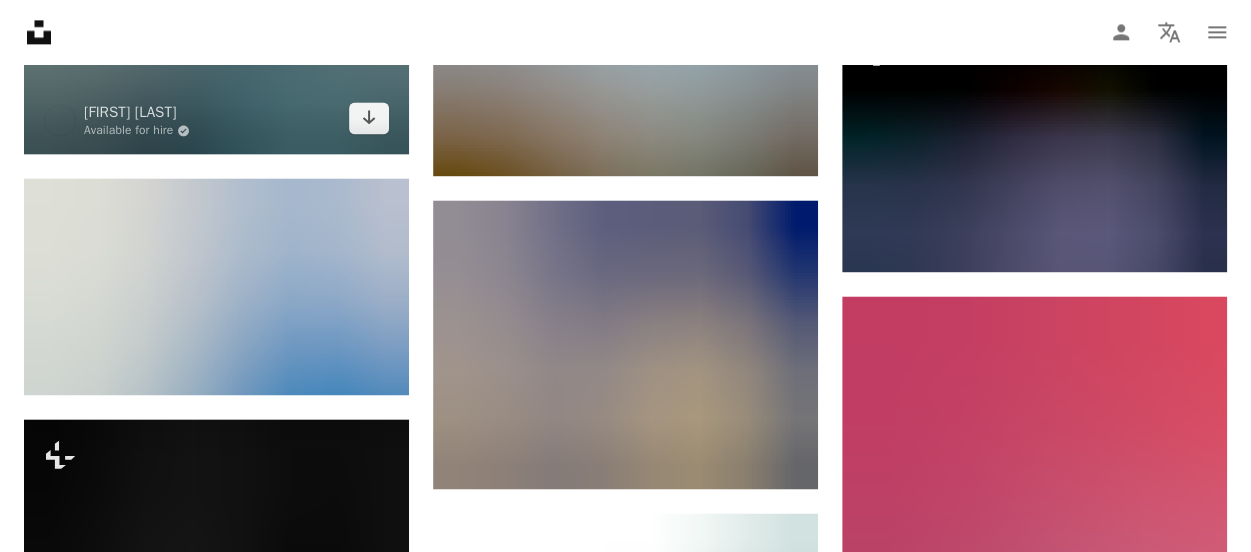 scroll, scrollTop: 1400, scrollLeft: 0, axis: vertical 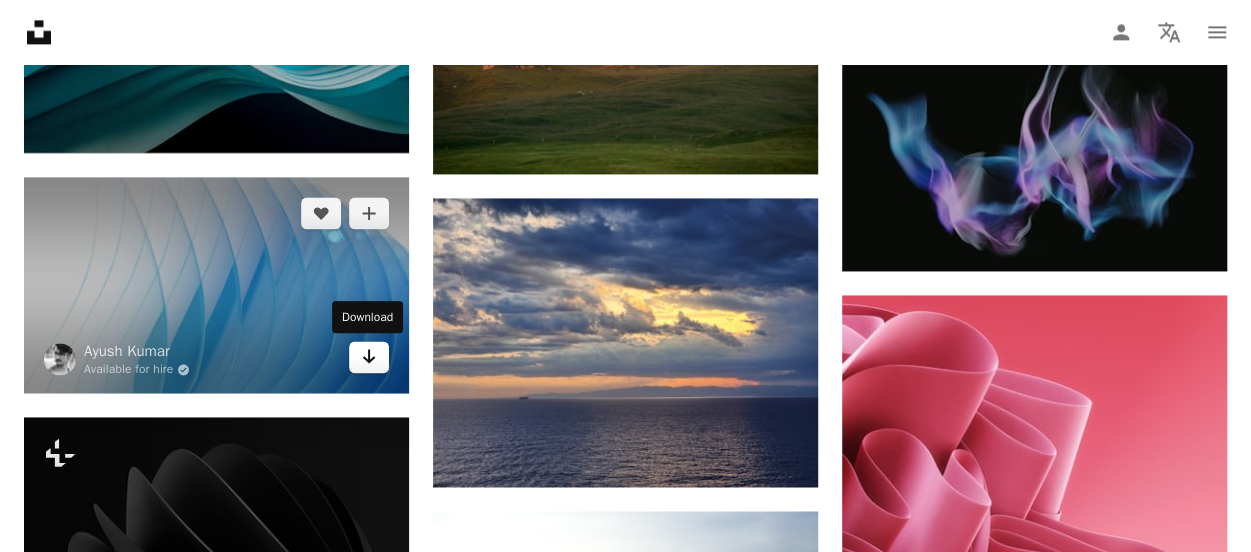 click 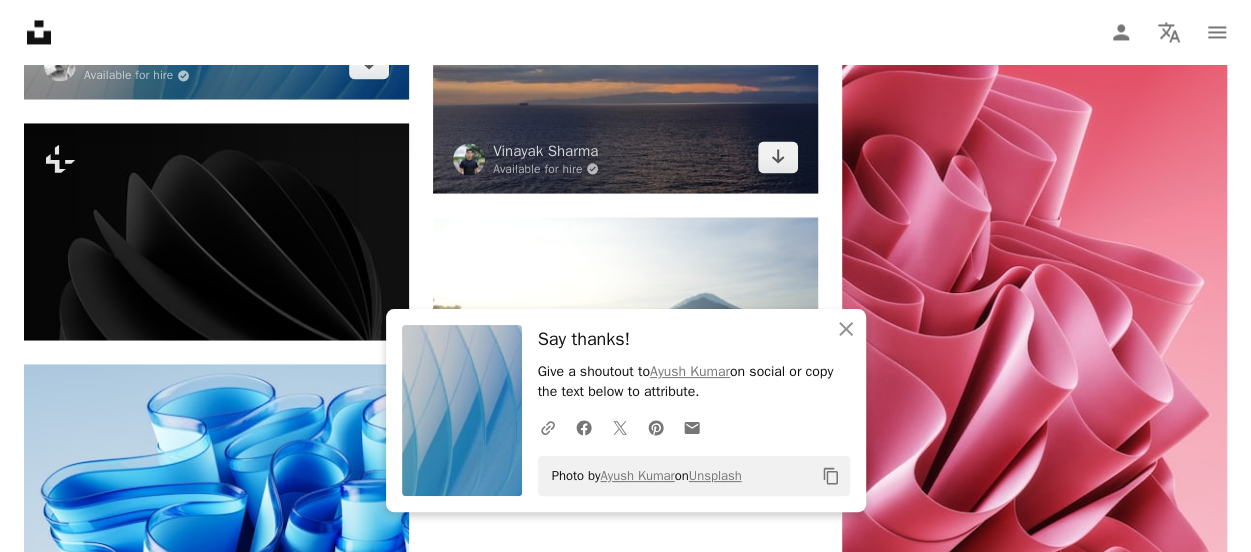 scroll, scrollTop: 1700, scrollLeft: 0, axis: vertical 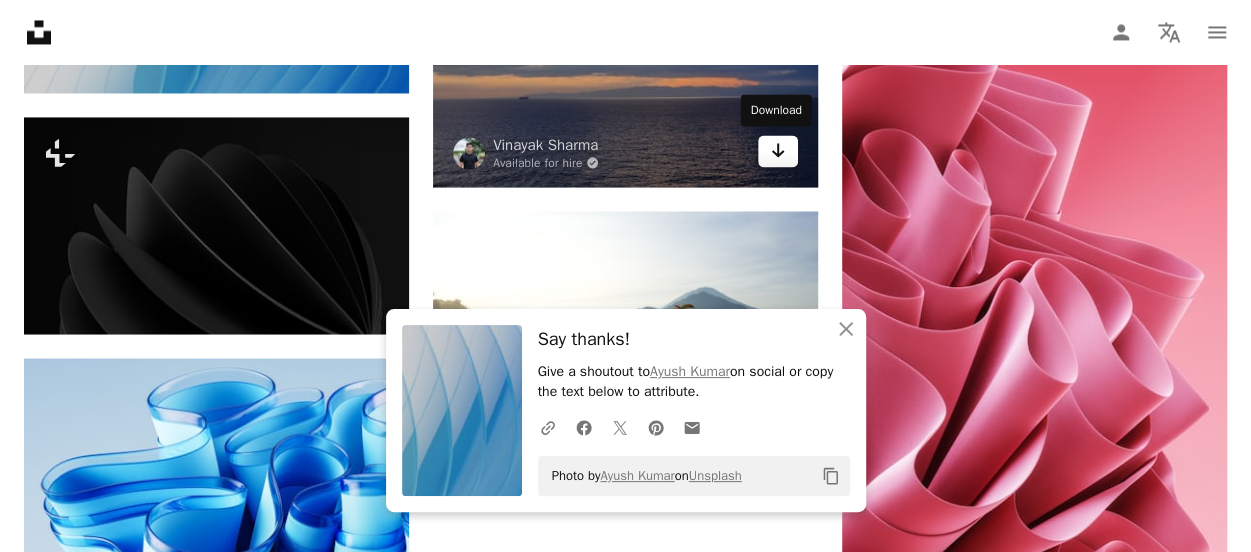 click on "Arrow pointing down" 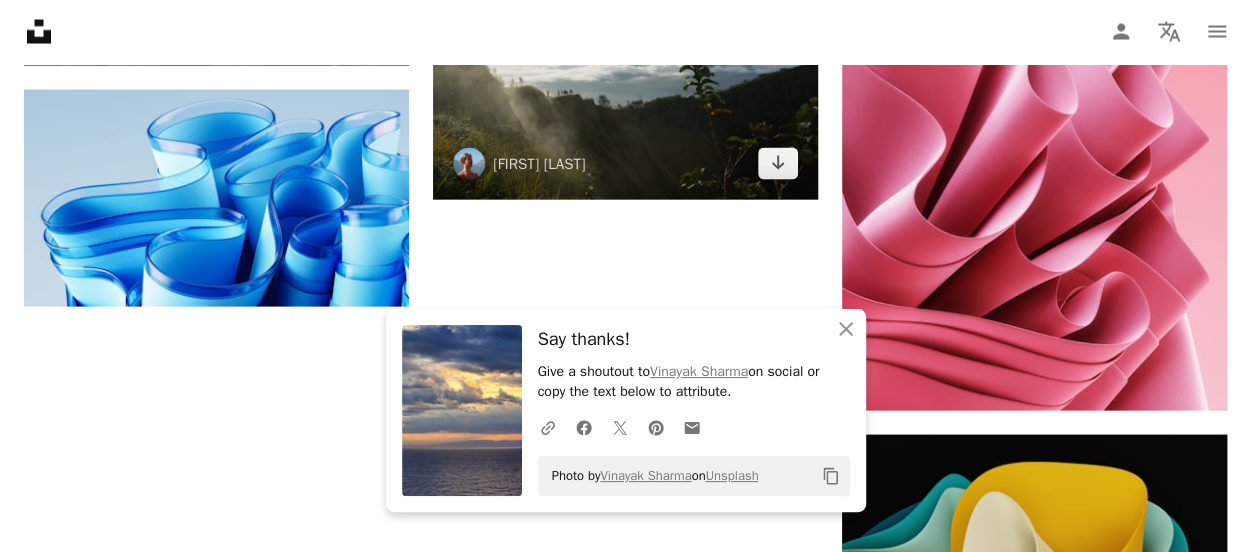 scroll, scrollTop: 2000, scrollLeft: 0, axis: vertical 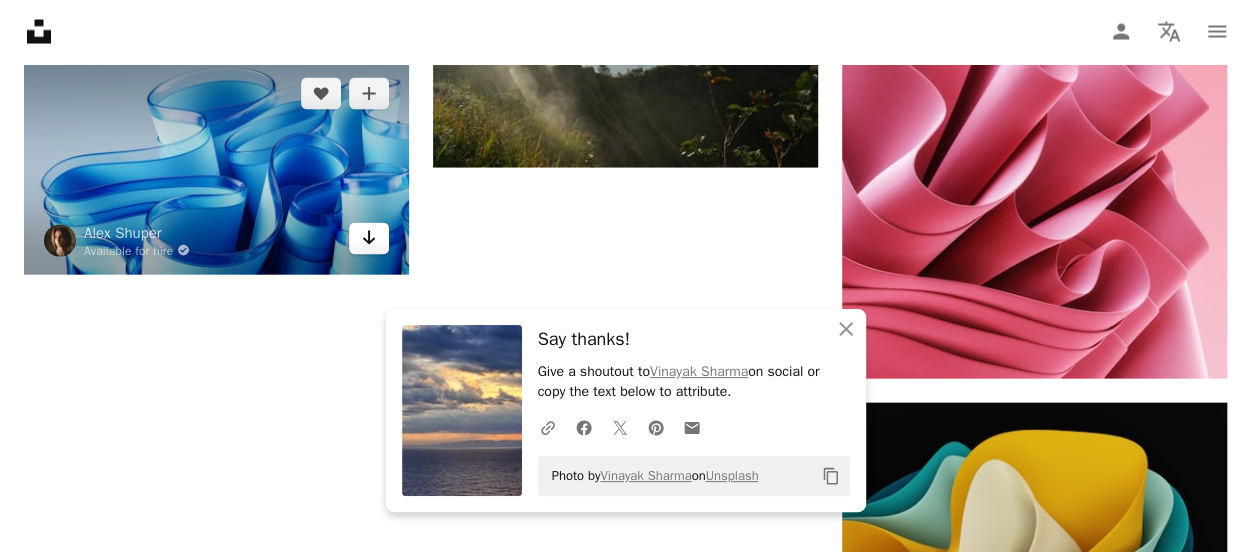click on "Arrow pointing down" 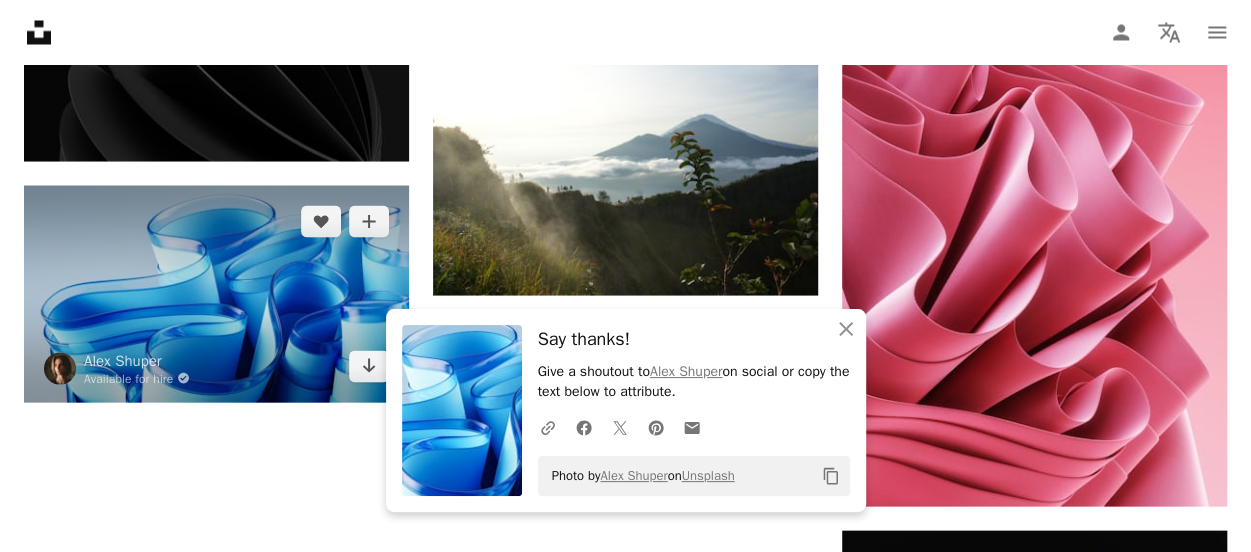 scroll, scrollTop: 1900, scrollLeft: 0, axis: vertical 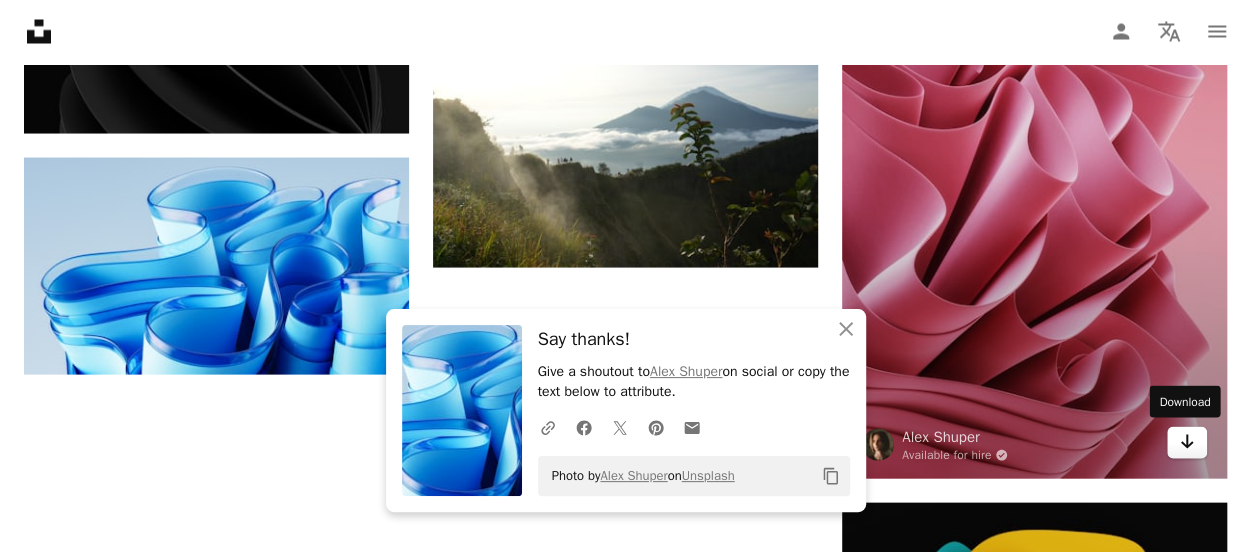 click on "Arrow pointing down" 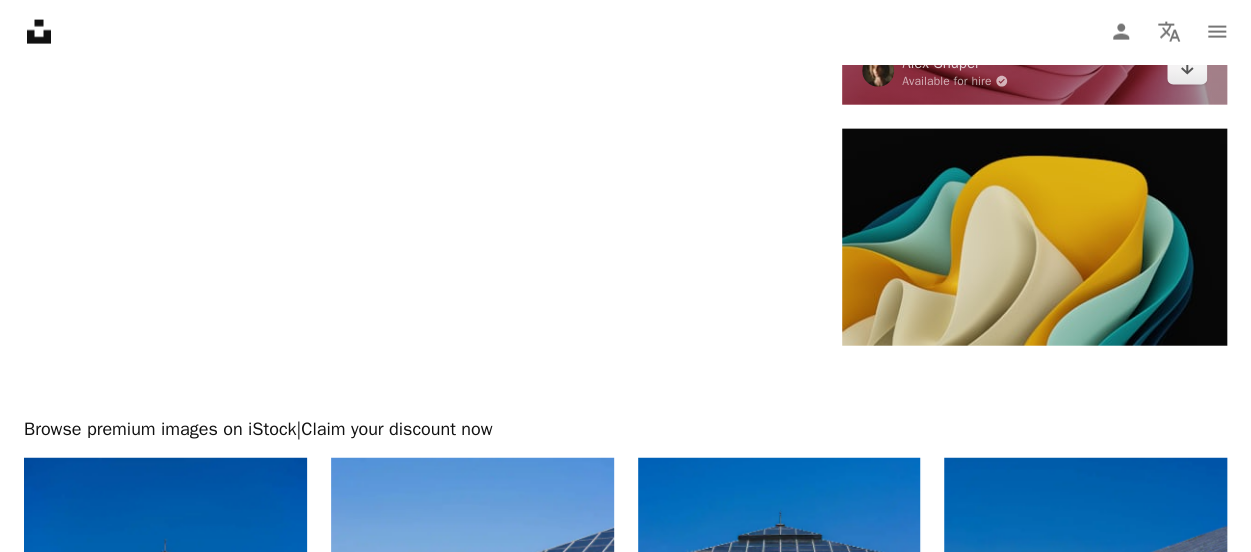 scroll, scrollTop: 2300, scrollLeft: 0, axis: vertical 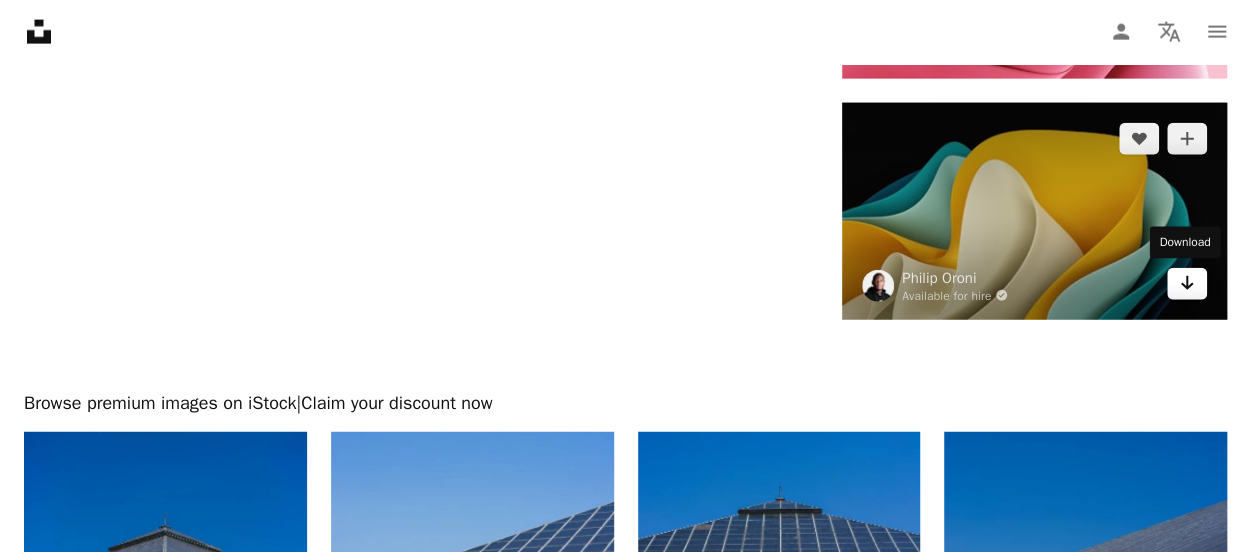 click on "Arrow pointing down" 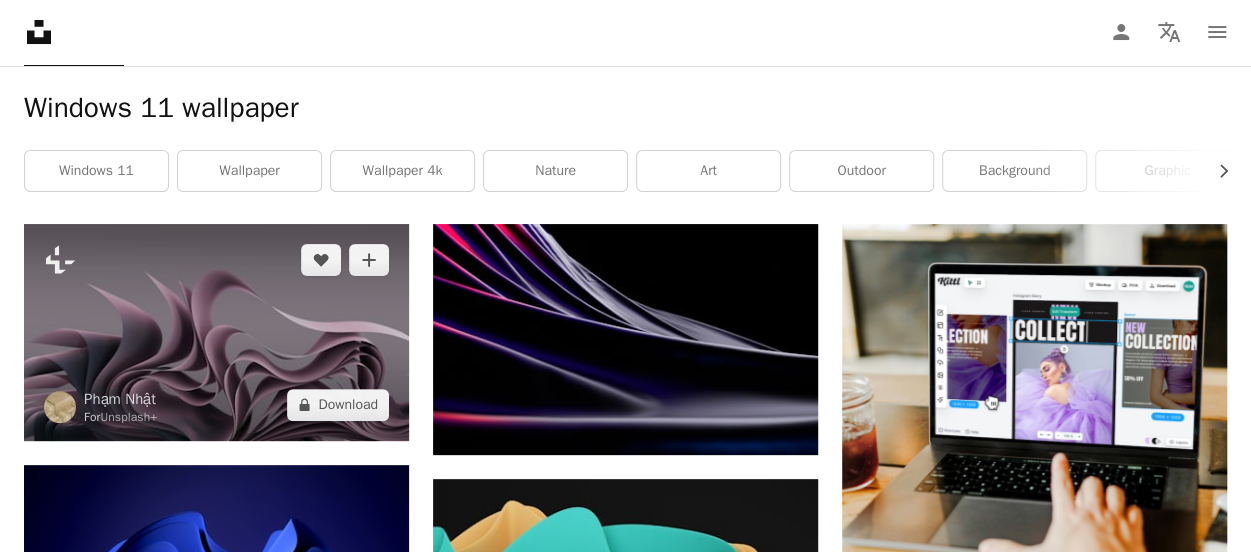 scroll, scrollTop: 100, scrollLeft: 0, axis: vertical 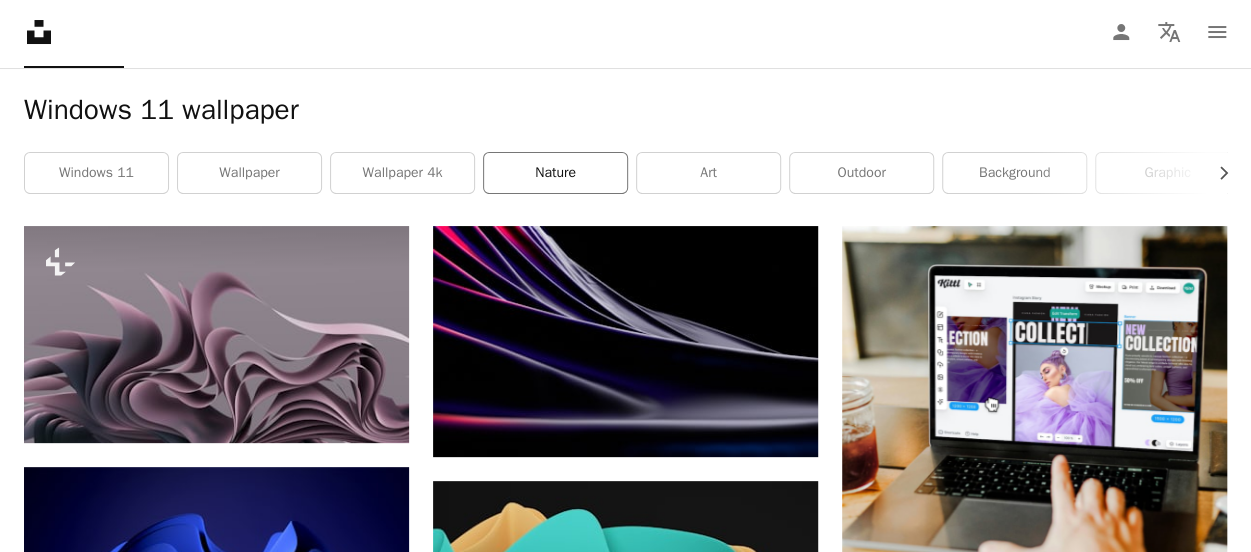 click on "nature" at bounding box center (555, 173) 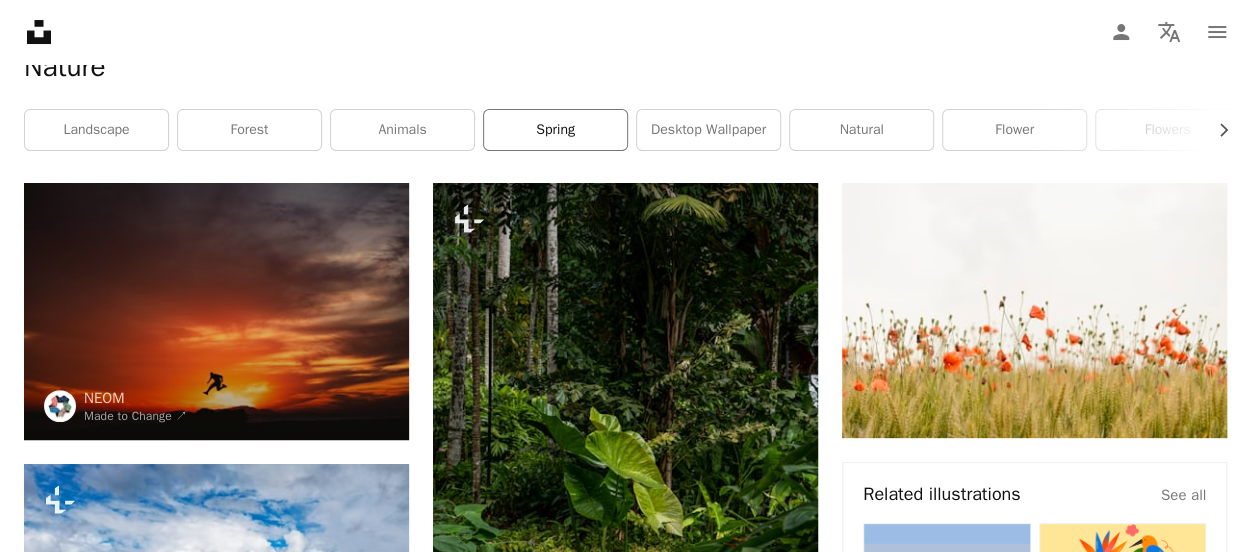 scroll, scrollTop: 200, scrollLeft: 0, axis: vertical 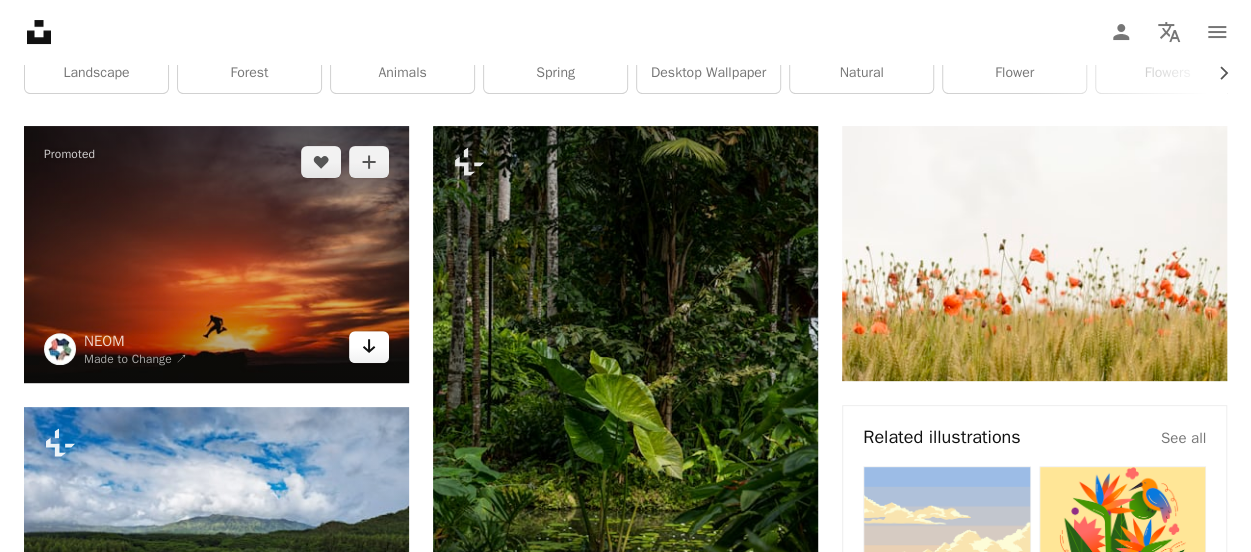 click on "Arrow pointing down" at bounding box center [369, 347] 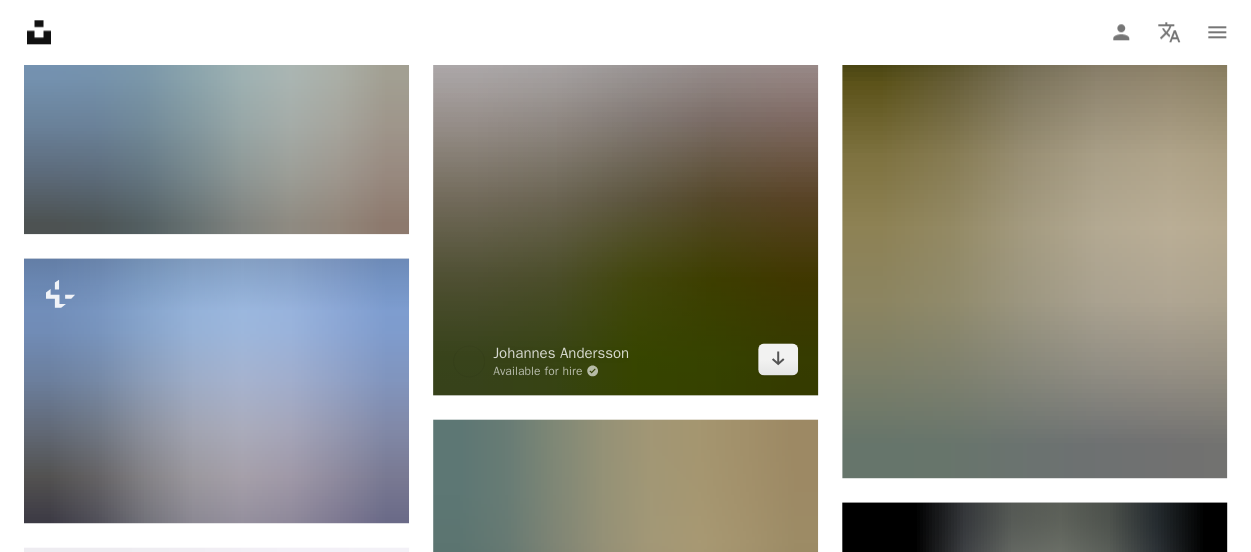 scroll, scrollTop: 1200, scrollLeft: 0, axis: vertical 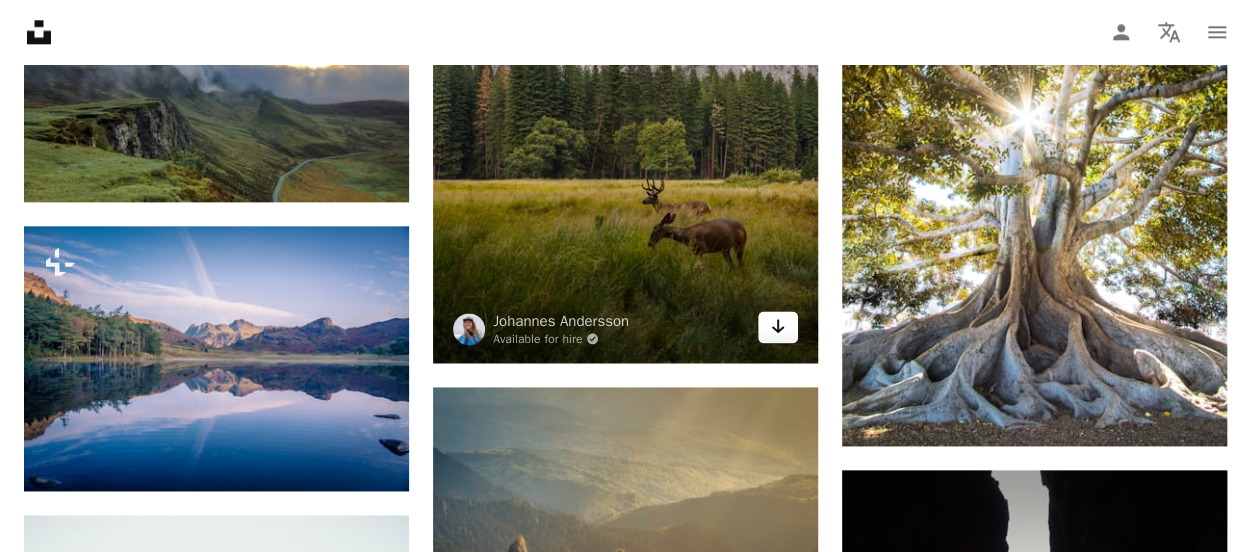 click on "Arrow pointing down" 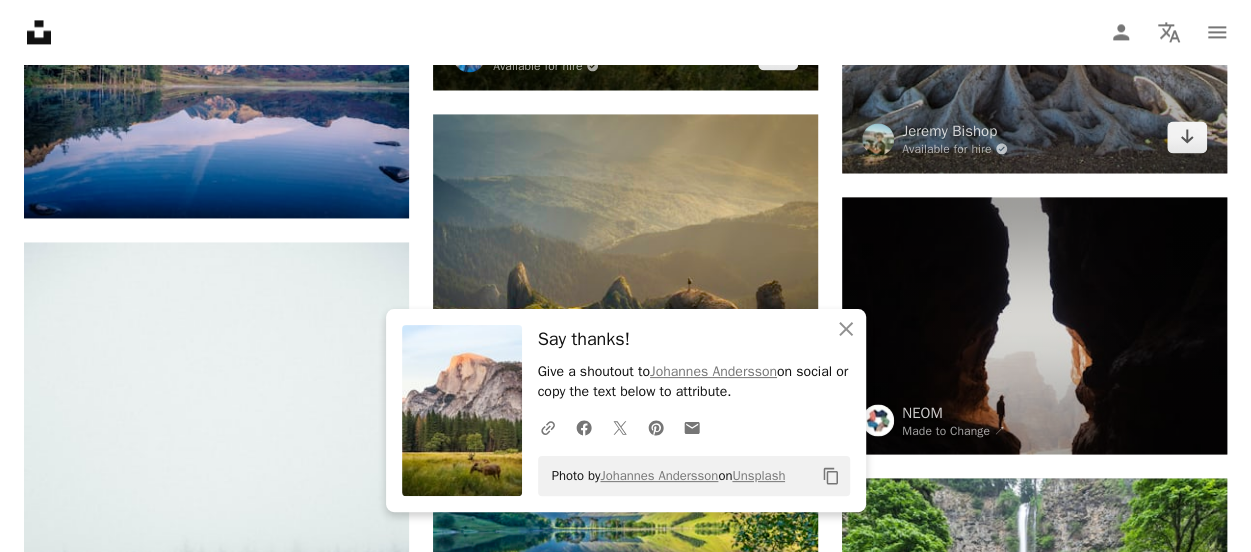 scroll, scrollTop: 1500, scrollLeft: 0, axis: vertical 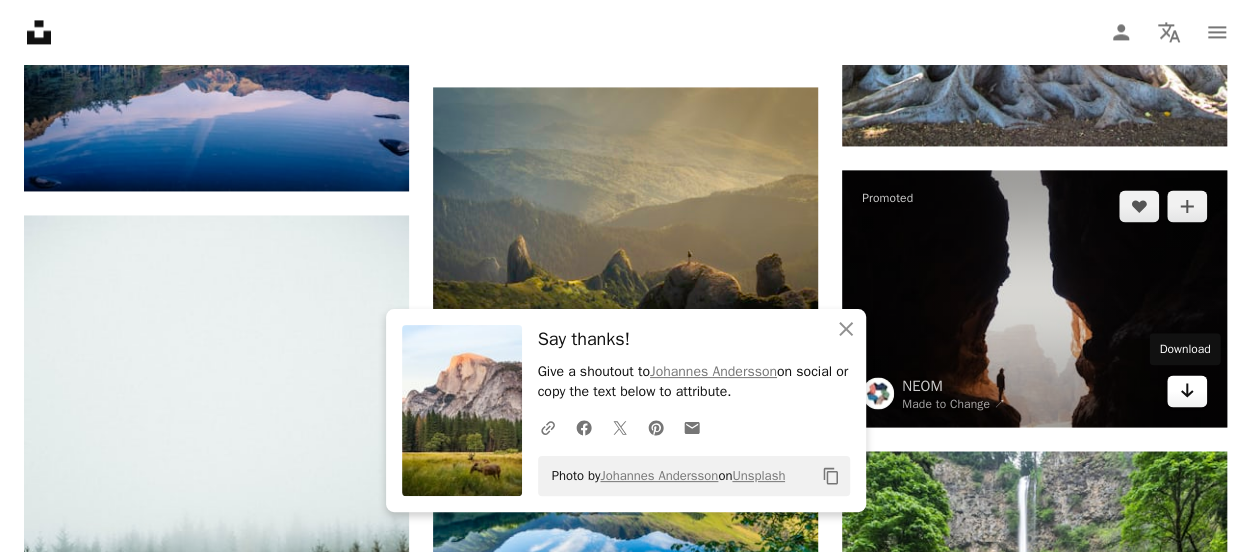 click on "Arrow pointing down" at bounding box center [1187, 391] 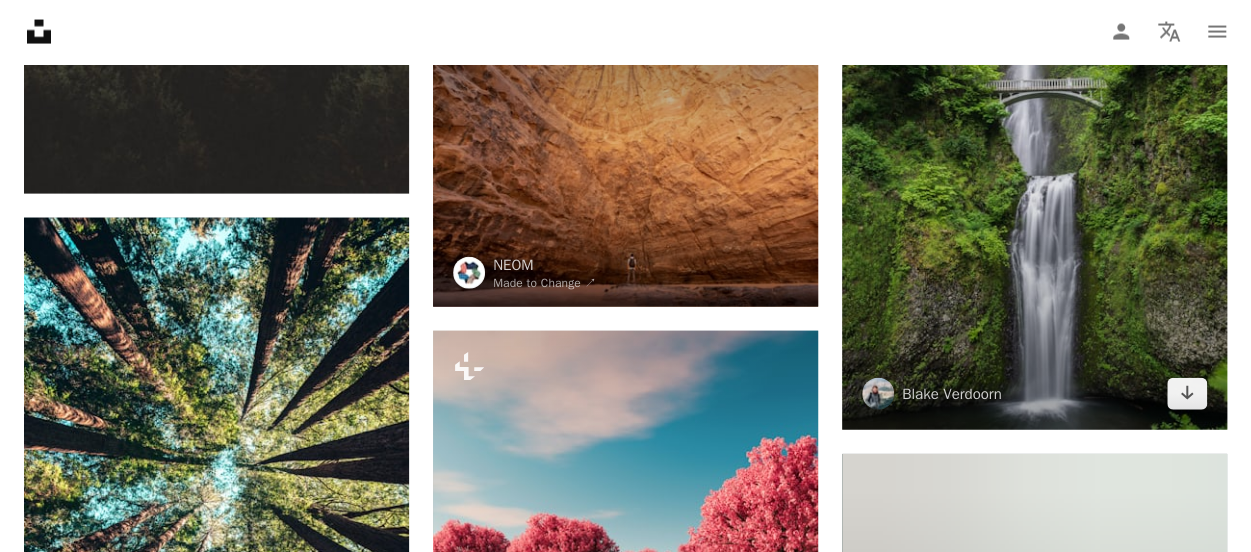 scroll, scrollTop: 2100, scrollLeft: 0, axis: vertical 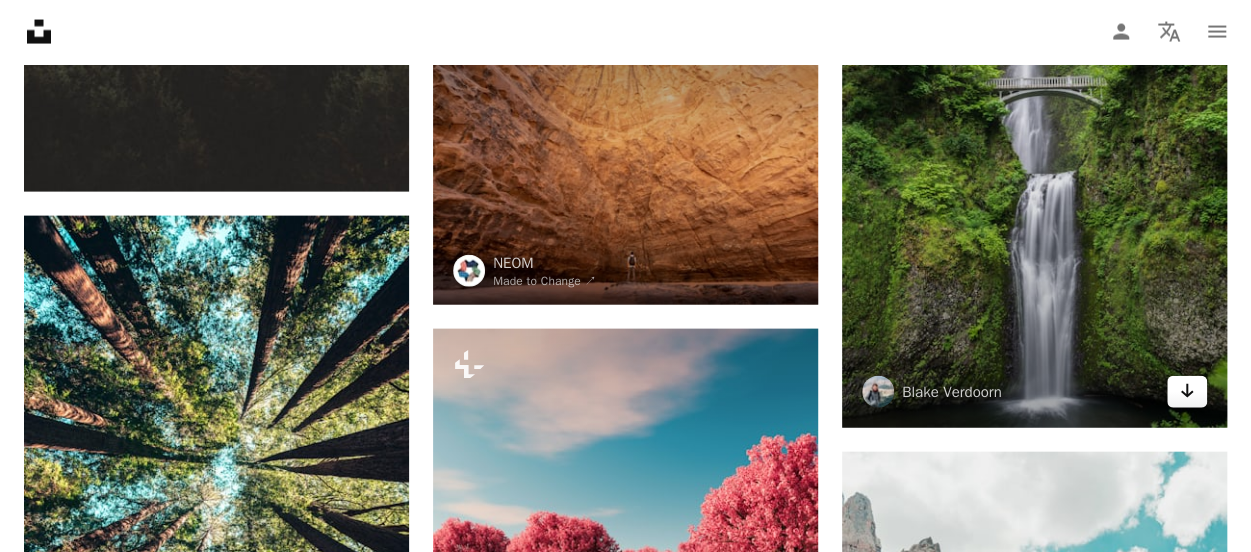 click on "Arrow pointing down" 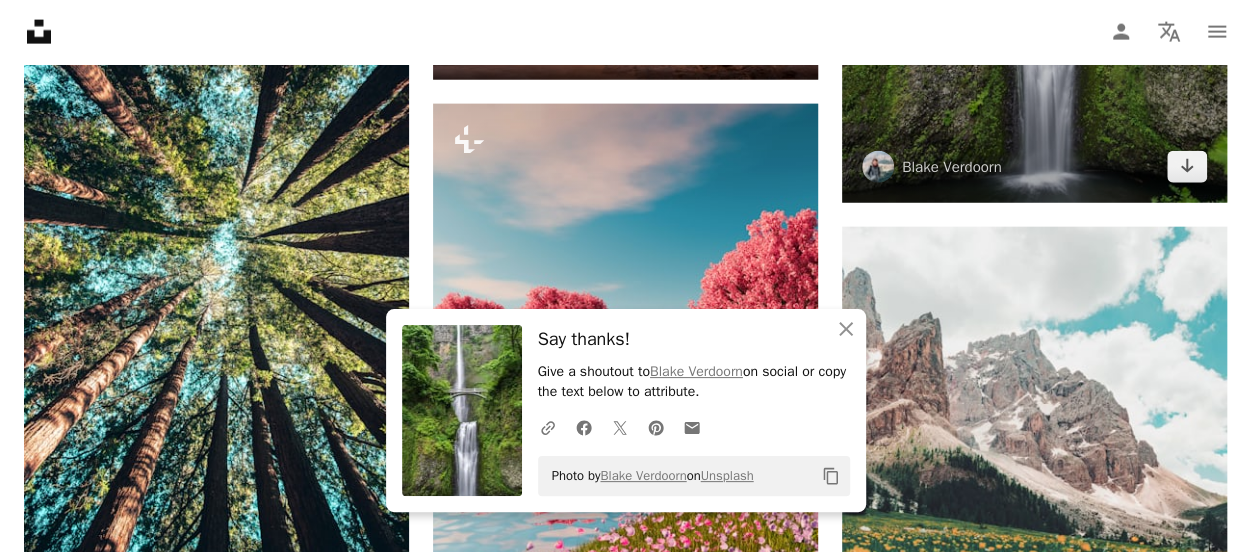 scroll, scrollTop: 2400, scrollLeft: 0, axis: vertical 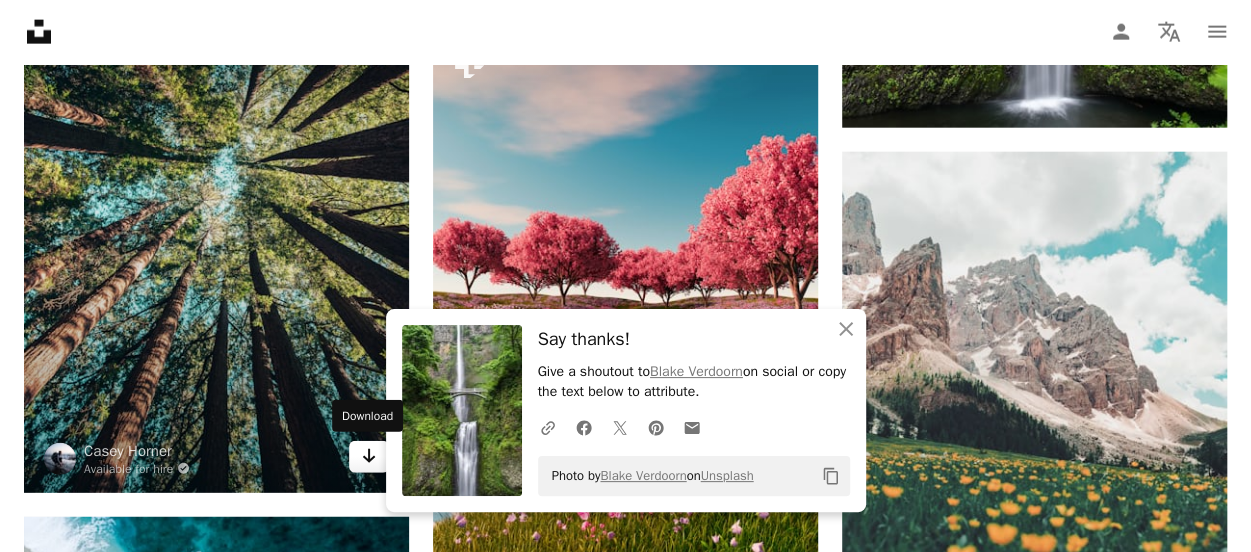 click 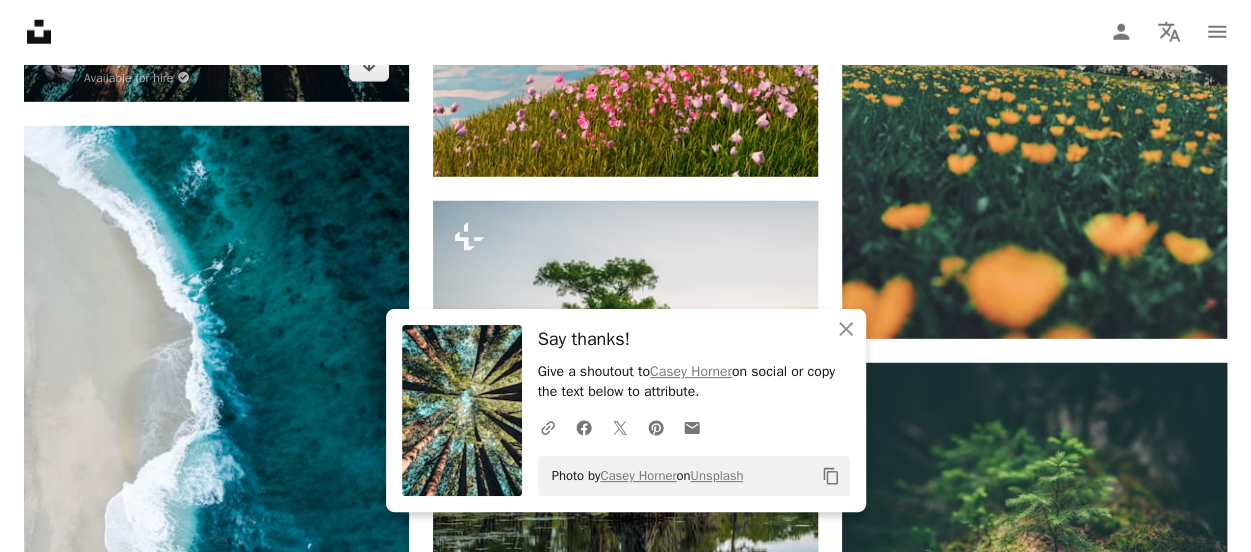 scroll, scrollTop: 2800, scrollLeft: 0, axis: vertical 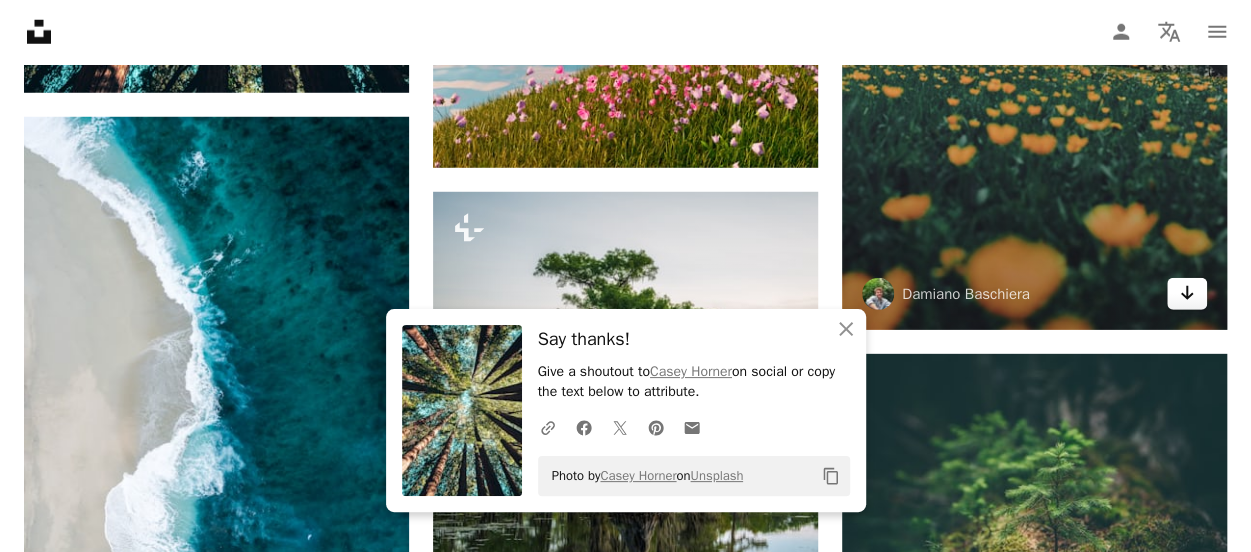 click on "Arrow pointing down" at bounding box center [1187, 294] 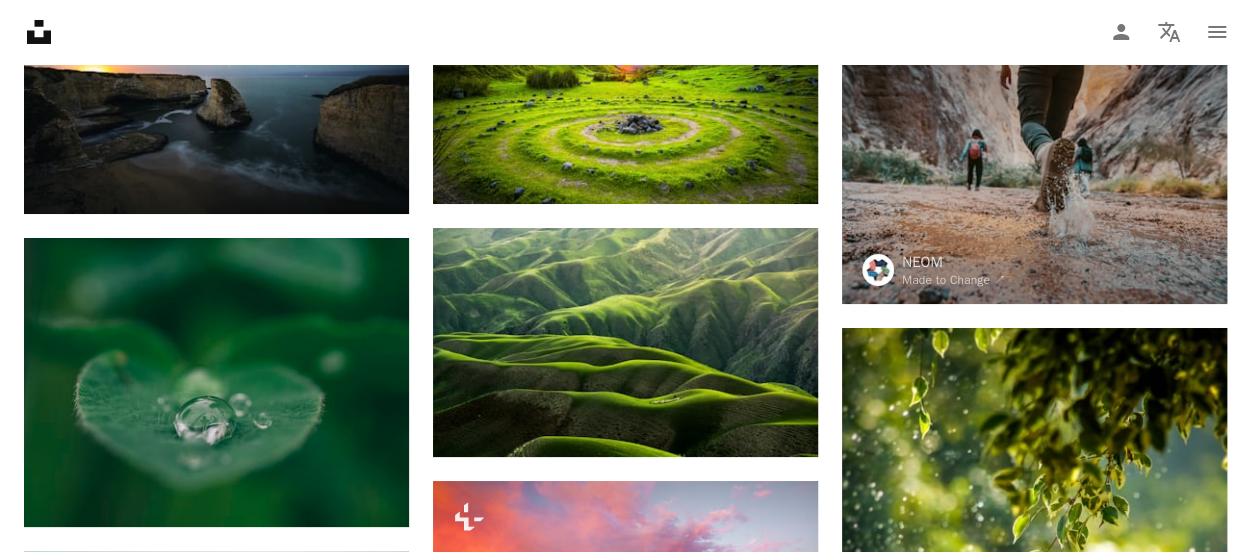 scroll, scrollTop: 3800, scrollLeft: 0, axis: vertical 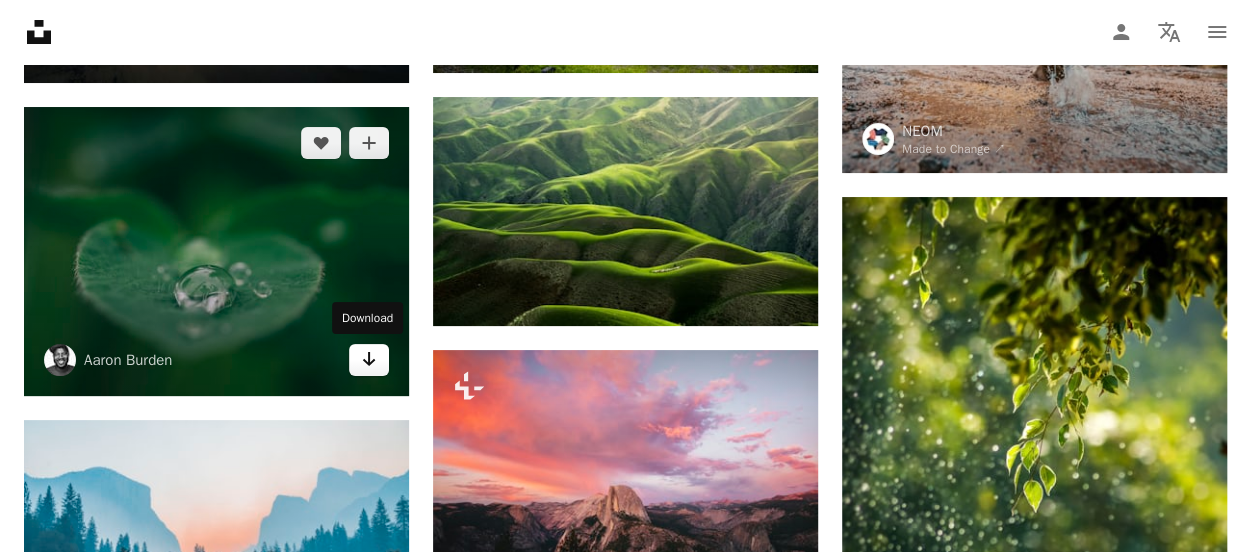 click on "Arrow pointing down" at bounding box center (369, 360) 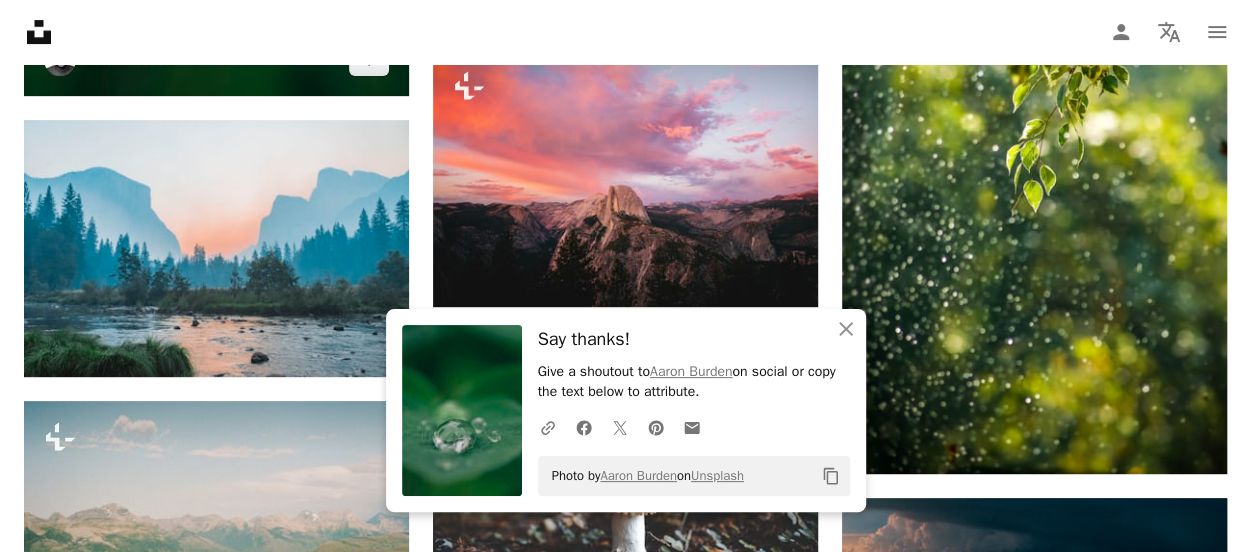 scroll, scrollTop: 4200, scrollLeft: 0, axis: vertical 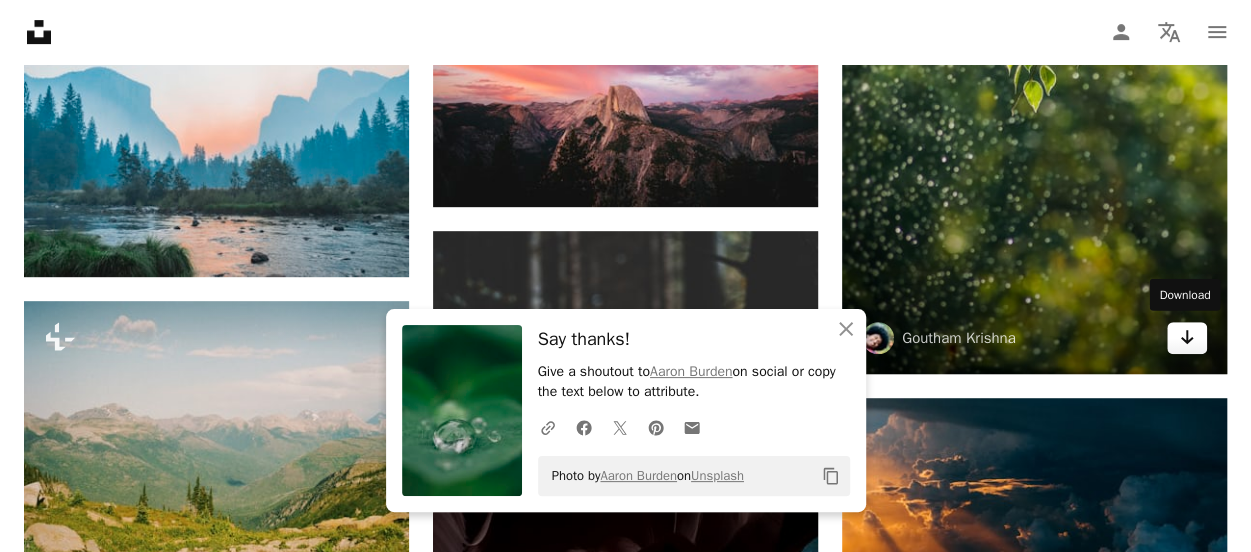 click 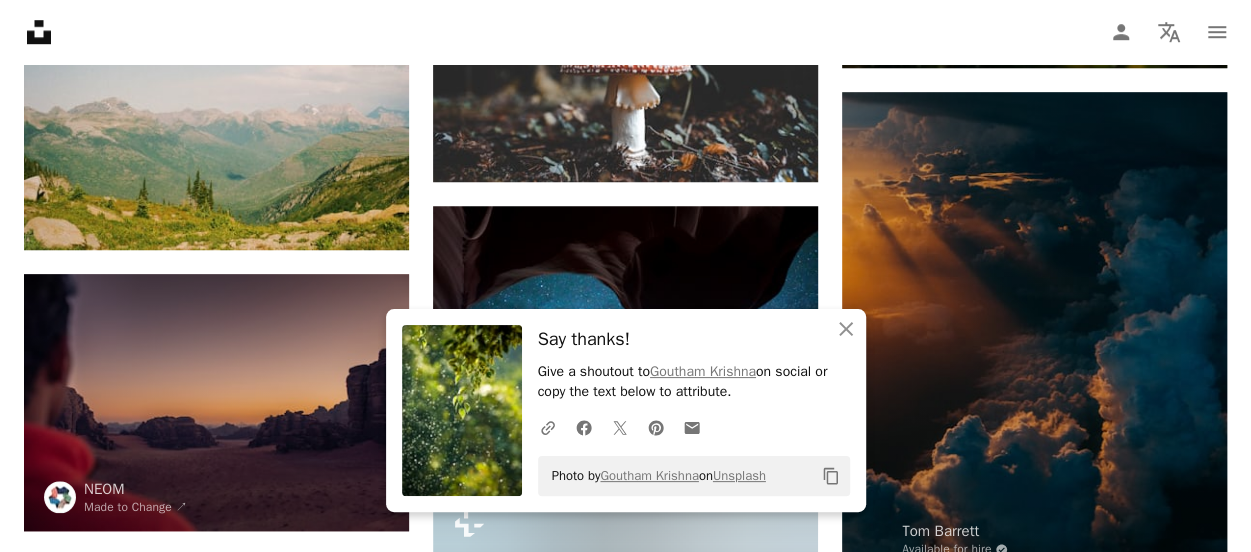 scroll, scrollTop: 4600, scrollLeft: 0, axis: vertical 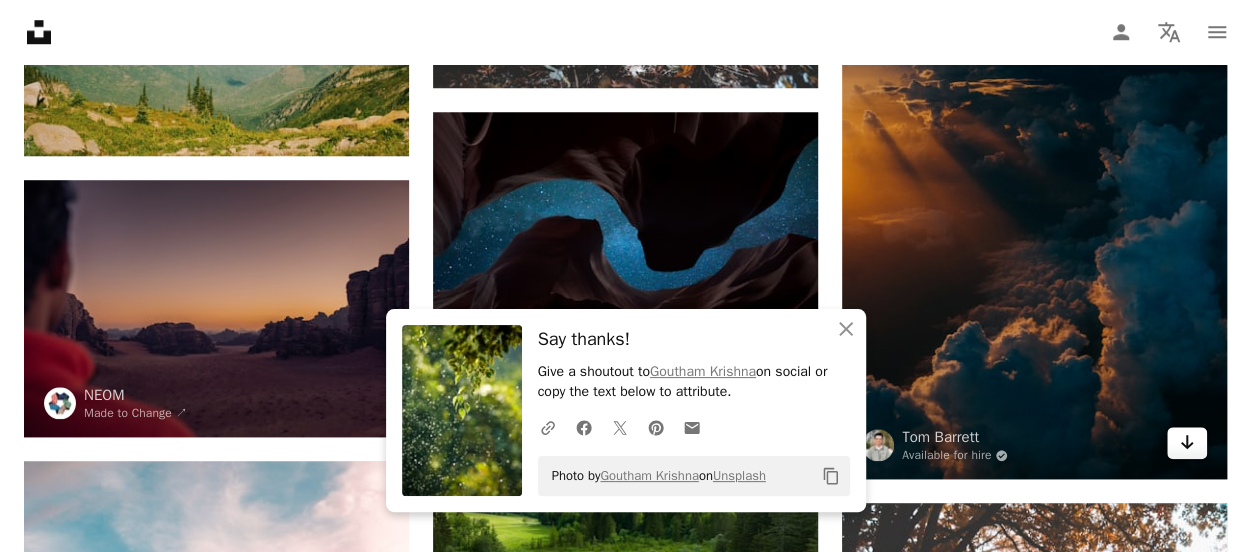click on "Arrow pointing down" 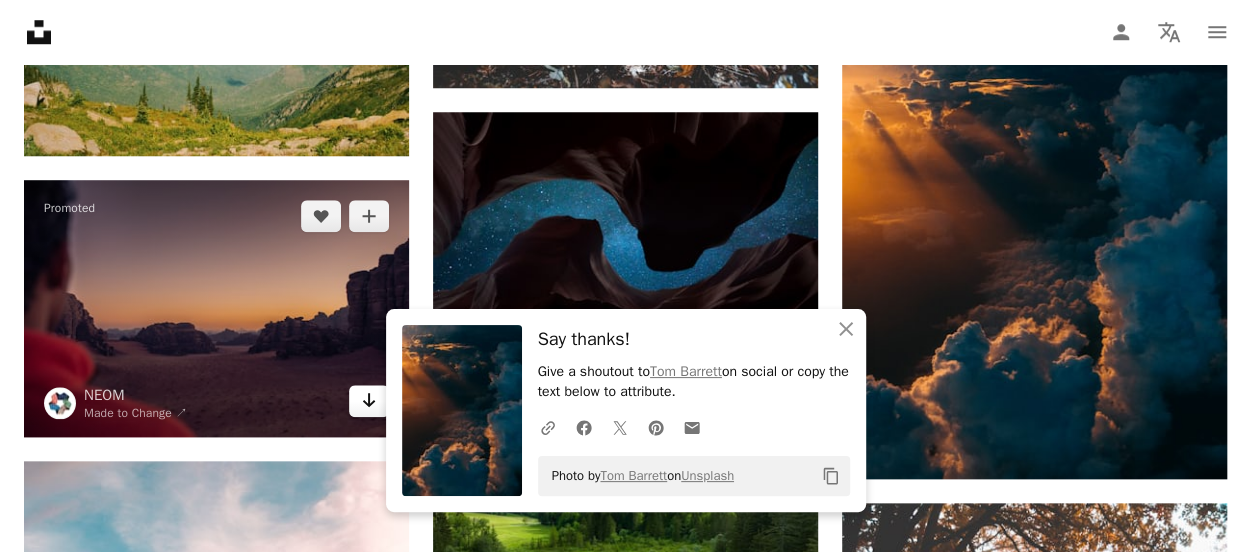 click 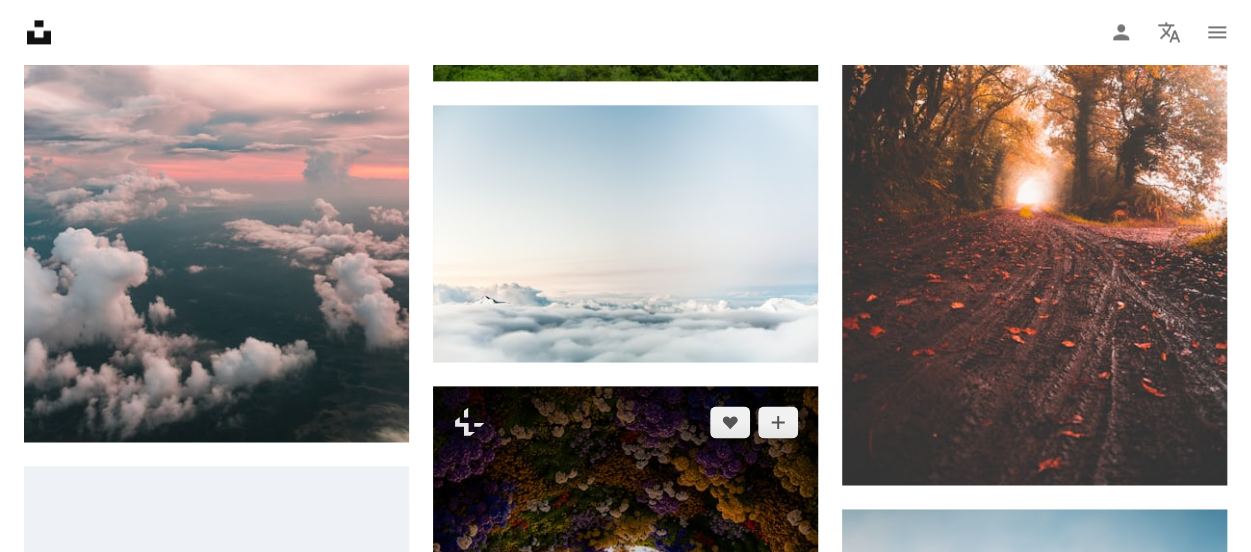 scroll, scrollTop: 5200, scrollLeft: 0, axis: vertical 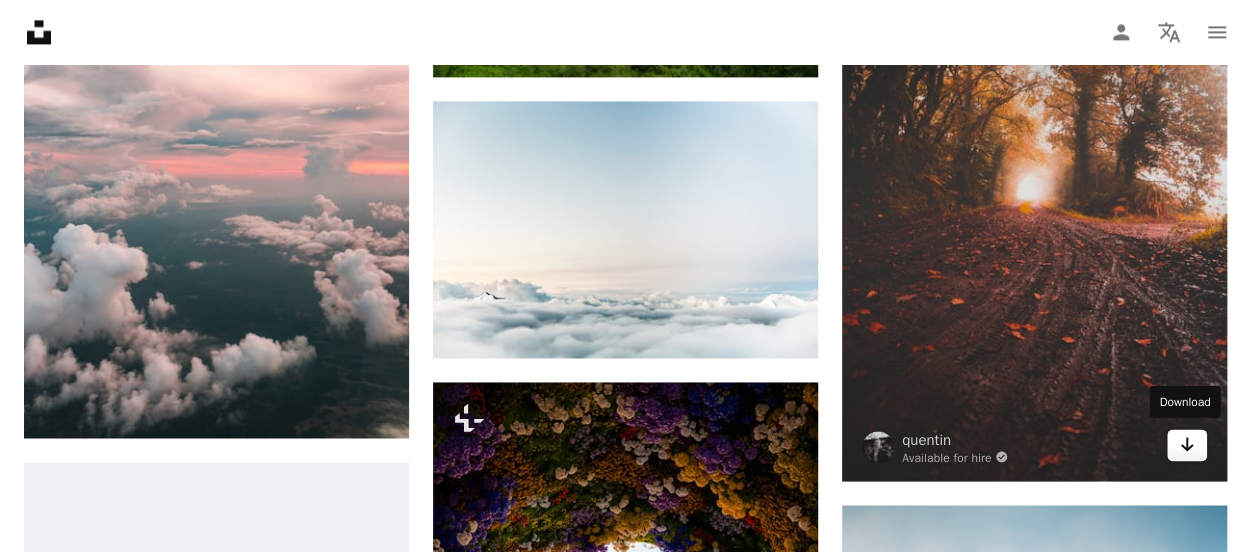 click on "Arrow pointing down" 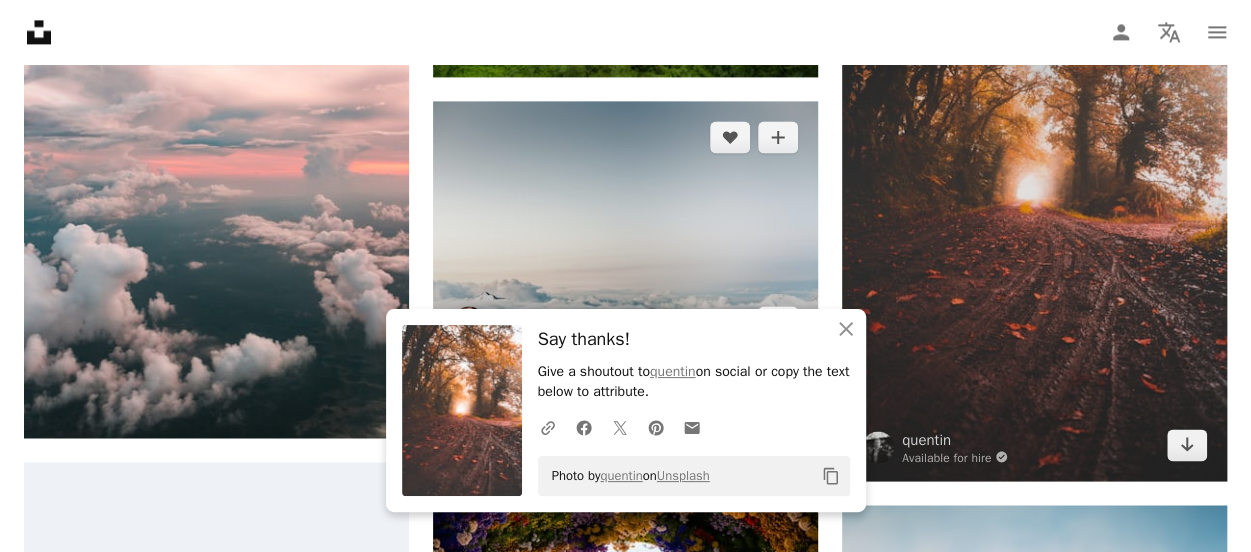scroll, scrollTop: 5300, scrollLeft: 0, axis: vertical 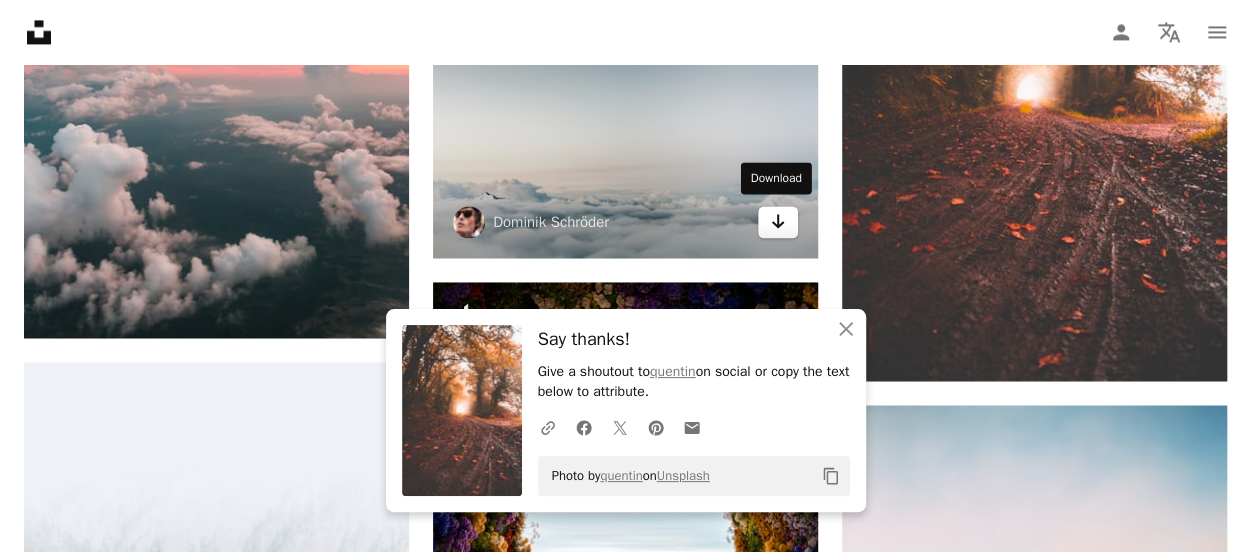 click 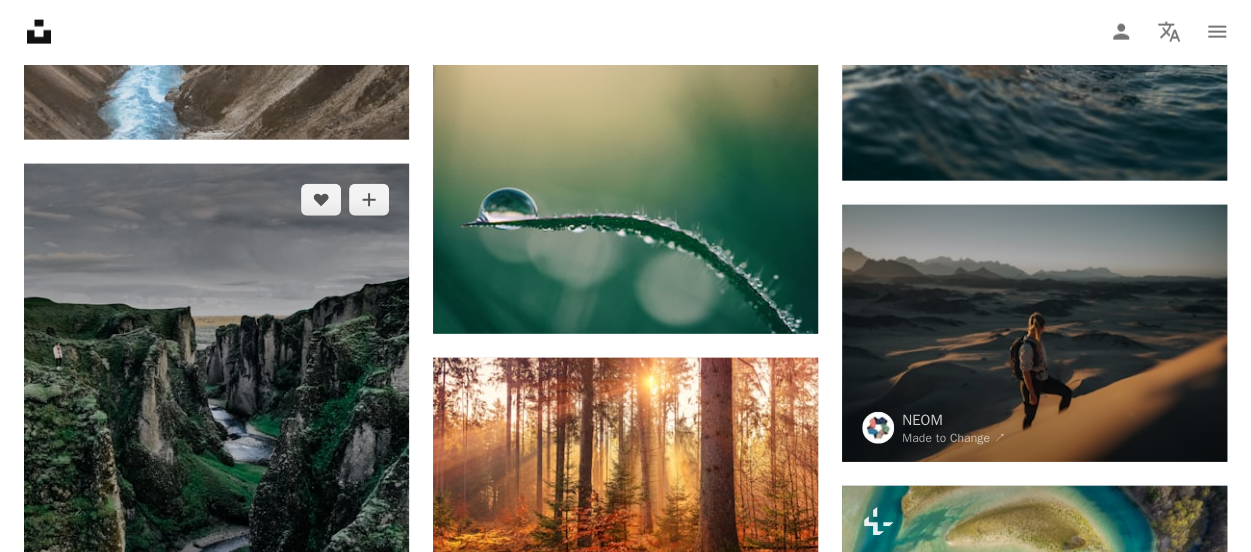 scroll, scrollTop: 6200, scrollLeft: 0, axis: vertical 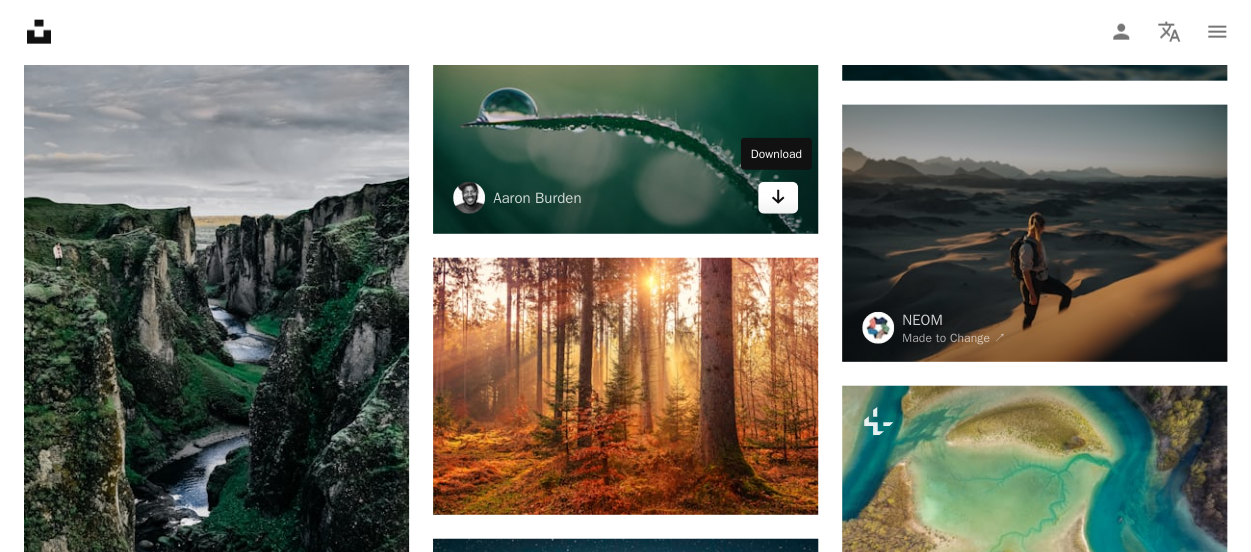 click on "Arrow pointing down" 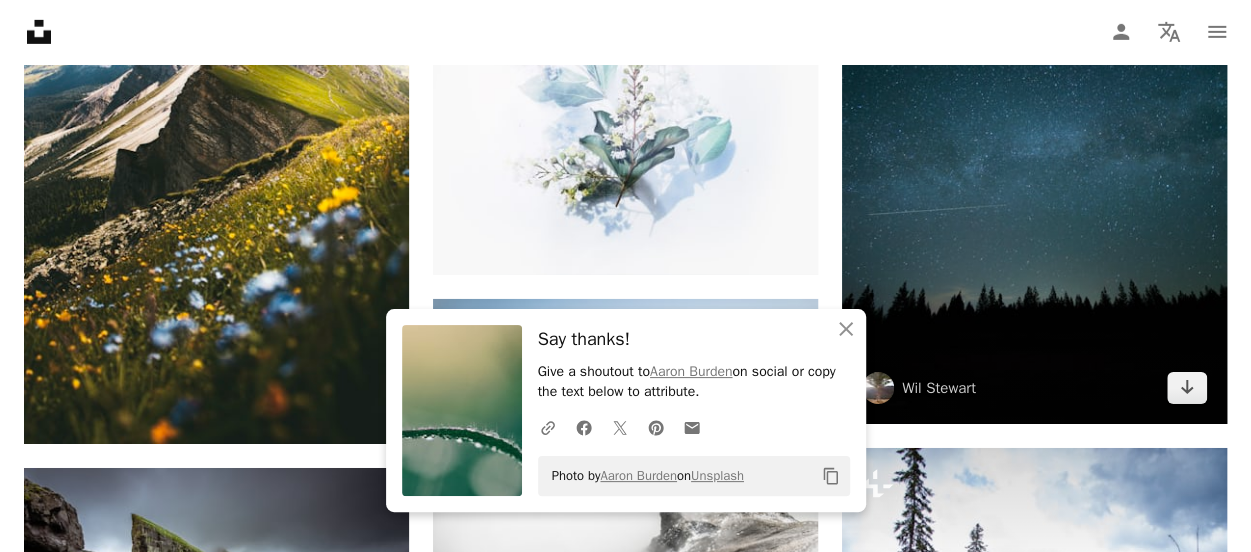scroll, scrollTop: 7000, scrollLeft: 0, axis: vertical 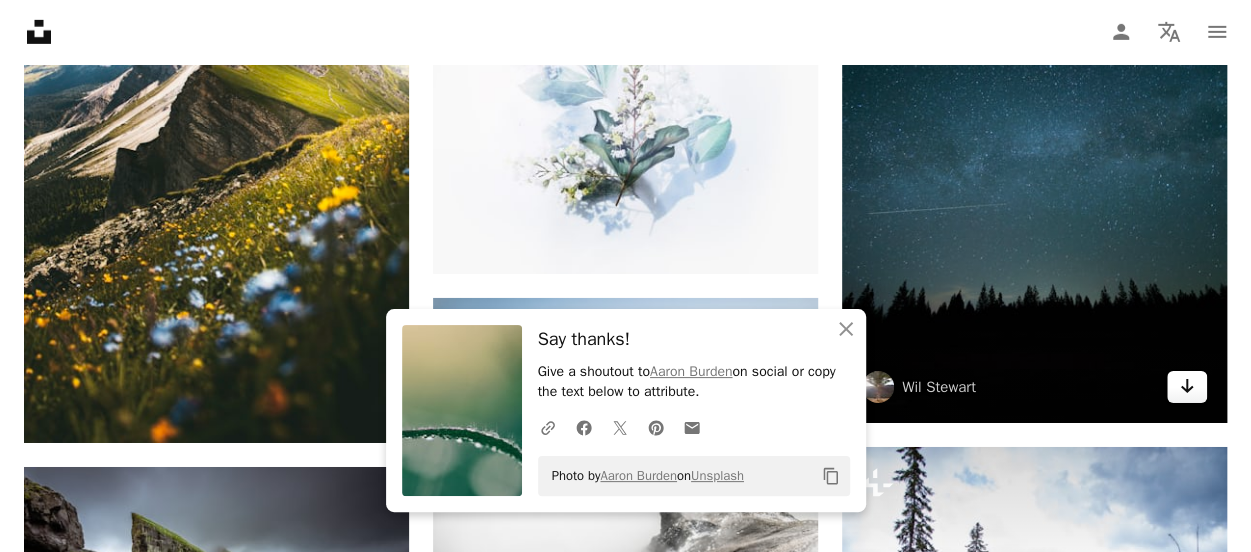 click 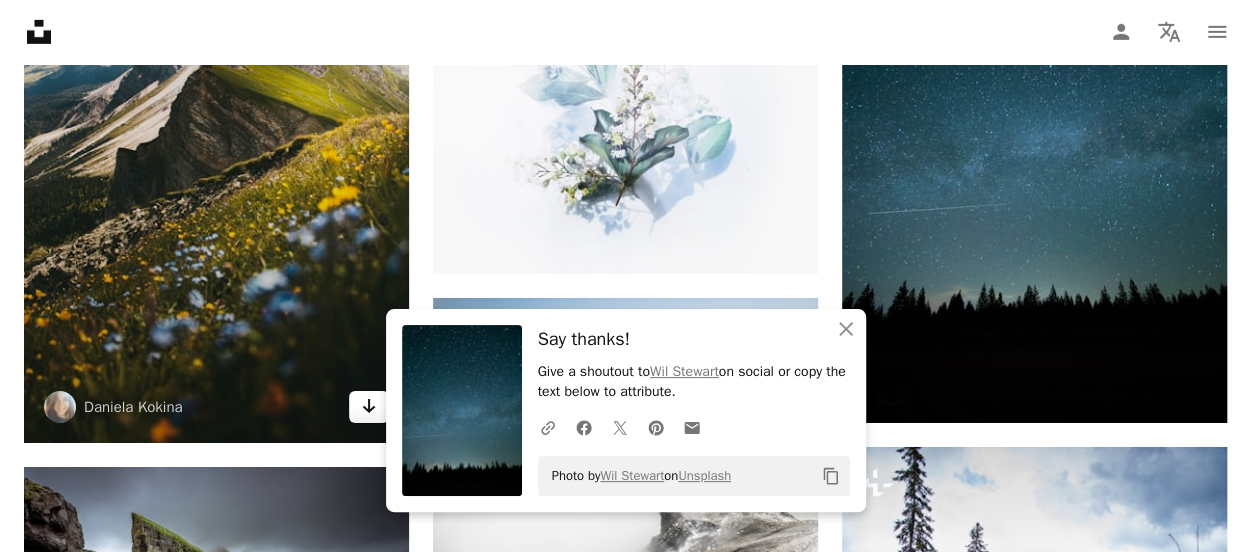 click 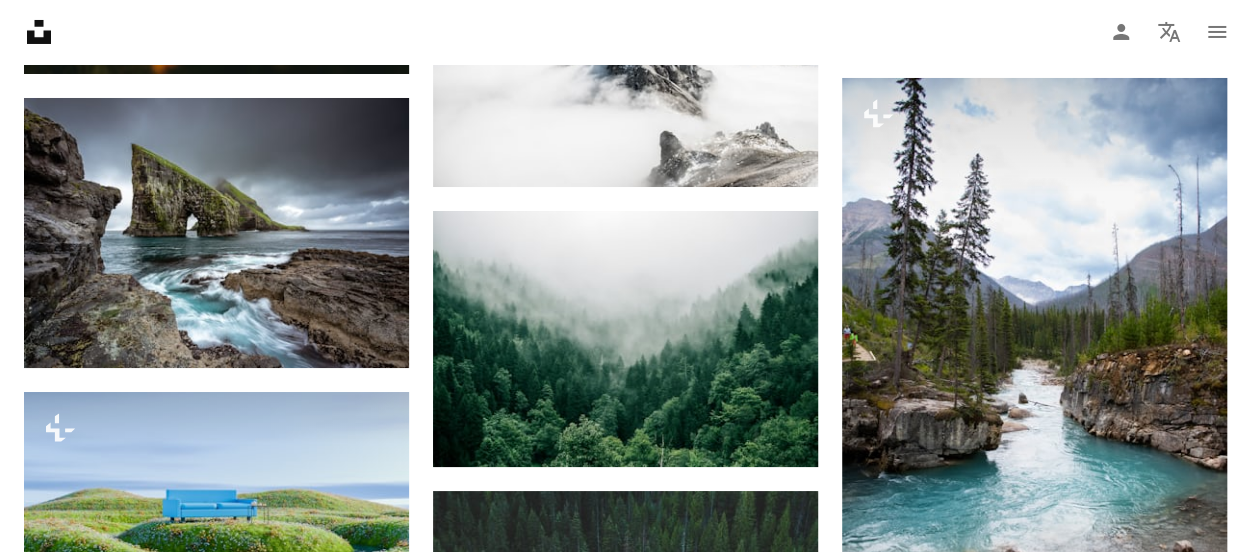 scroll, scrollTop: 7400, scrollLeft: 0, axis: vertical 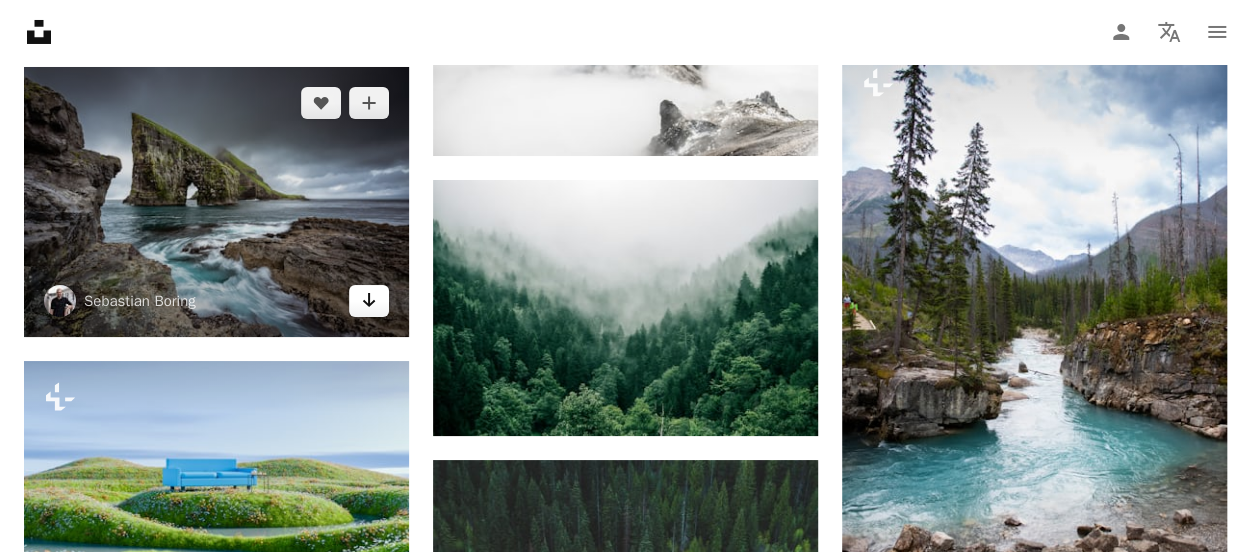 click on "Arrow pointing down" 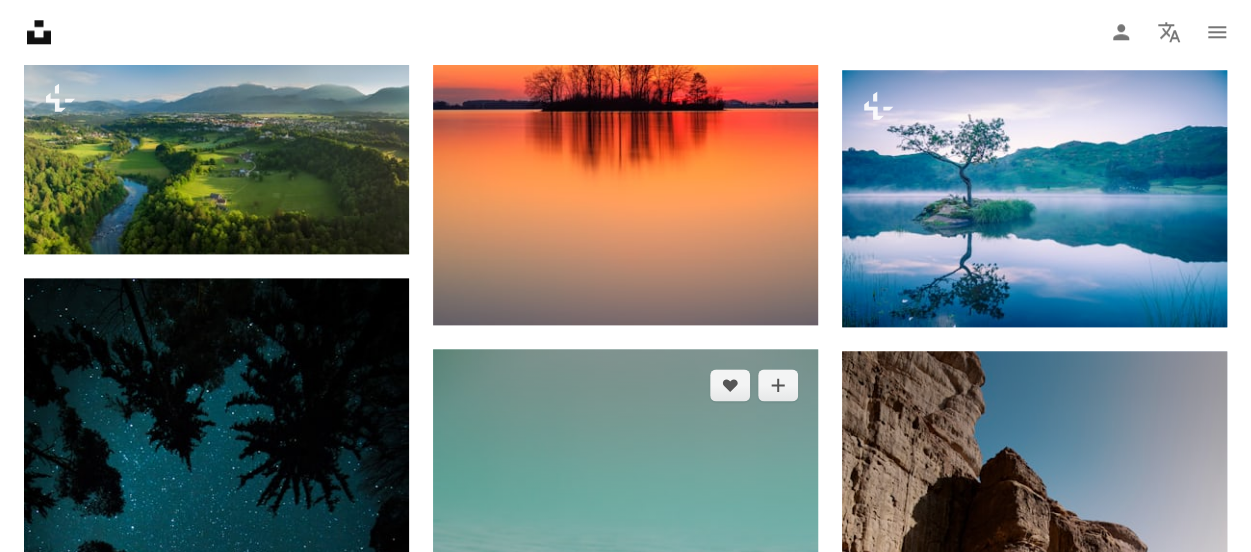 scroll, scrollTop: 8600, scrollLeft: 0, axis: vertical 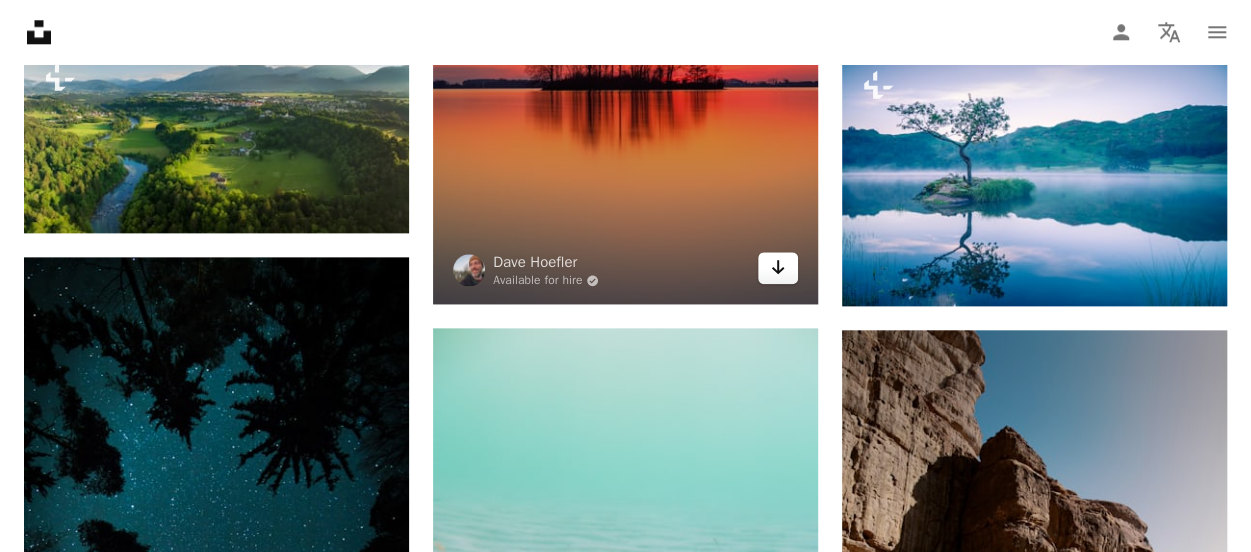 click on "Arrow pointing down" at bounding box center [778, 268] 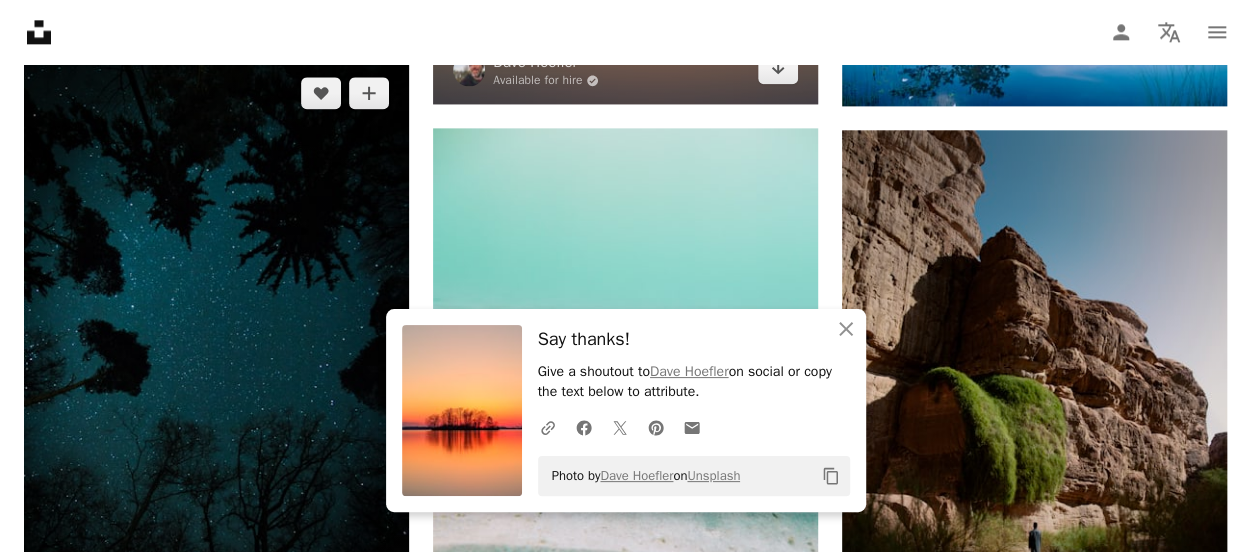 scroll, scrollTop: 8900, scrollLeft: 0, axis: vertical 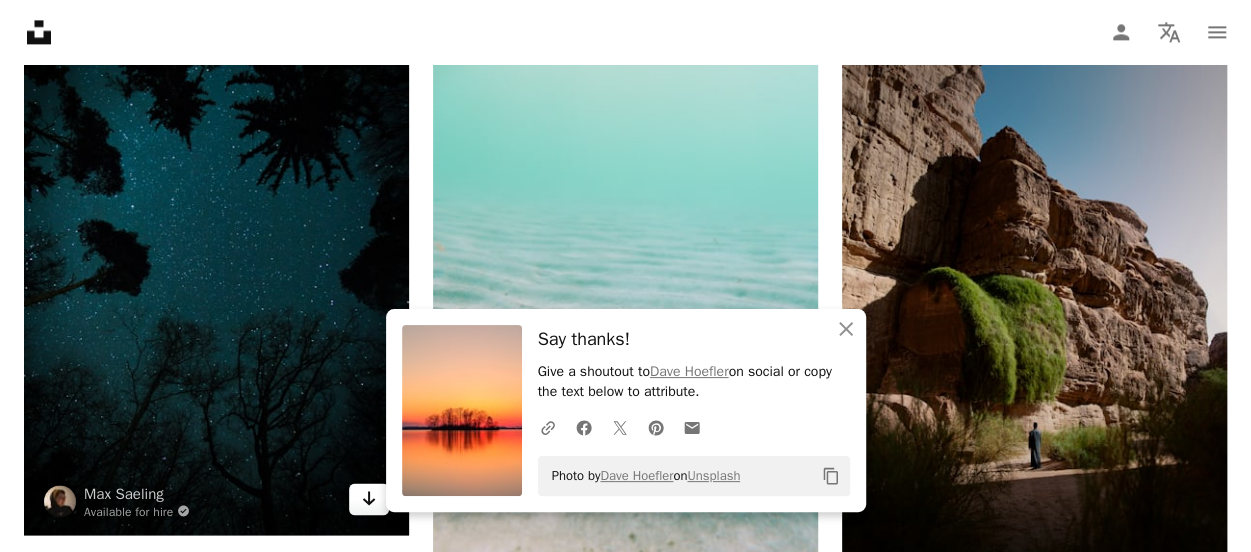 click on "Arrow pointing down" at bounding box center (369, 499) 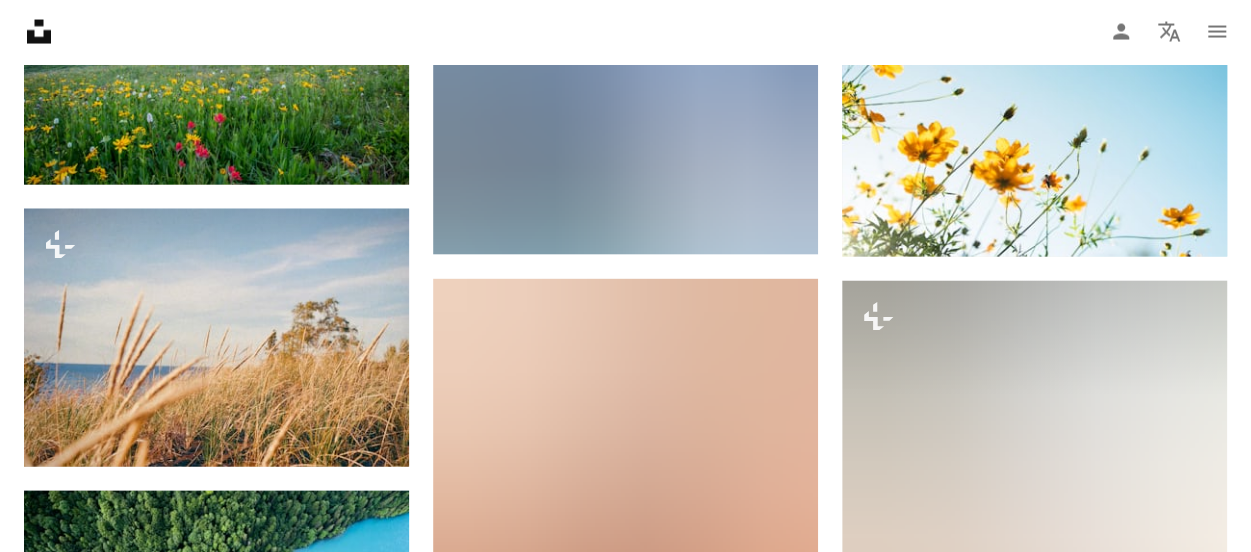 scroll, scrollTop: 9500, scrollLeft: 0, axis: vertical 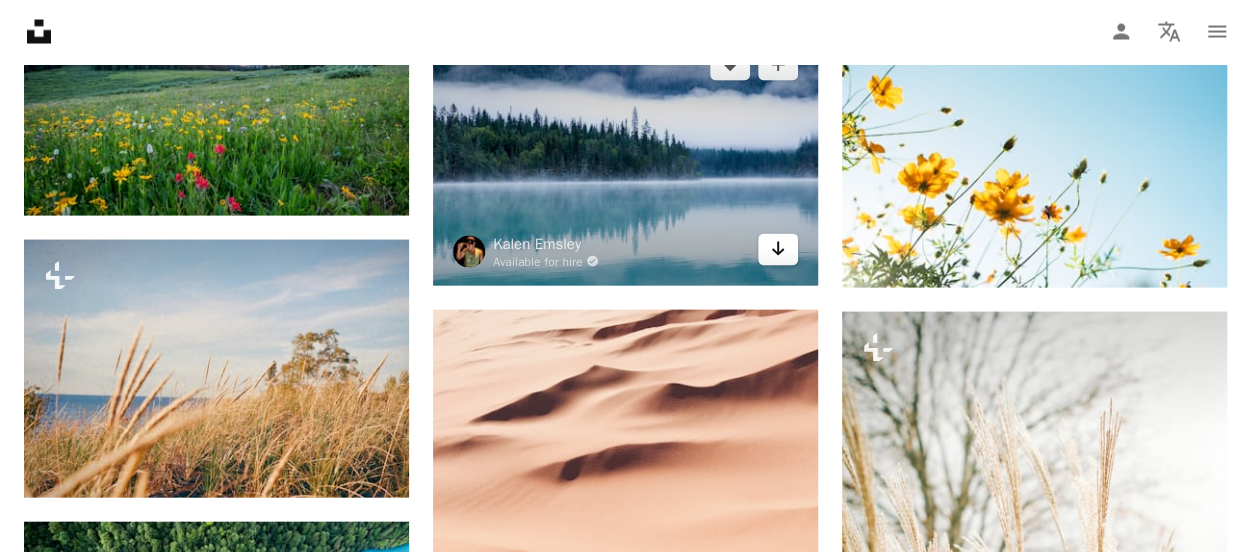 click on "Arrow pointing down" at bounding box center (778, 250) 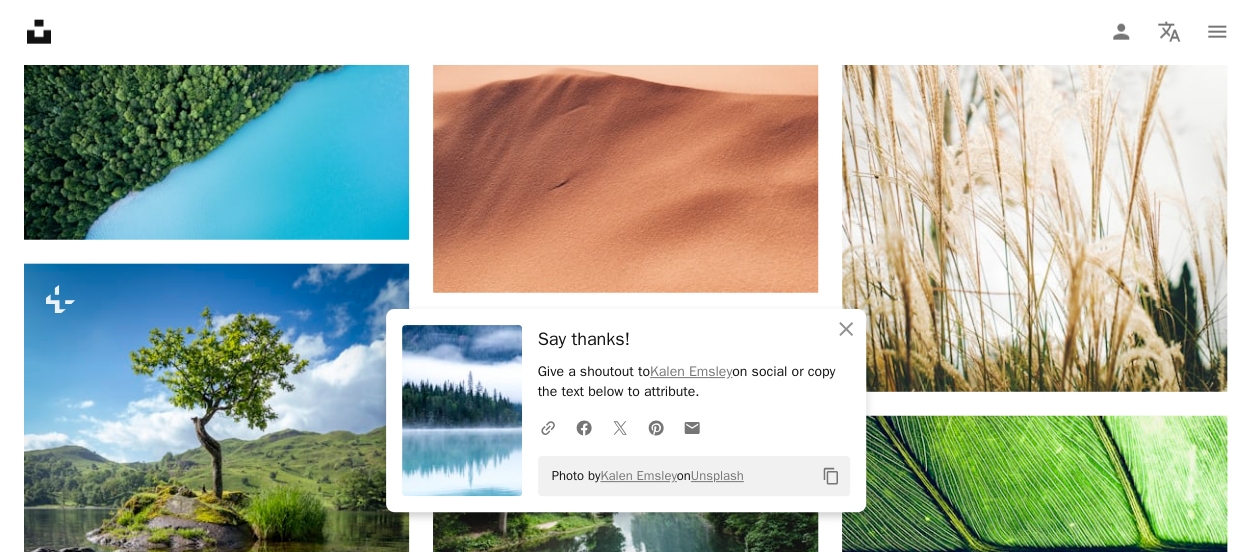 scroll, scrollTop: 10000, scrollLeft: 0, axis: vertical 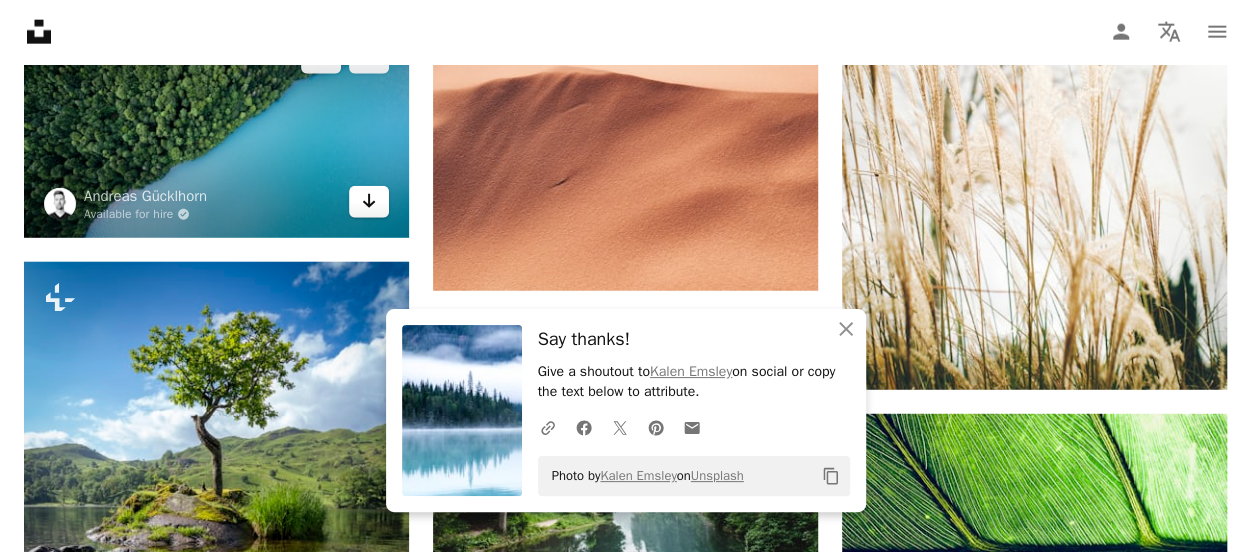 click on "Arrow pointing down" 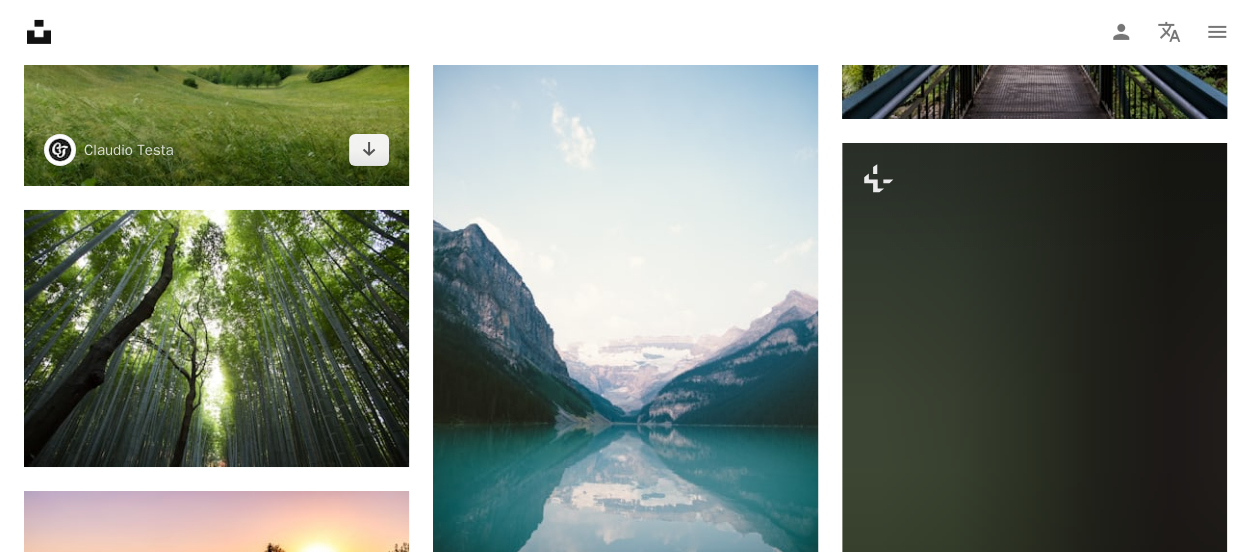 scroll, scrollTop: 10900, scrollLeft: 0, axis: vertical 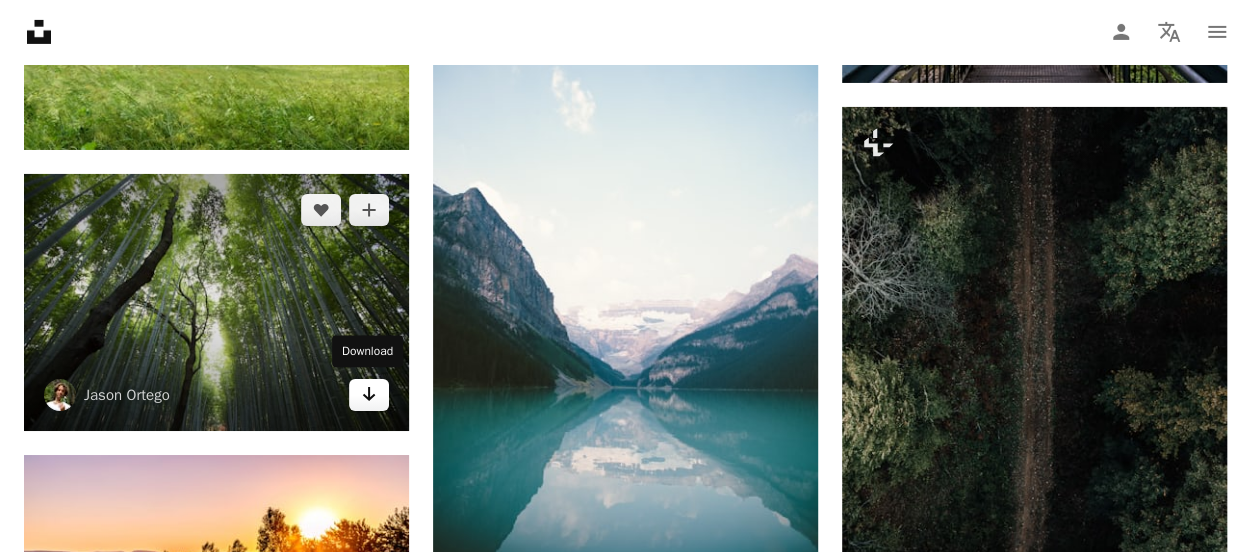 click on "Arrow pointing down" at bounding box center (369, 395) 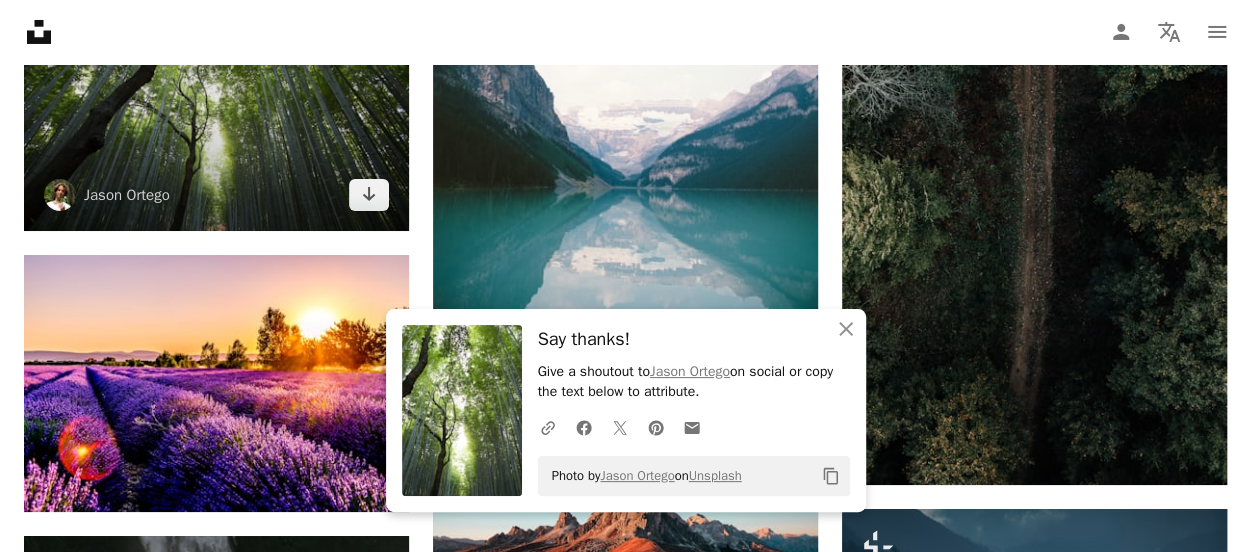 scroll, scrollTop: 11300, scrollLeft: 0, axis: vertical 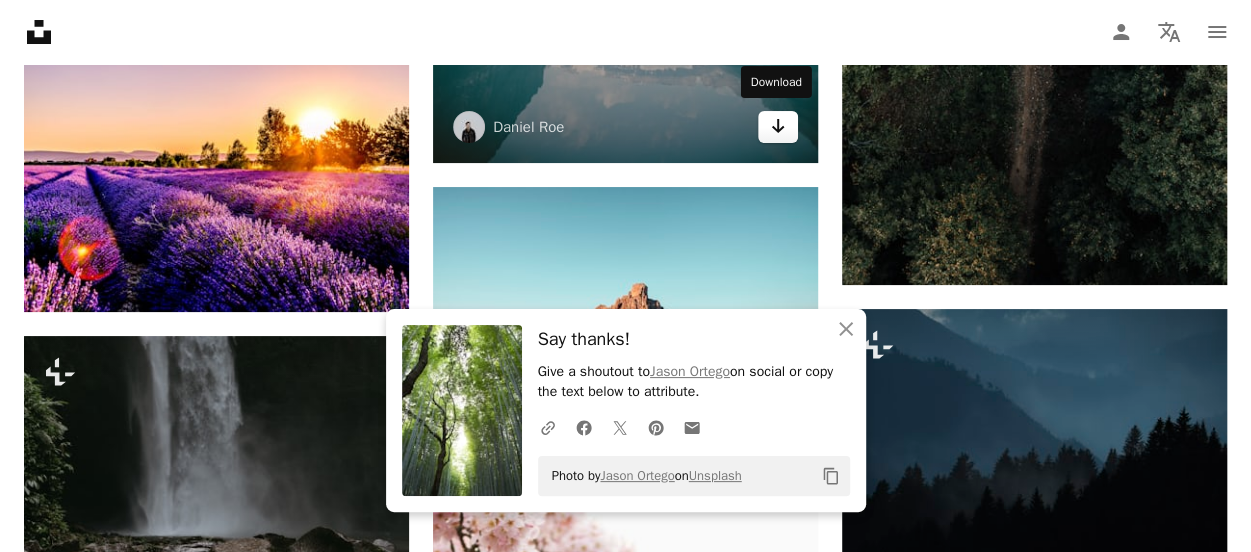 click on "Arrow pointing down" at bounding box center (778, 127) 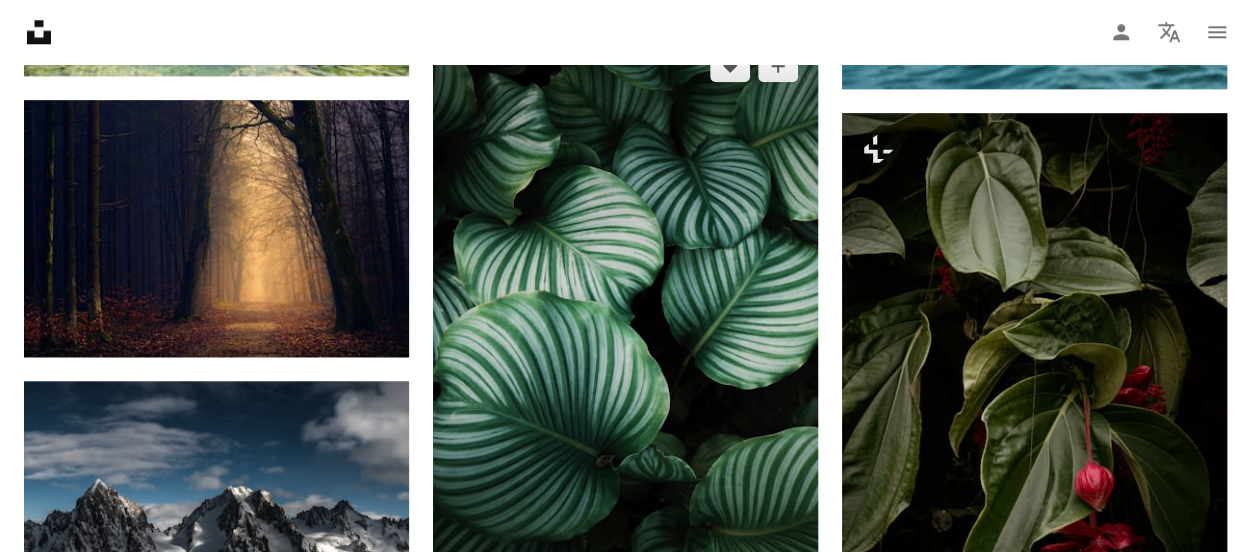 scroll, scrollTop: 12400, scrollLeft: 0, axis: vertical 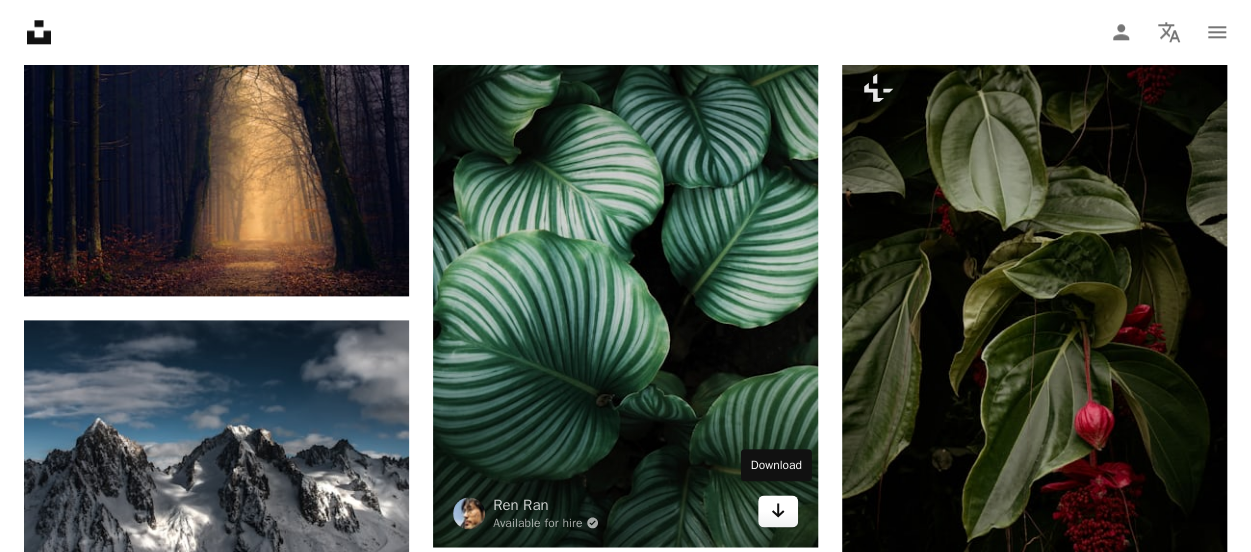 click 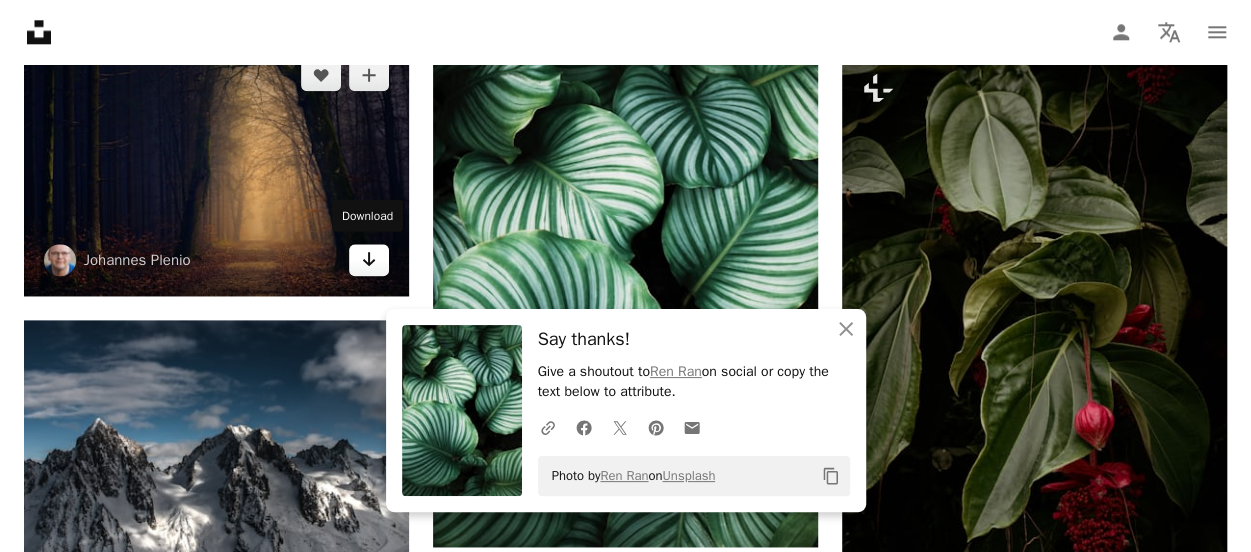 click 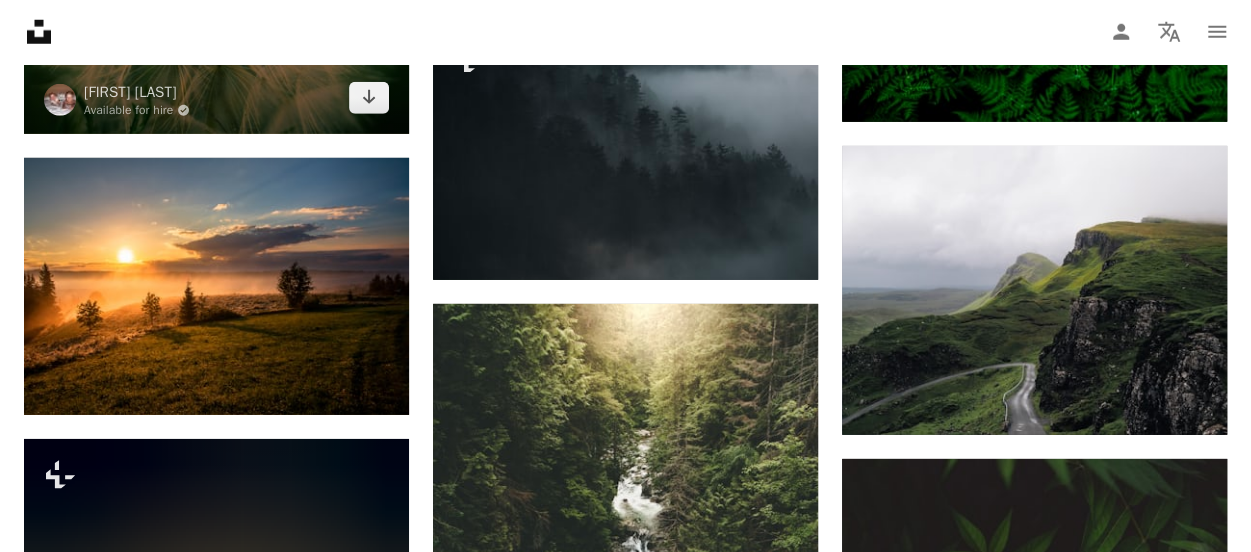 scroll, scrollTop: 14100, scrollLeft: 0, axis: vertical 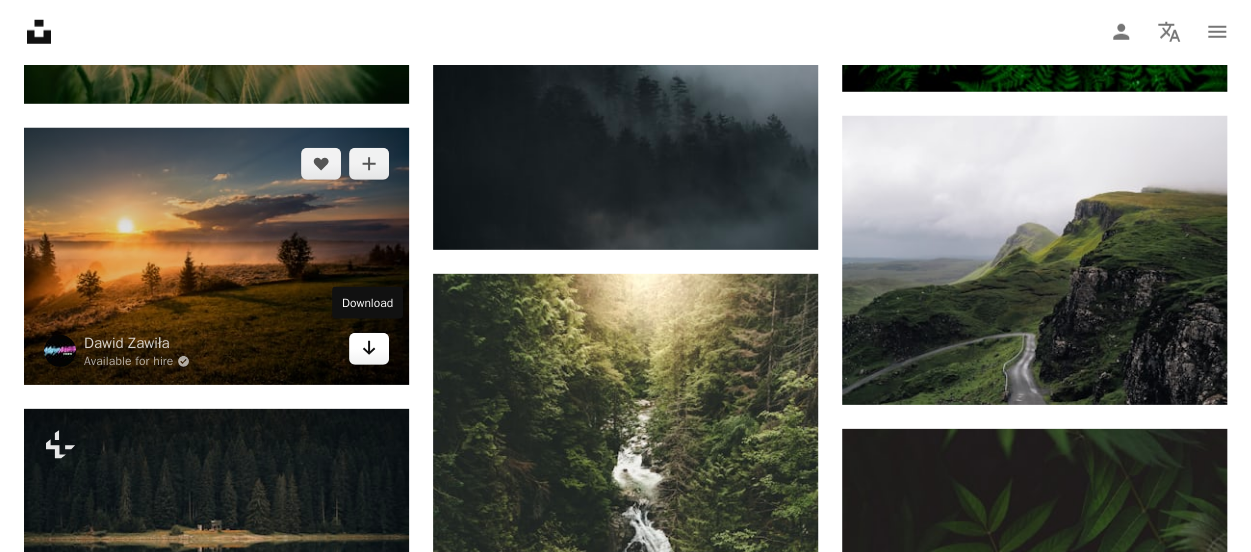 click 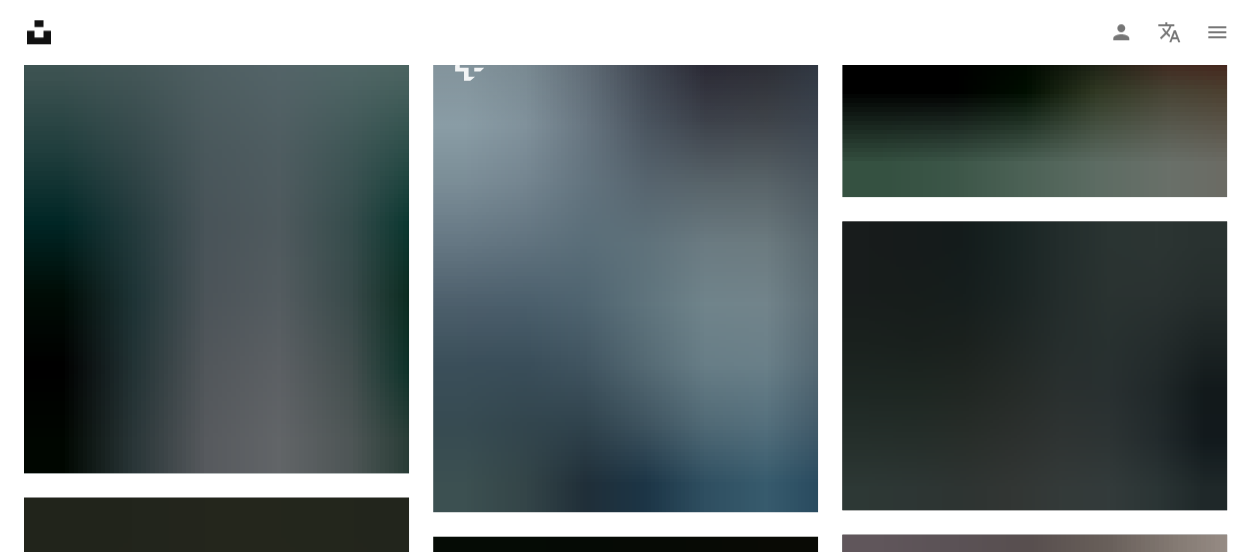 scroll, scrollTop: 16100, scrollLeft: 0, axis: vertical 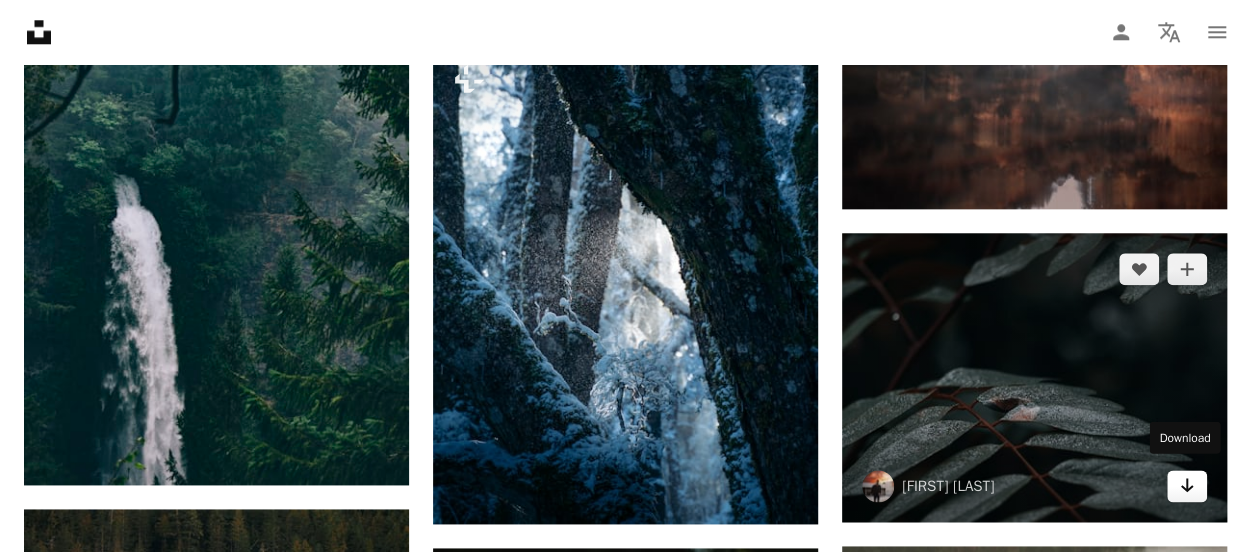 click 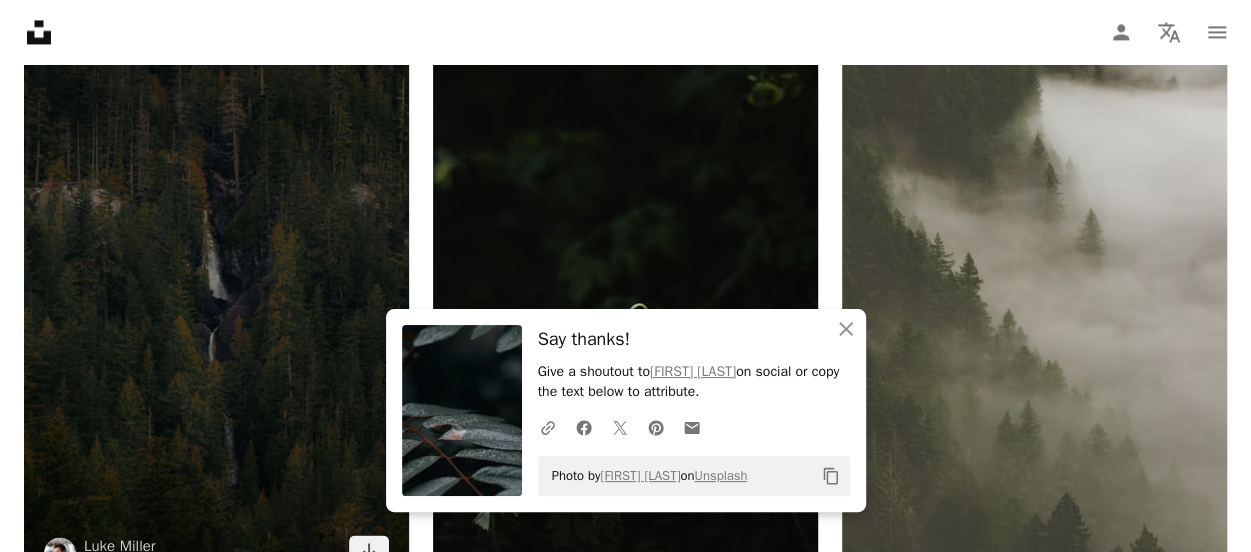 scroll, scrollTop: 16900, scrollLeft: 0, axis: vertical 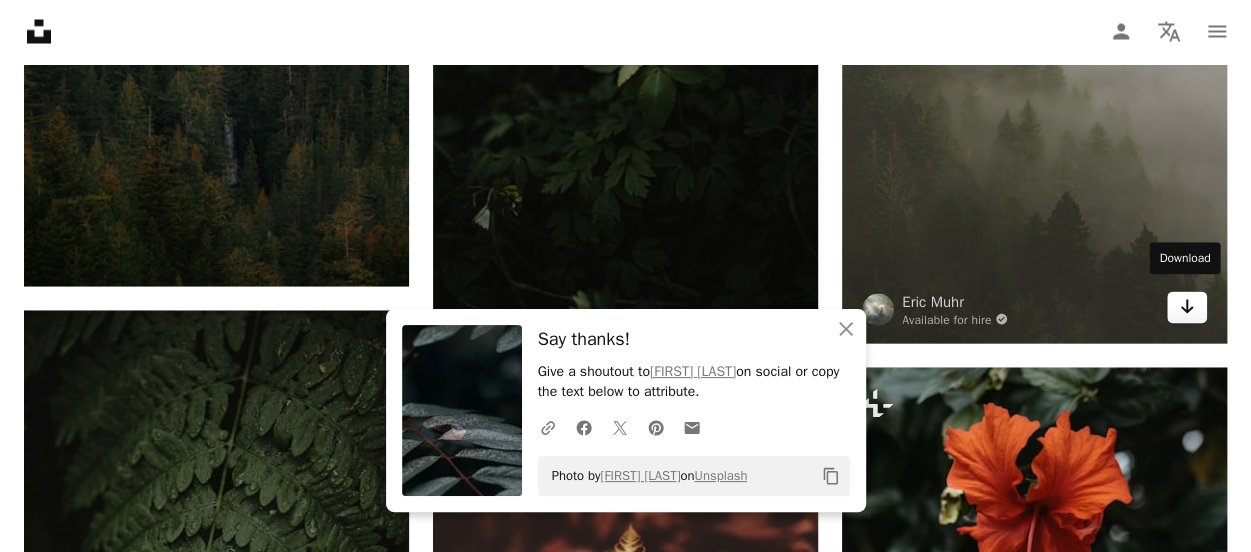 click on "Arrow pointing down" at bounding box center [1187, 308] 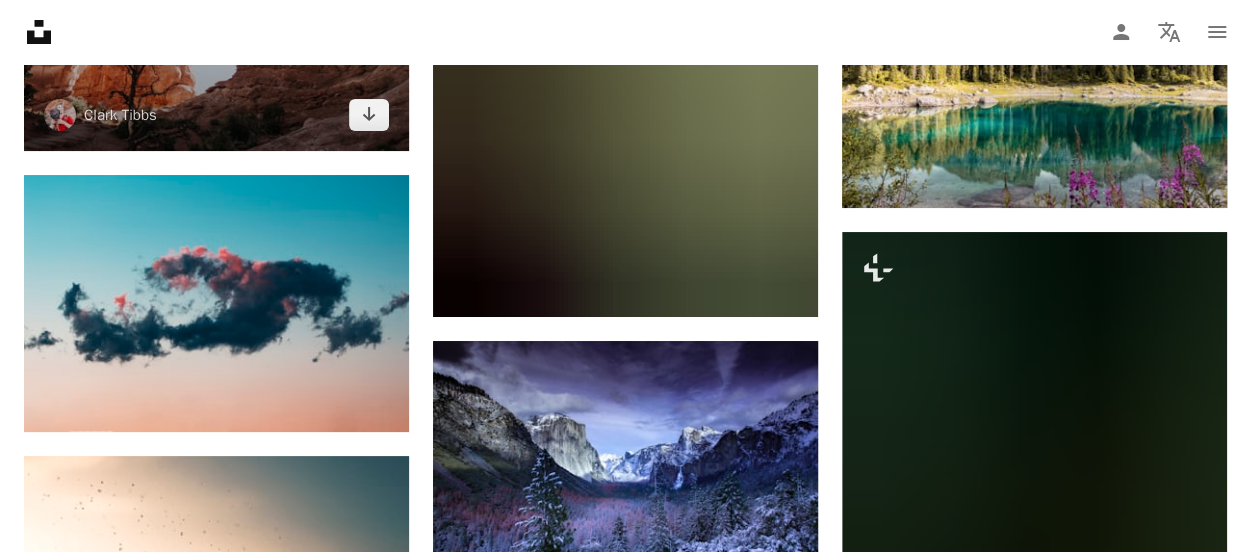 scroll, scrollTop: 18900, scrollLeft: 0, axis: vertical 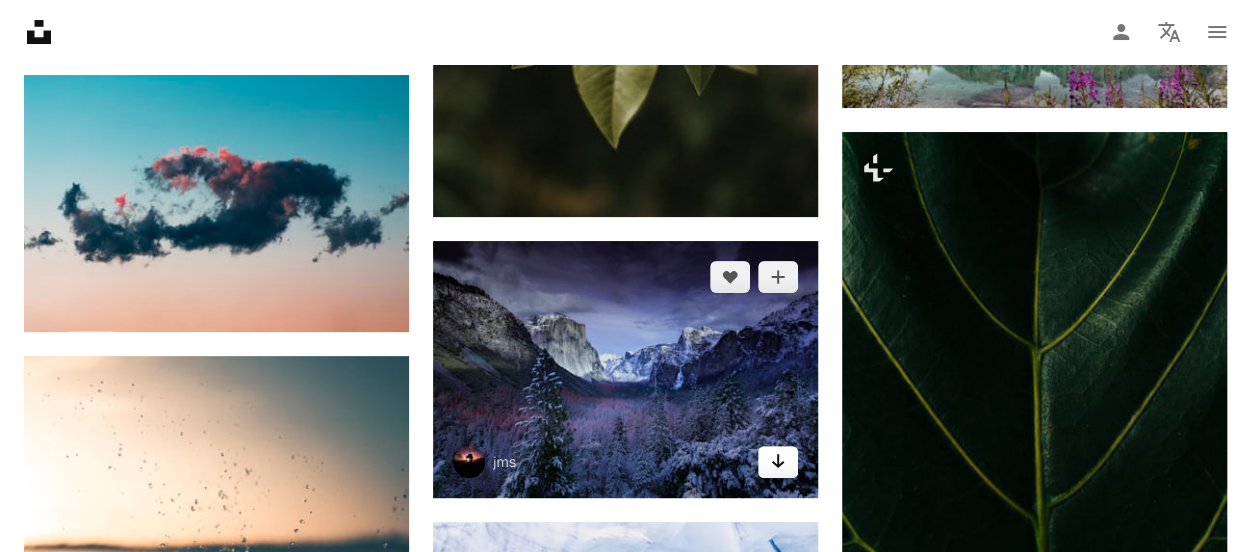 click on "Arrow pointing down" 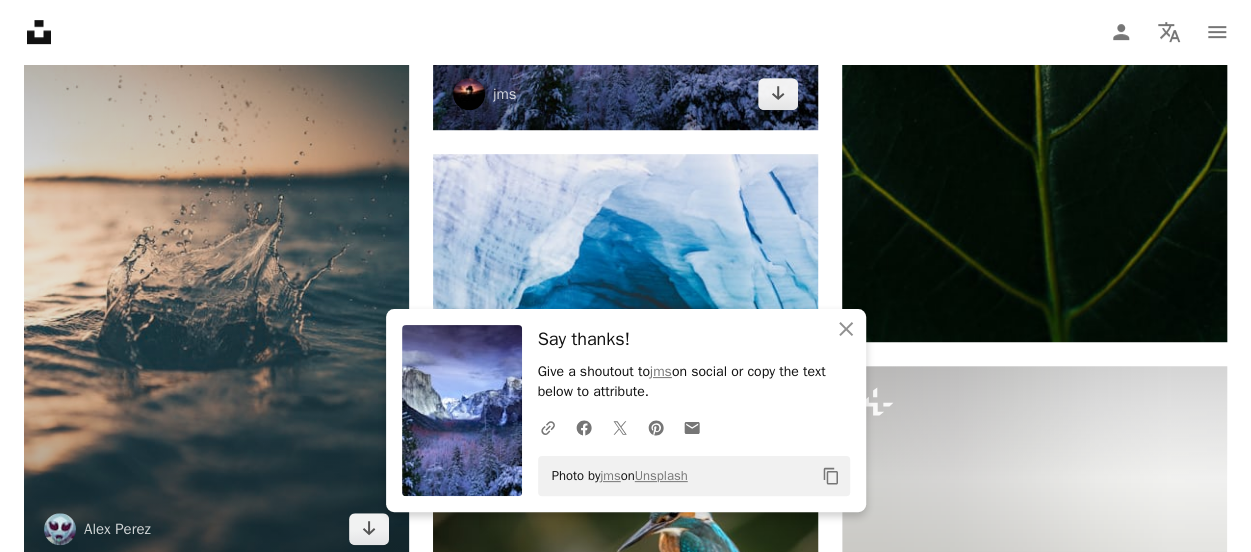 scroll, scrollTop: 19300, scrollLeft: 0, axis: vertical 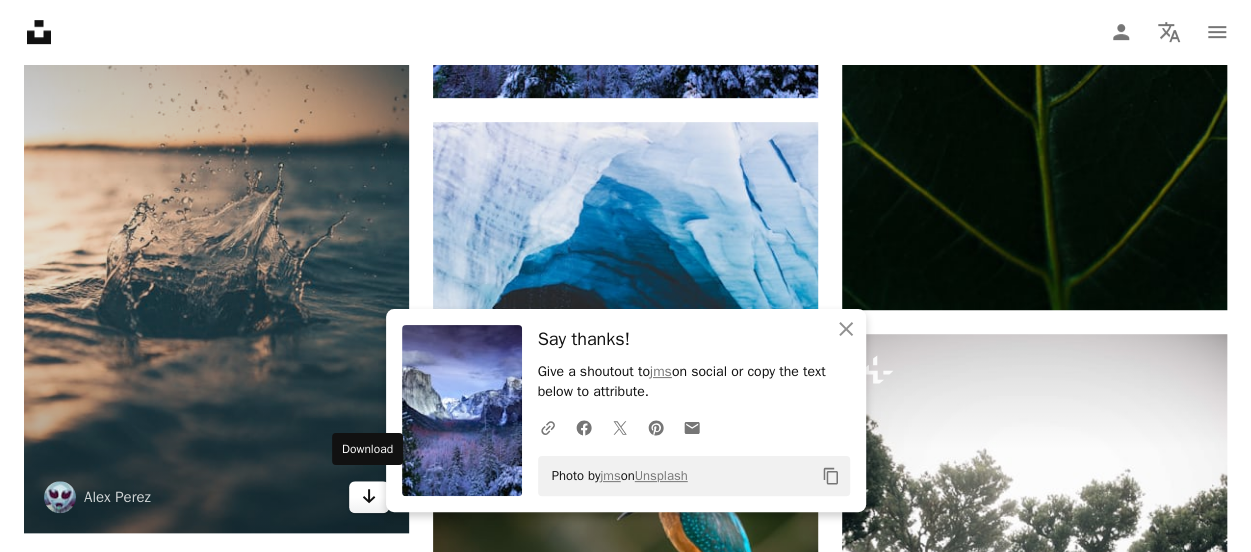 click 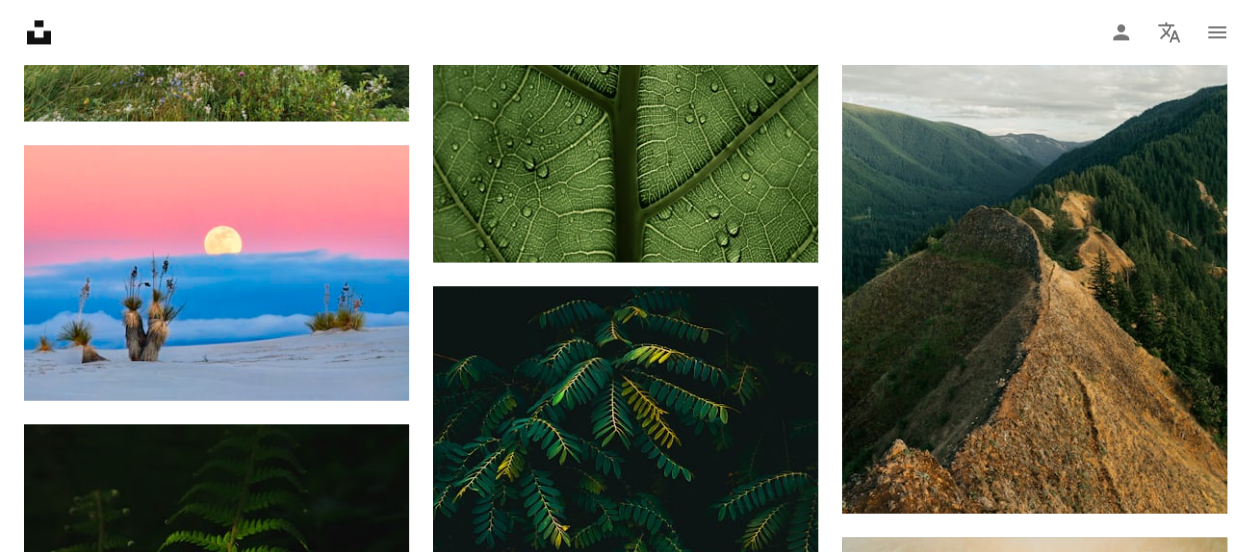 scroll, scrollTop: 20400, scrollLeft: 0, axis: vertical 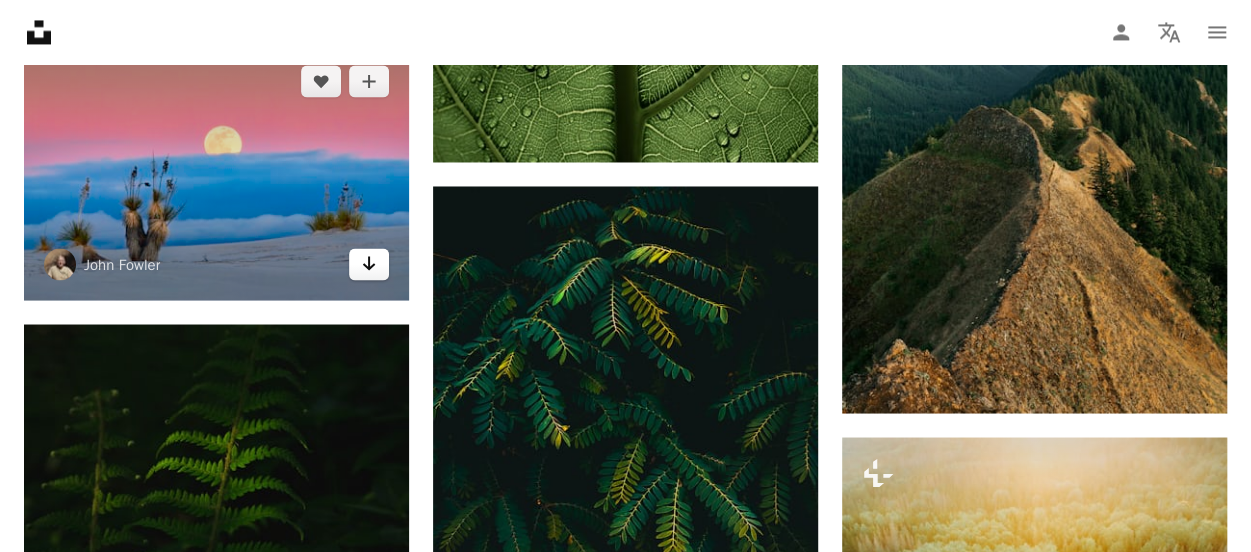 click 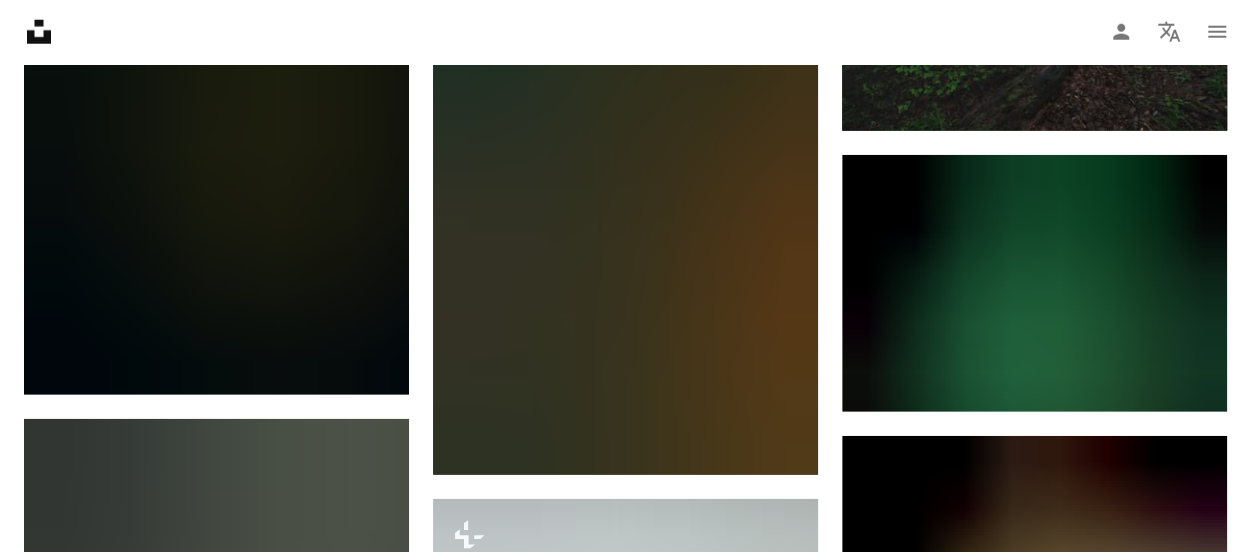 scroll, scrollTop: 21500, scrollLeft: 0, axis: vertical 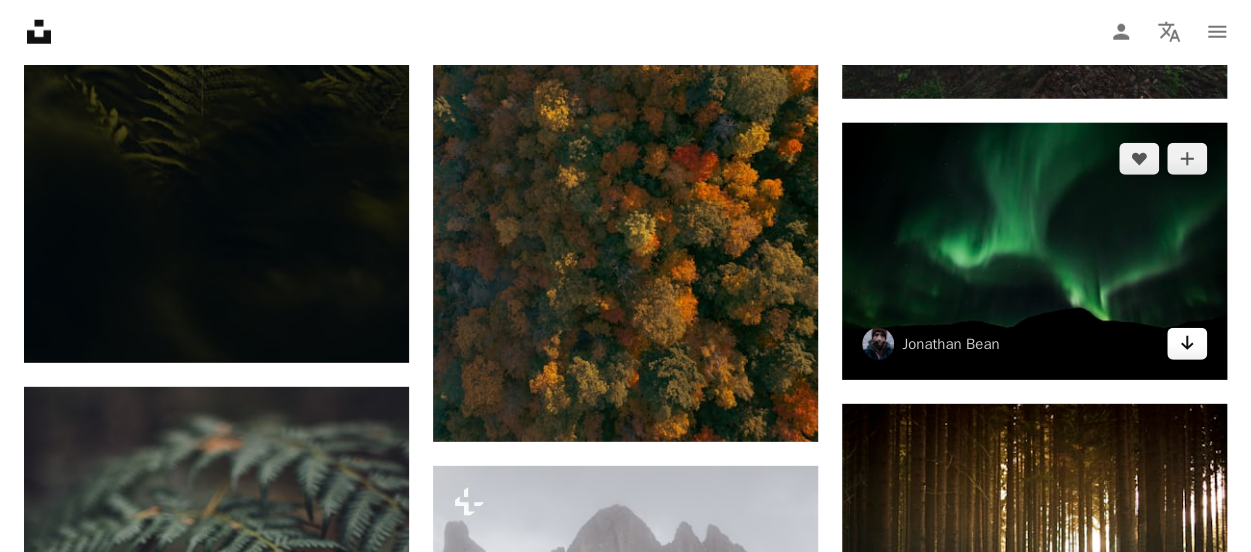 click on "Arrow pointing down" 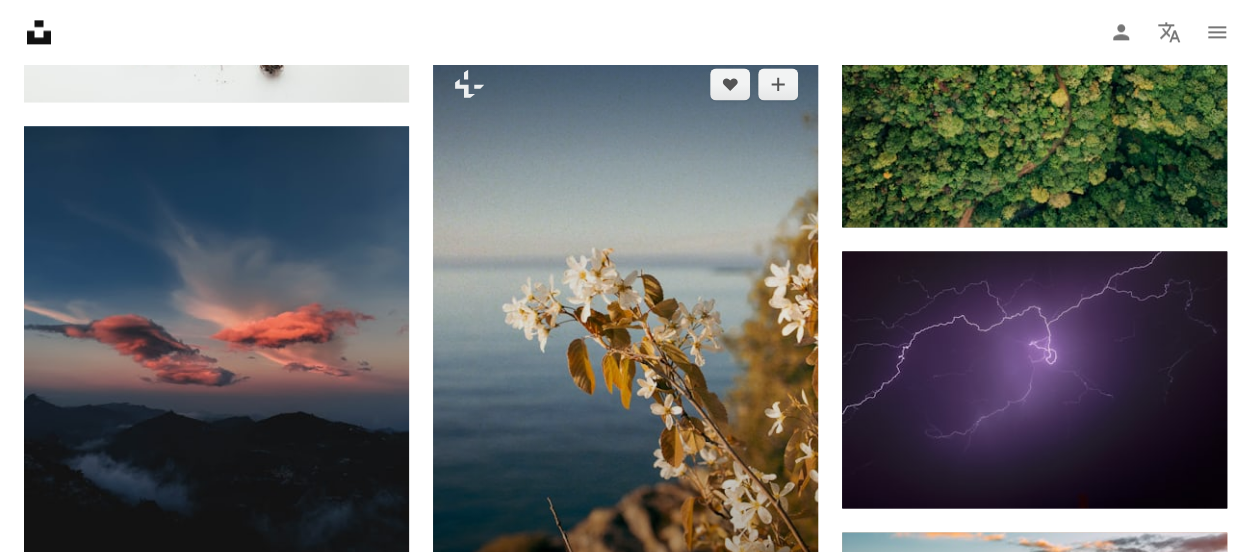 scroll, scrollTop: 24000, scrollLeft: 0, axis: vertical 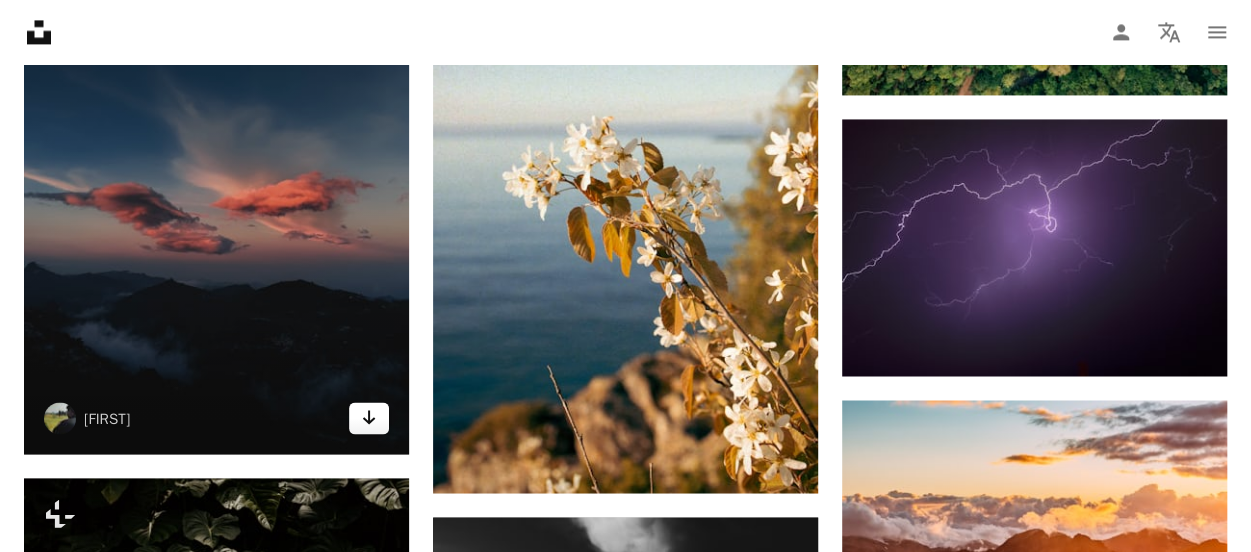 click on "Arrow pointing down" at bounding box center [369, 418] 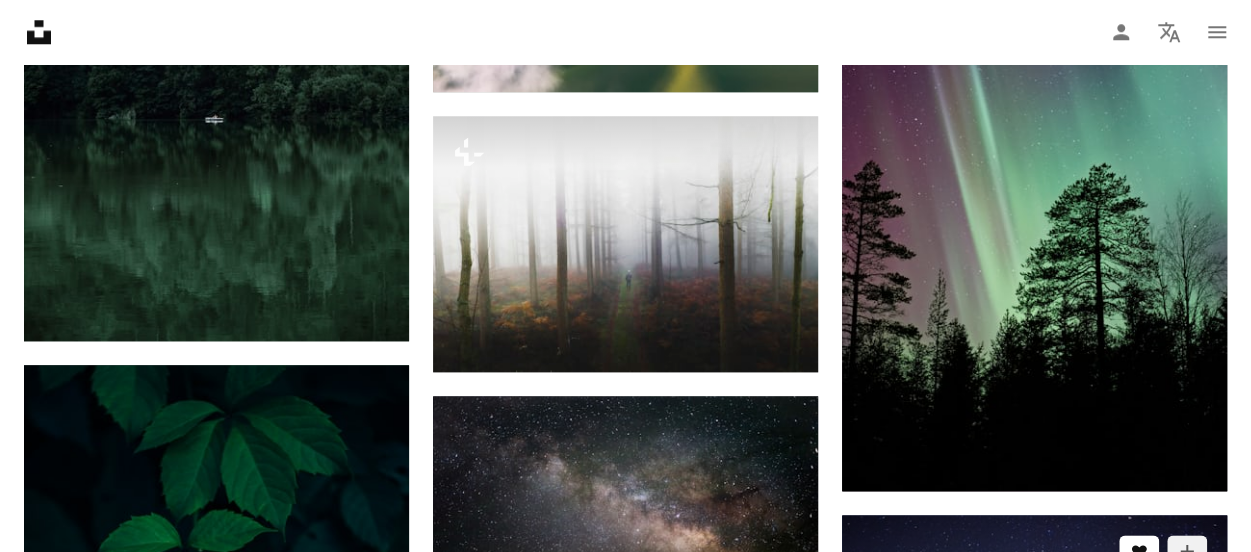 scroll, scrollTop: 27300, scrollLeft: 0, axis: vertical 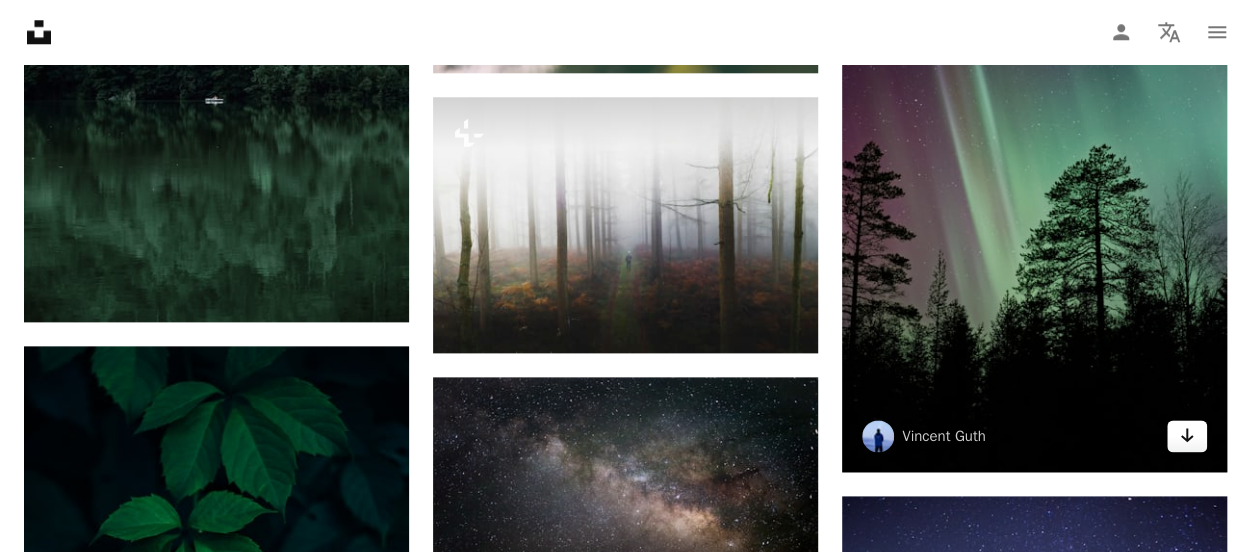 click on "Arrow pointing down" 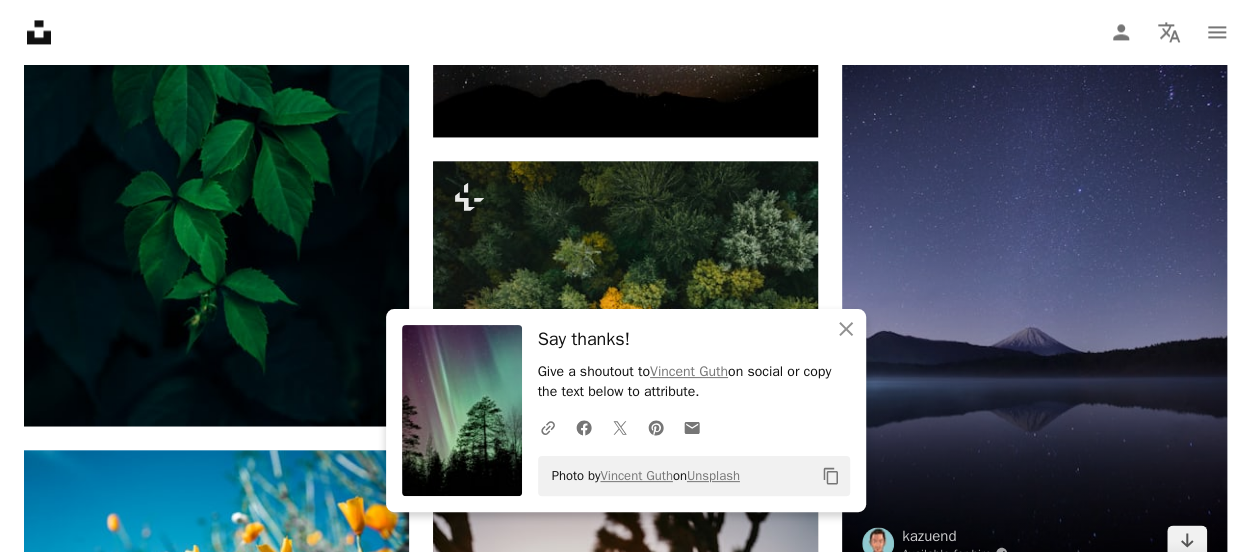 scroll, scrollTop: 27800, scrollLeft: 0, axis: vertical 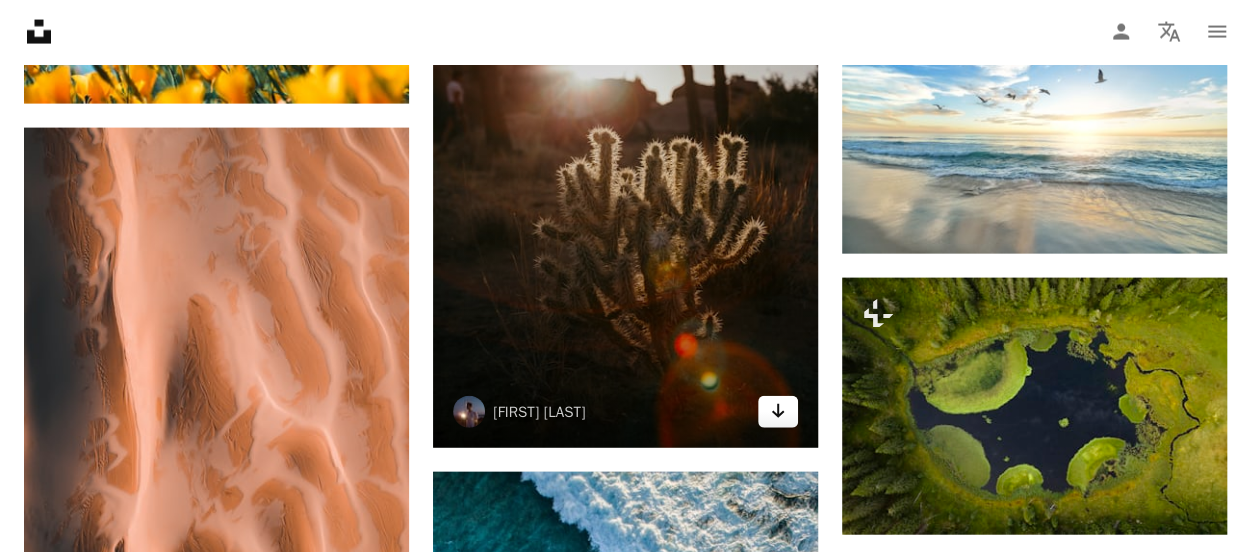 click on "Arrow pointing down" 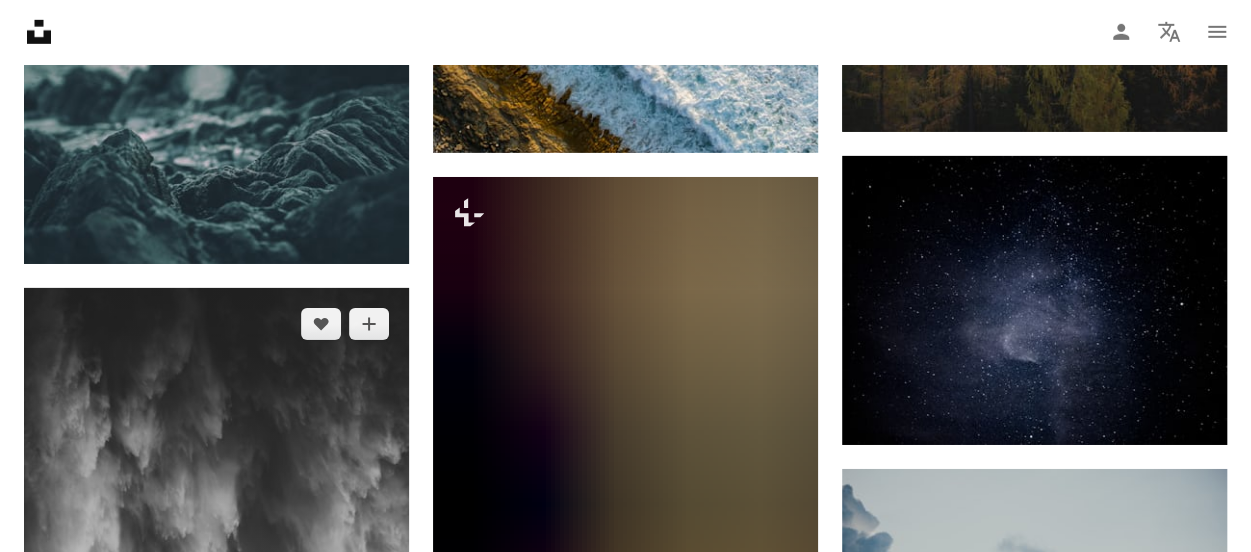 scroll, scrollTop: 29500, scrollLeft: 0, axis: vertical 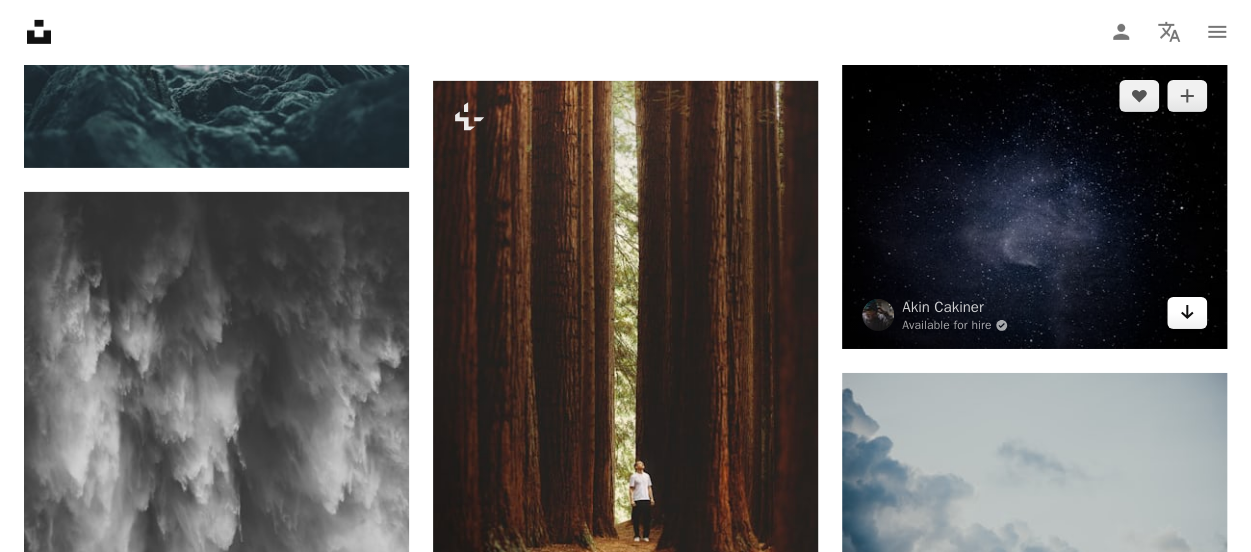 click on "Arrow pointing down" at bounding box center [1187, 313] 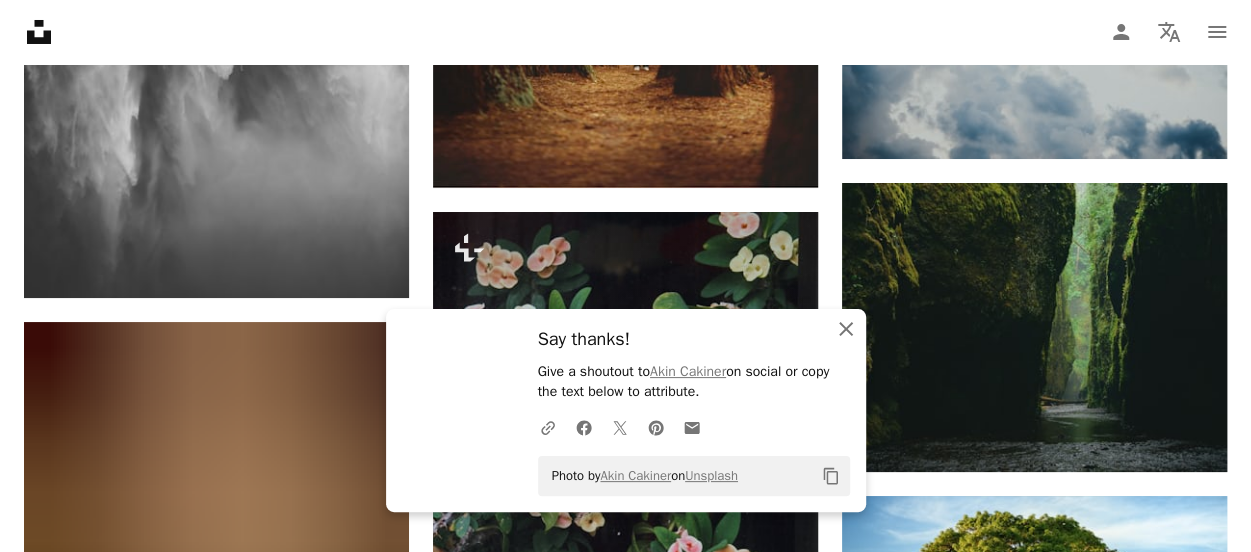 scroll, scrollTop: 30000, scrollLeft: 0, axis: vertical 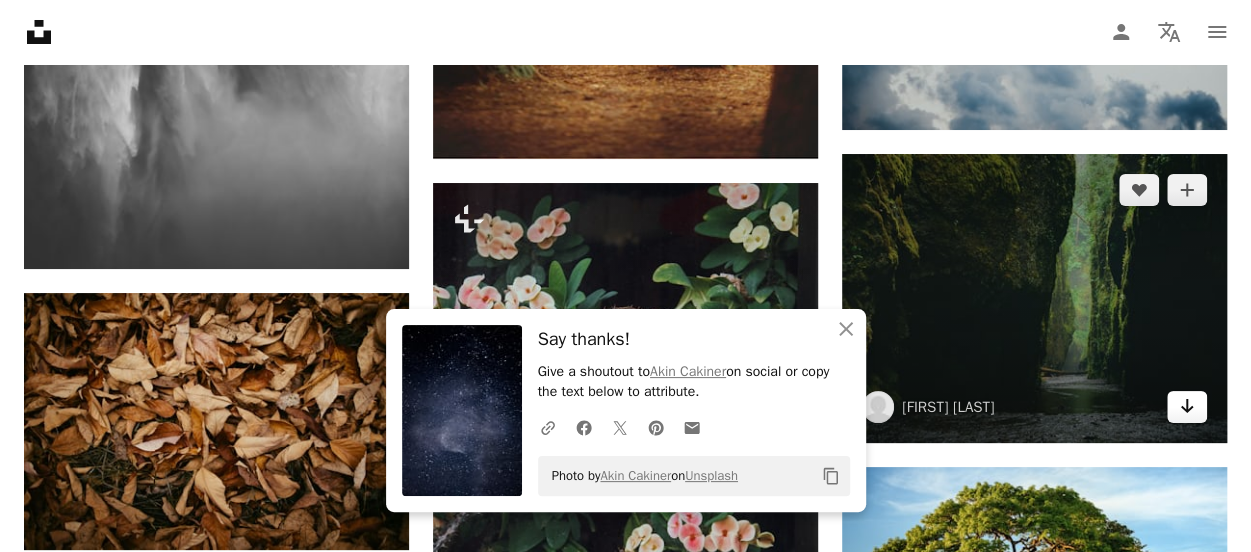 click on "Arrow pointing down" 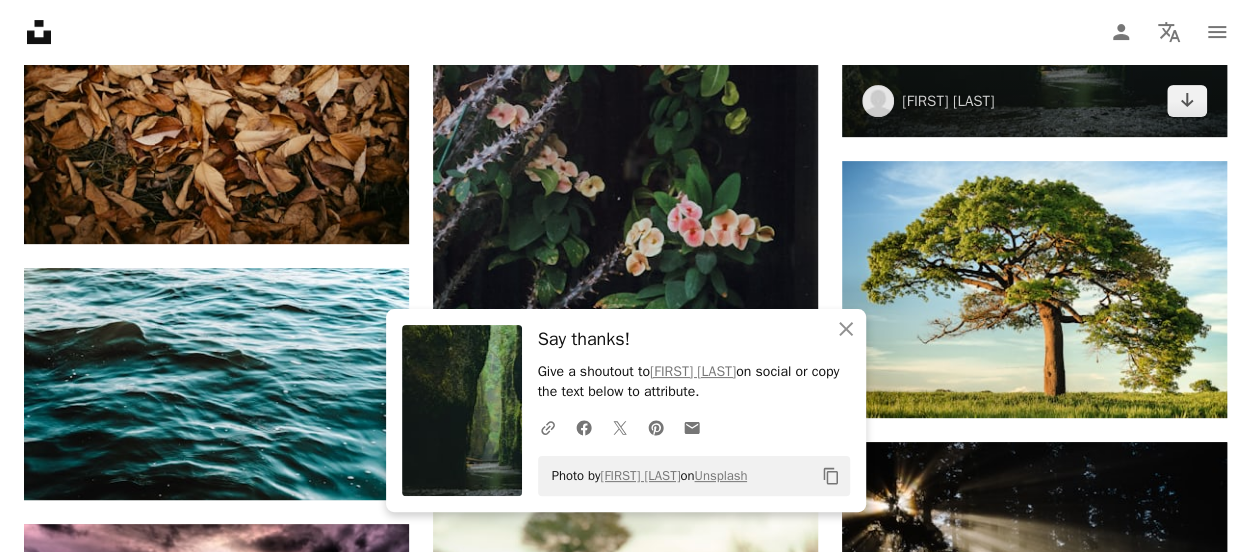 scroll, scrollTop: 30400, scrollLeft: 0, axis: vertical 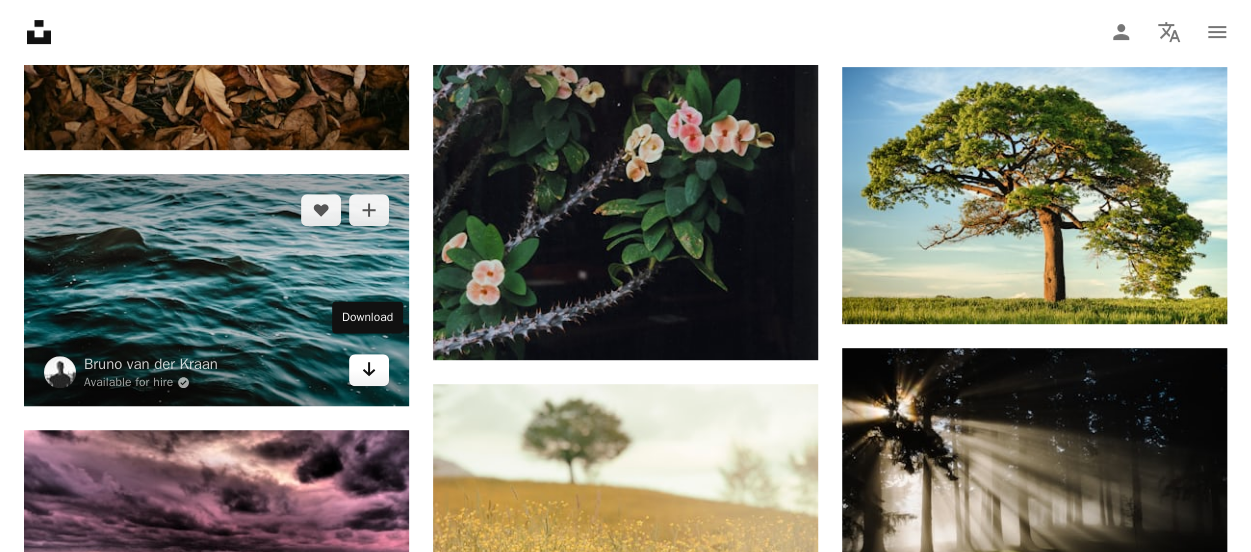 click on "Arrow pointing down" 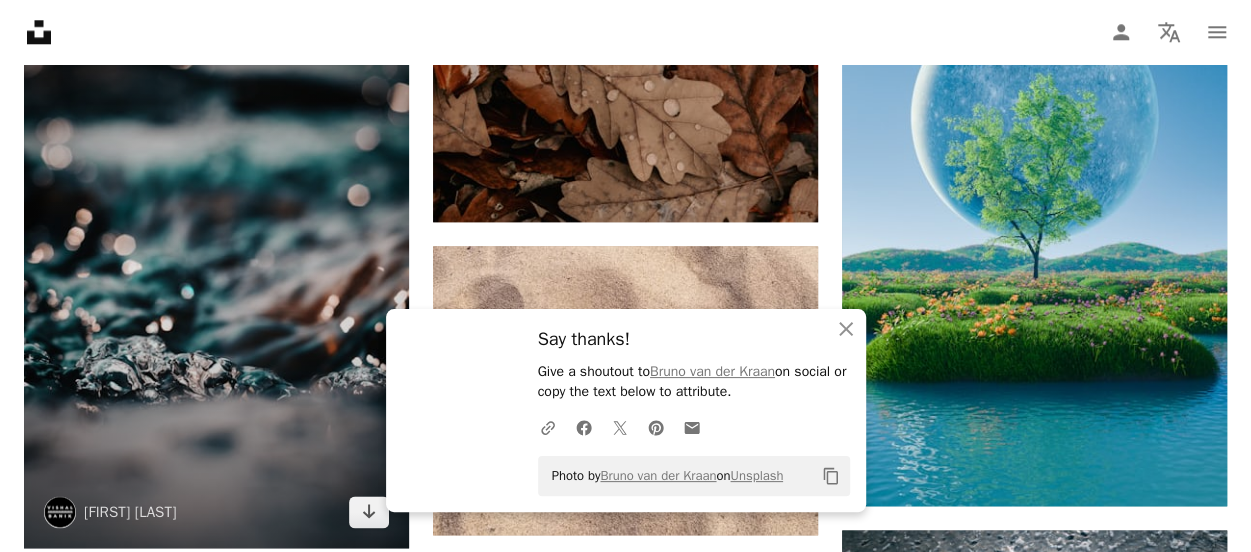 scroll, scrollTop: 31200, scrollLeft: 0, axis: vertical 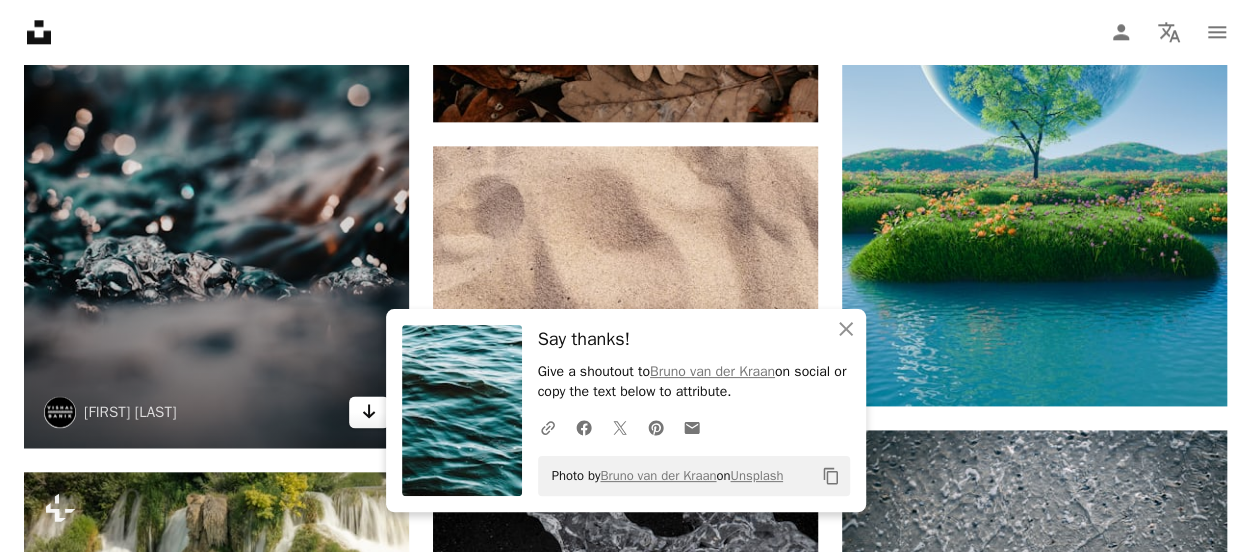 click 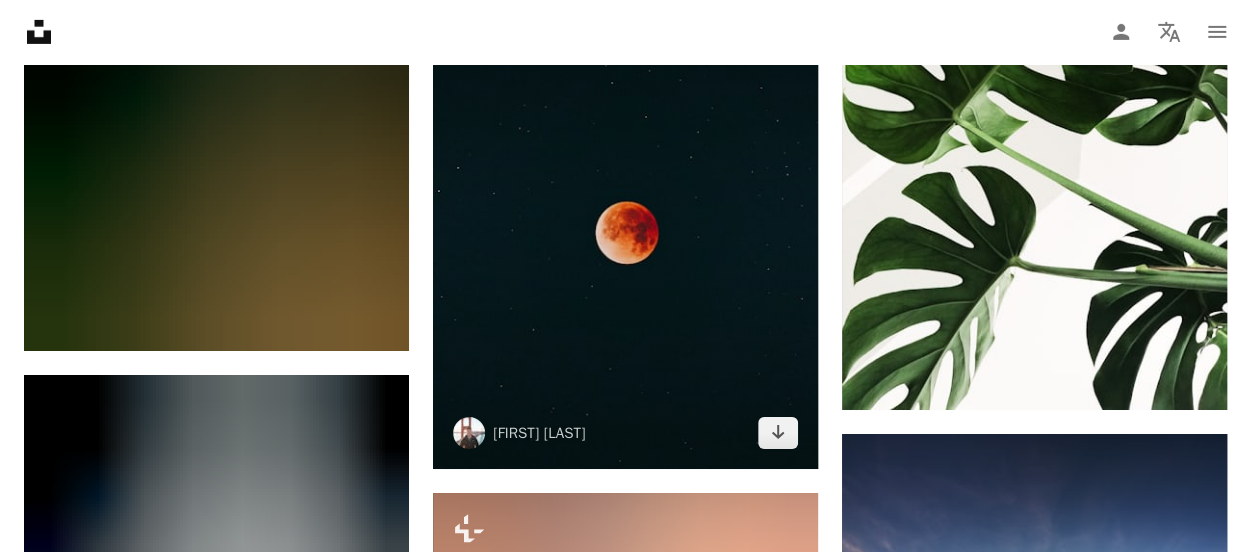 scroll, scrollTop: 33400, scrollLeft: 0, axis: vertical 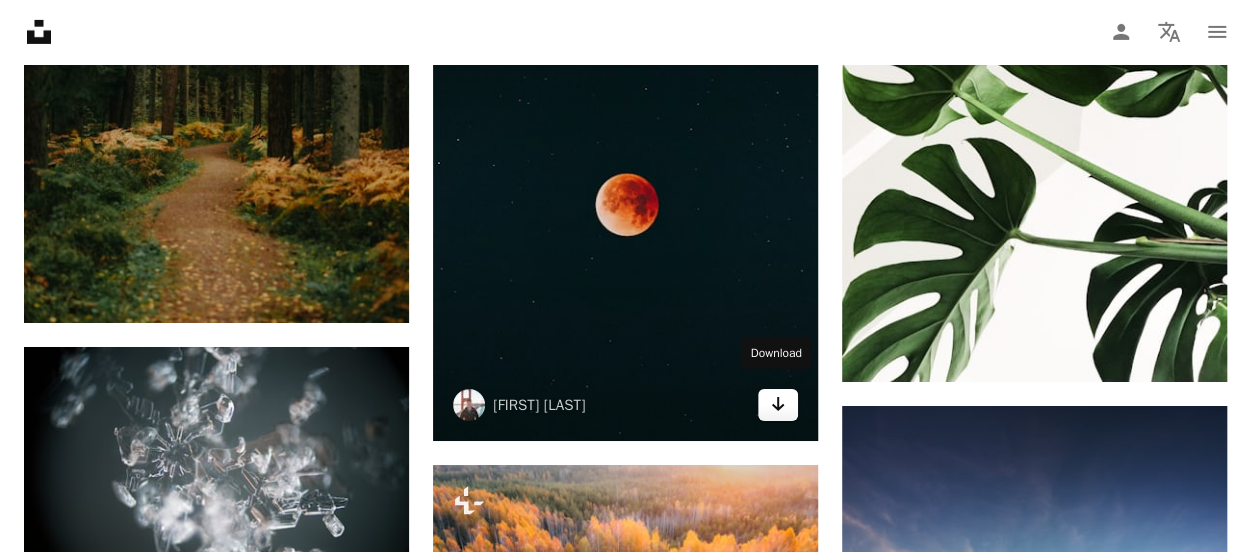 click 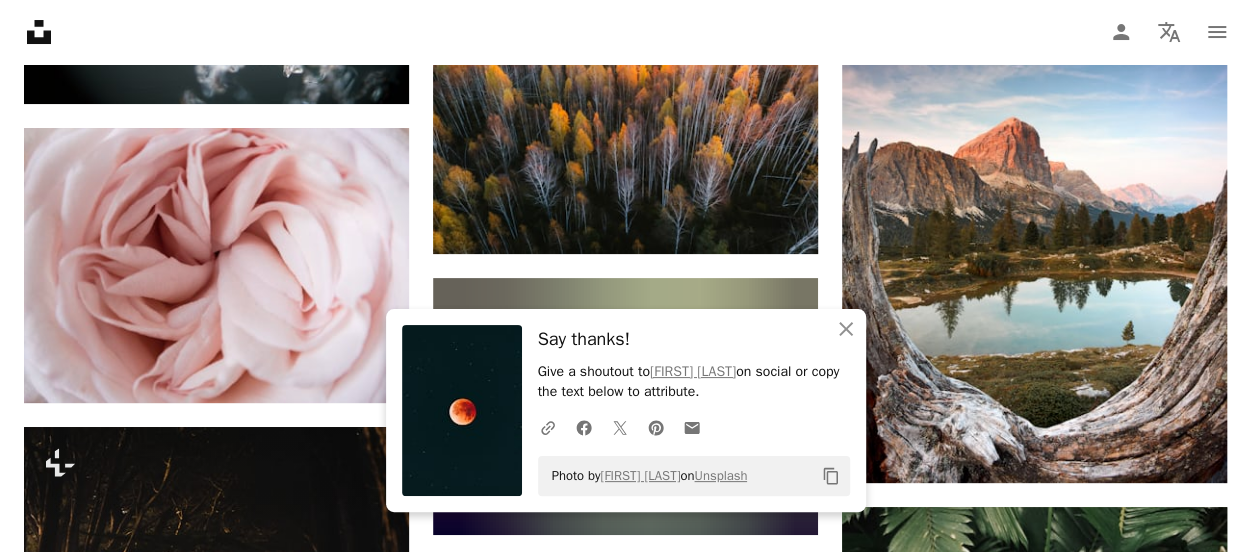 scroll, scrollTop: 34000, scrollLeft: 0, axis: vertical 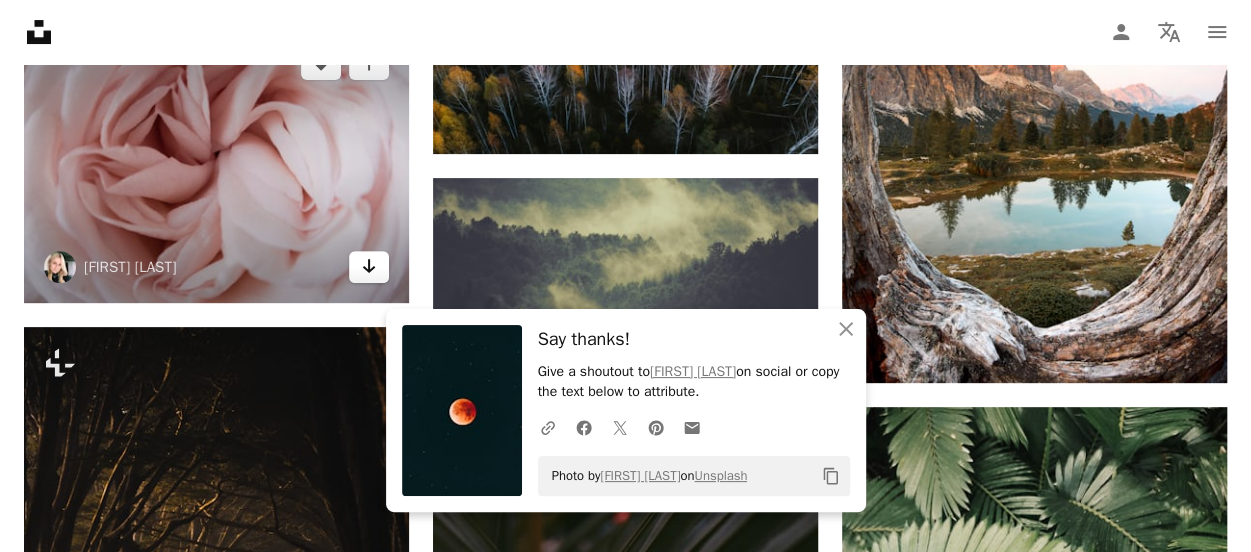 click on "Arrow pointing down" 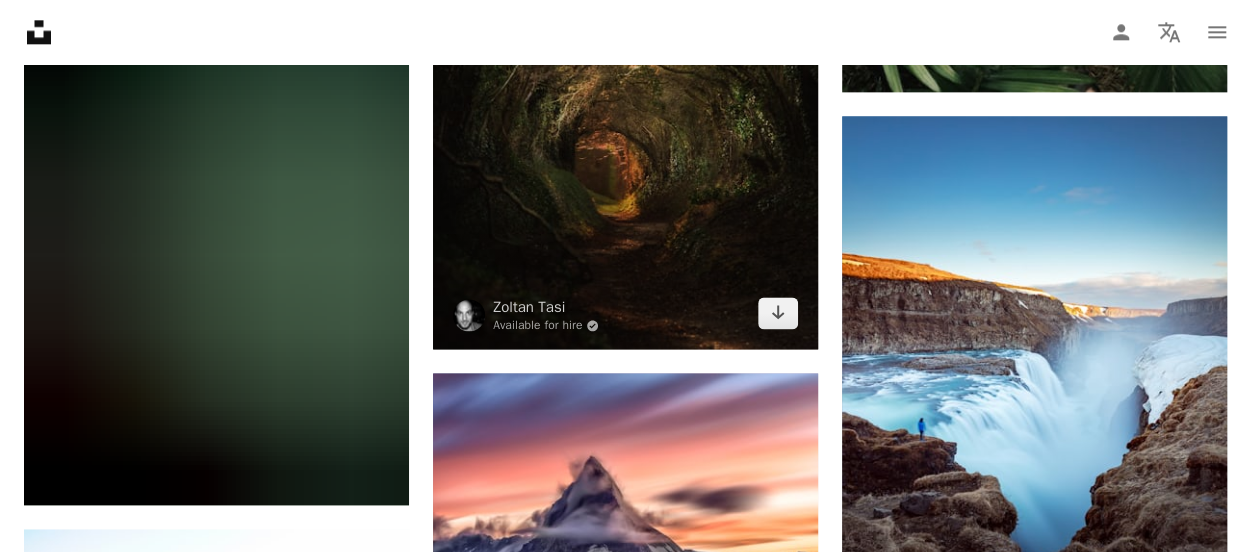 scroll, scrollTop: 35100, scrollLeft: 0, axis: vertical 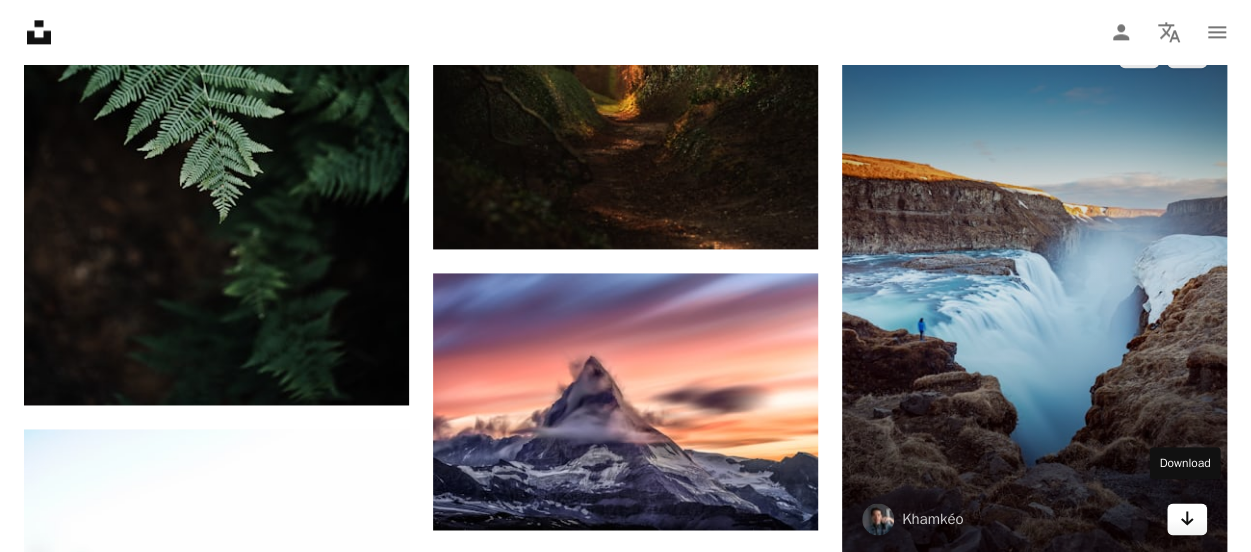 click on "Arrow pointing down" 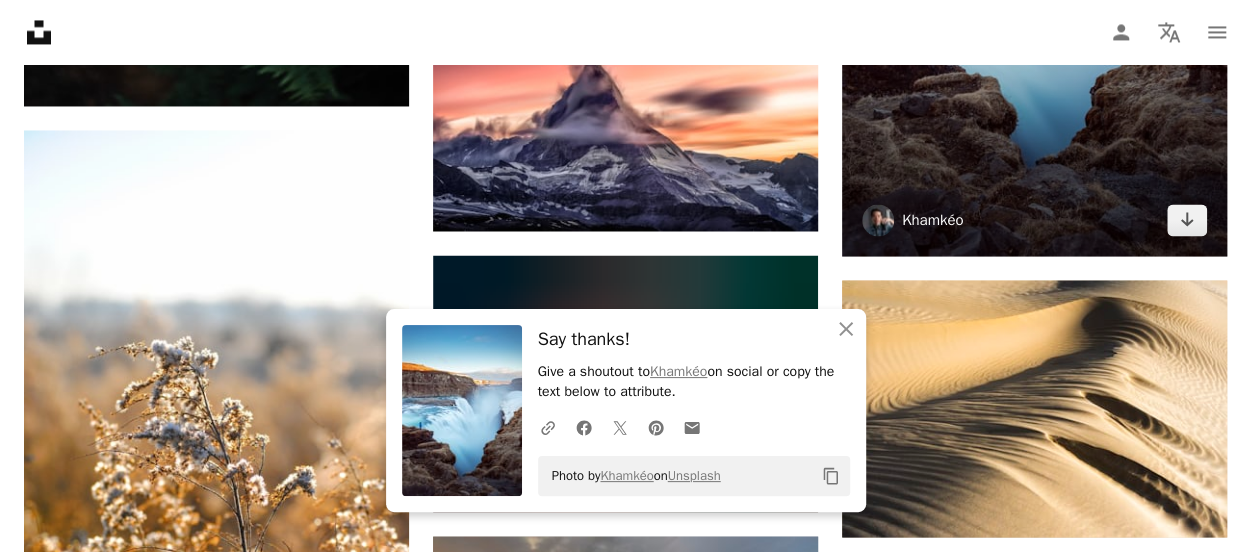 scroll, scrollTop: 35600, scrollLeft: 0, axis: vertical 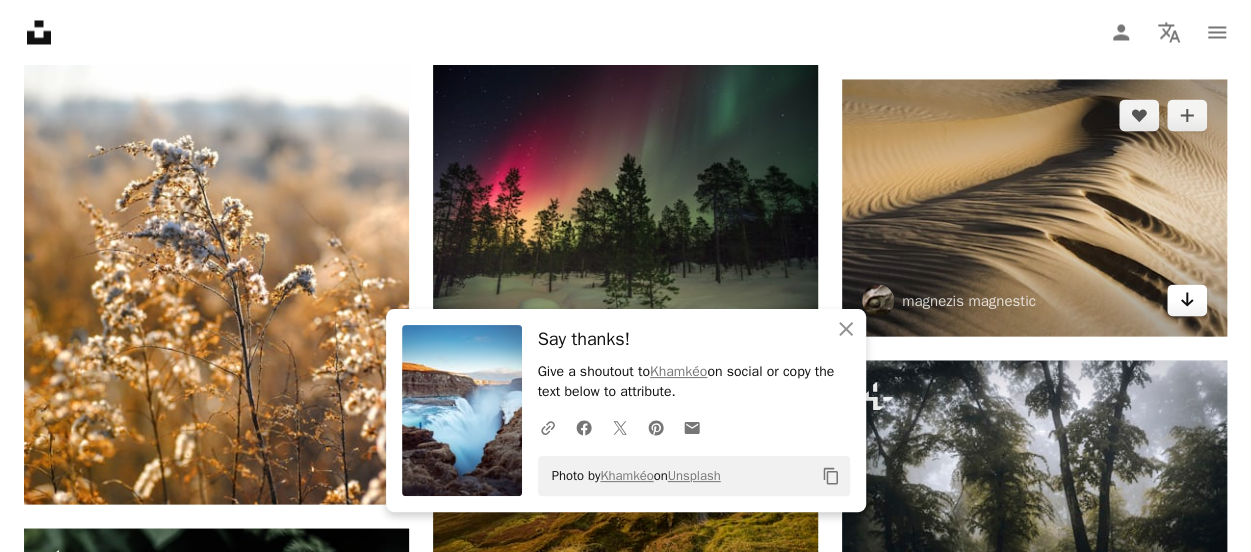 click on "Arrow pointing down" 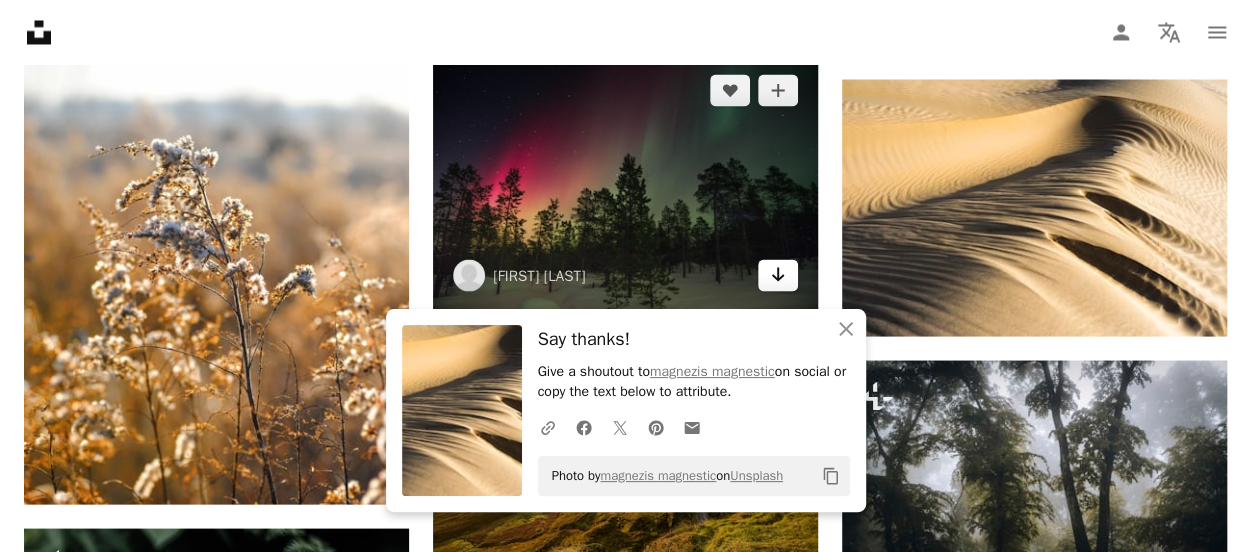 click on "Arrow pointing down" 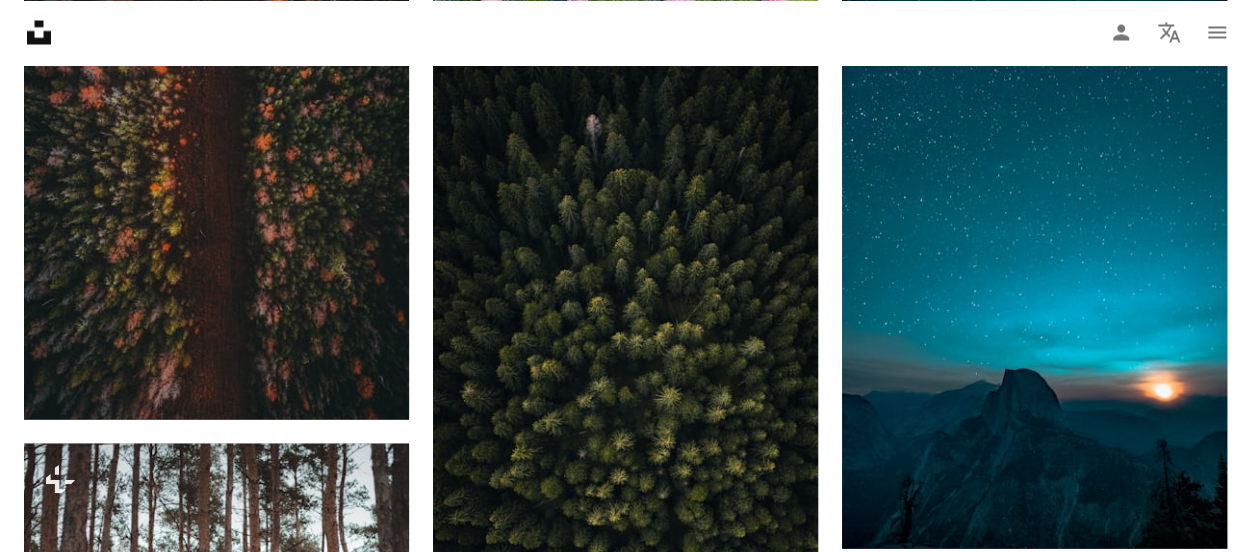 scroll, scrollTop: 39400, scrollLeft: 0, axis: vertical 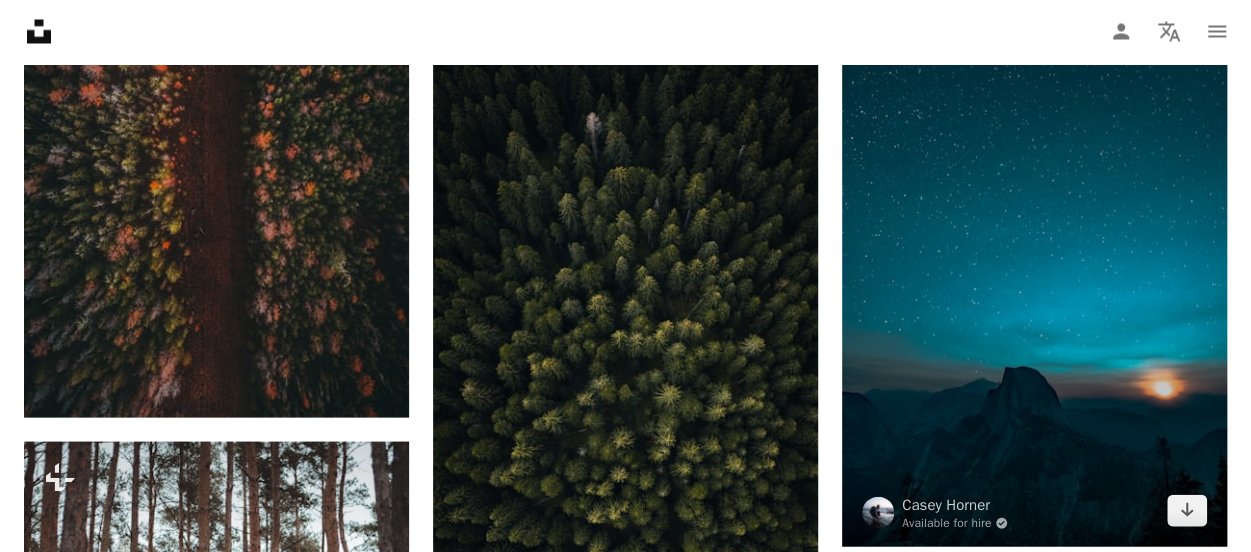 drag, startPoint x: 1188, startPoint y: 496, endPoint x: 918, endPoint y: 427, distance: 278.67725 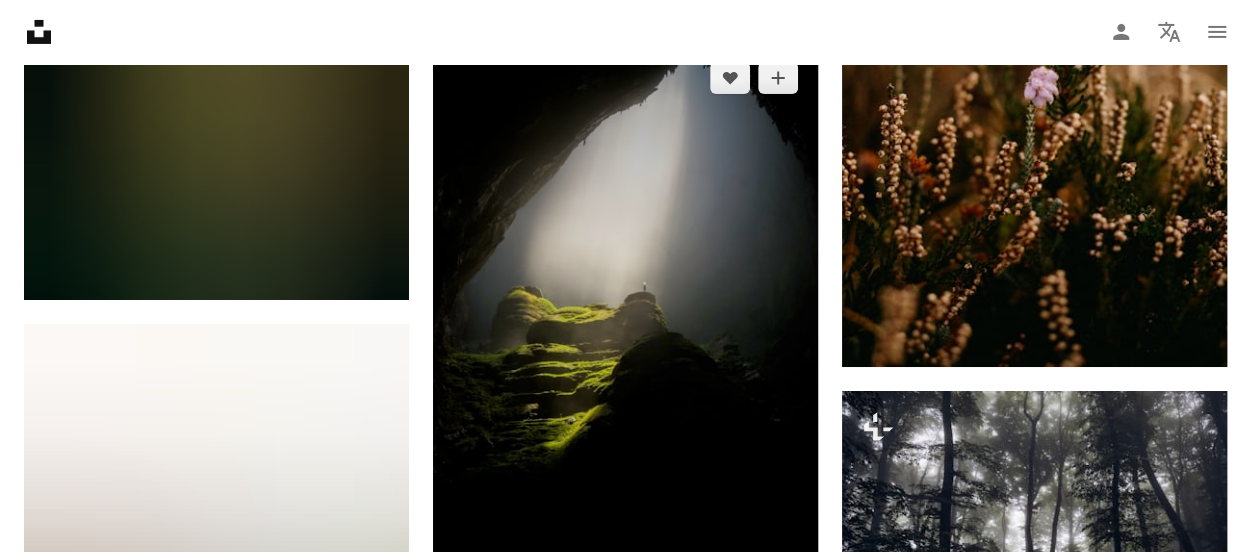 scroll, scrollTop: 41100, scrollLeft: 0, axis: vertical 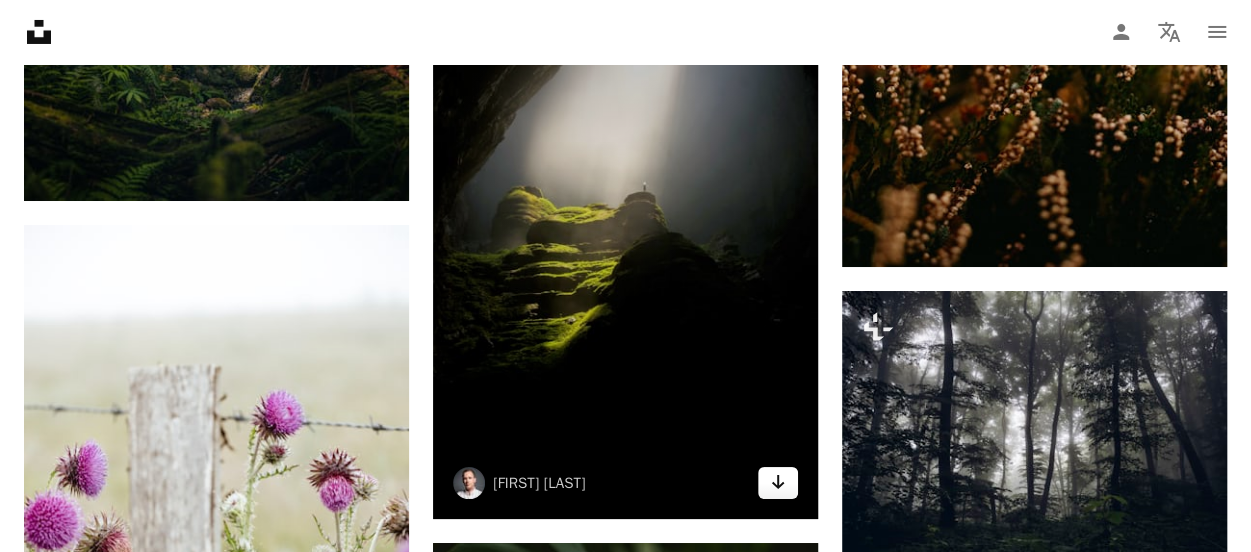 click 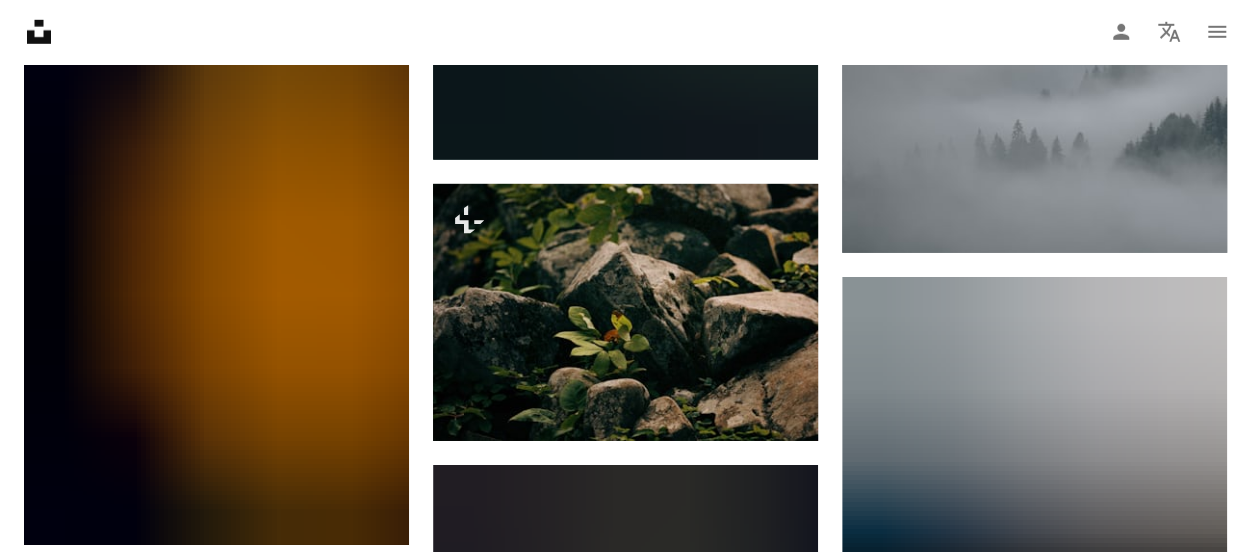 scroll, scrollTop: 44300, scrollLeft: 0, axis: vertical 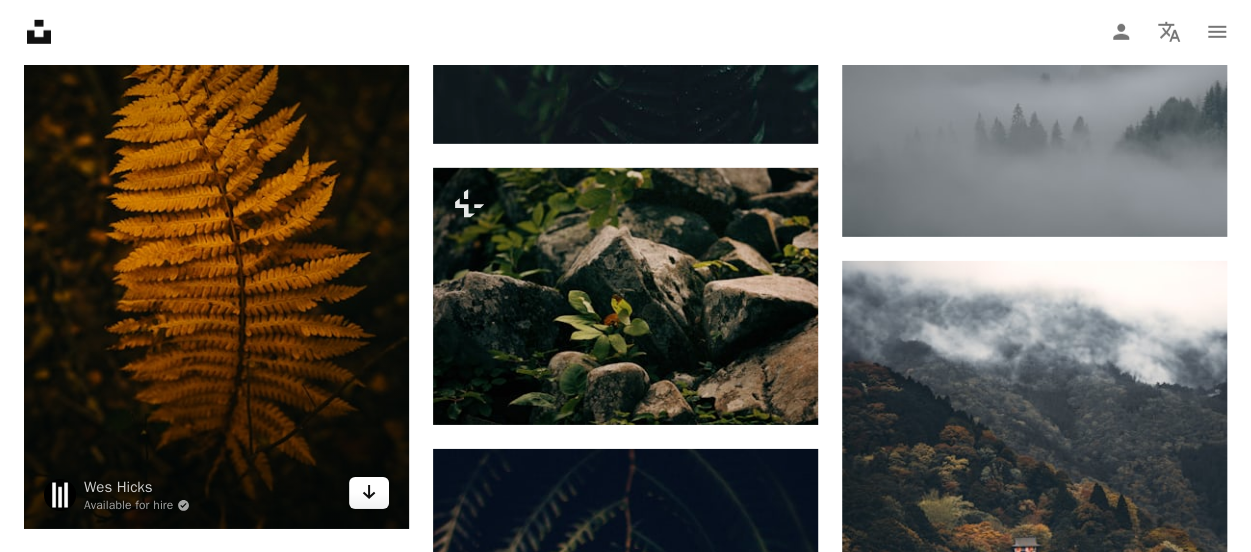 click on "Arrow pointing down" 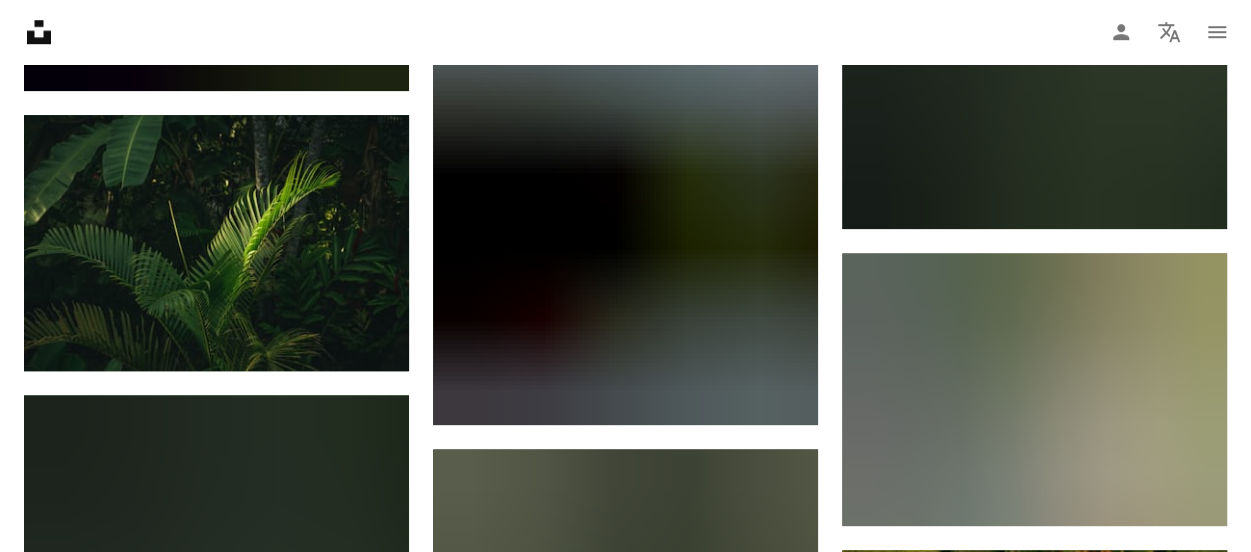 scroll, scrollTop: 53300, scrollLeft: 0, axis: vertical 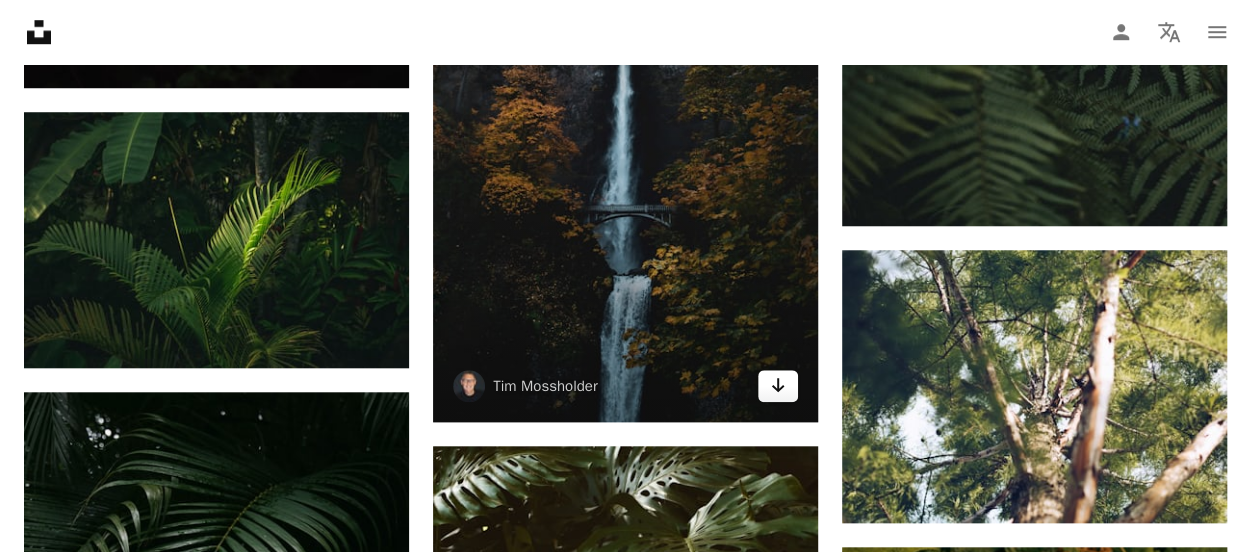 click on "Arrow pointing down" 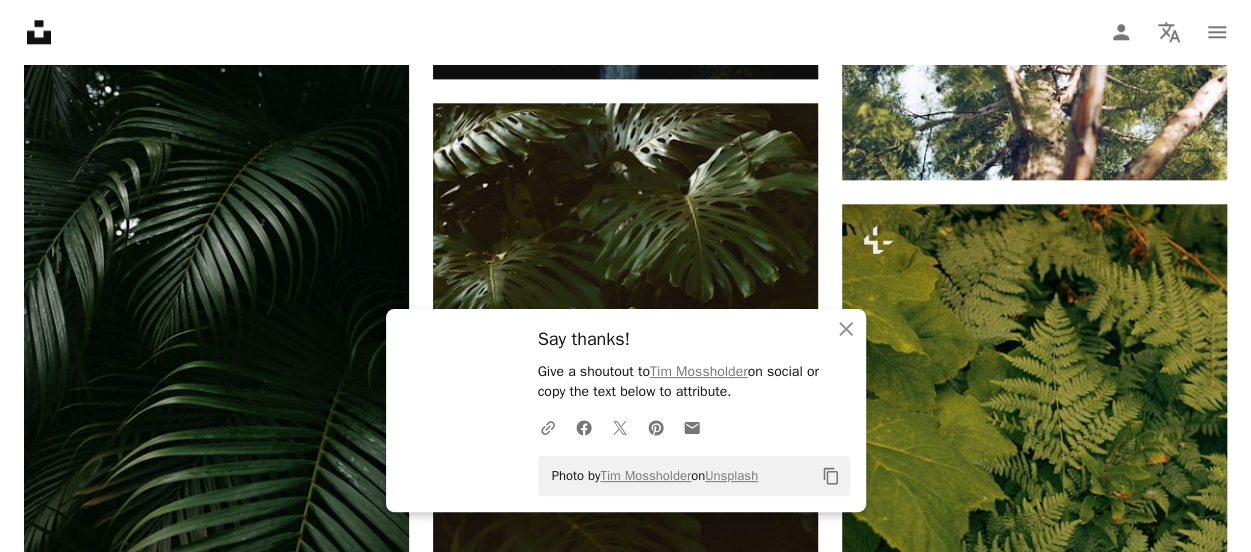 scroll, scrollTop: 53700, scrollLeft: 0, axis: vertical 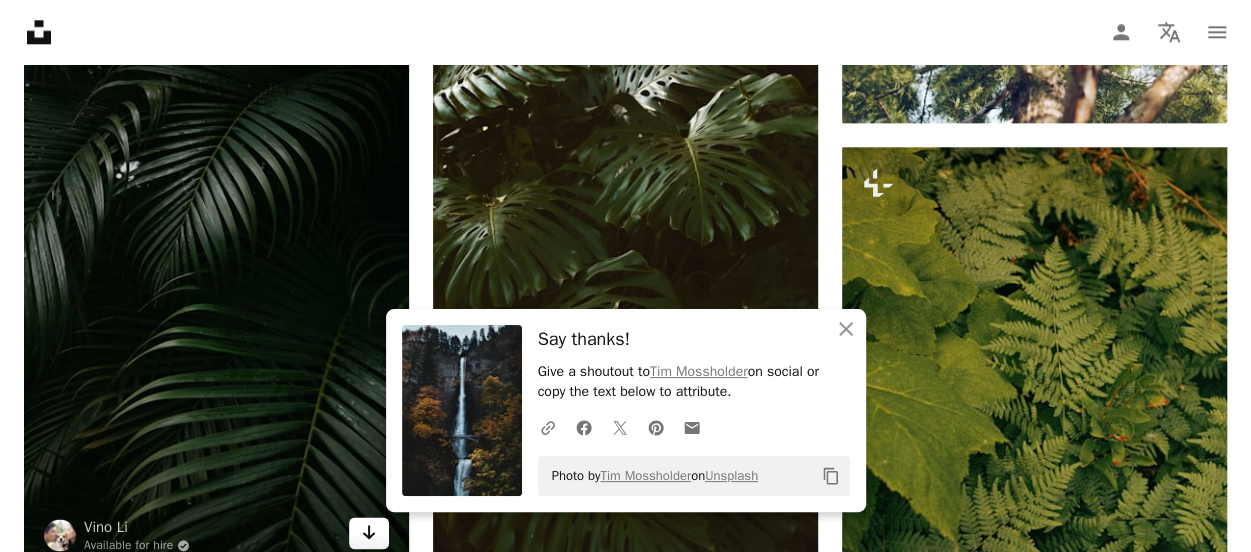 click 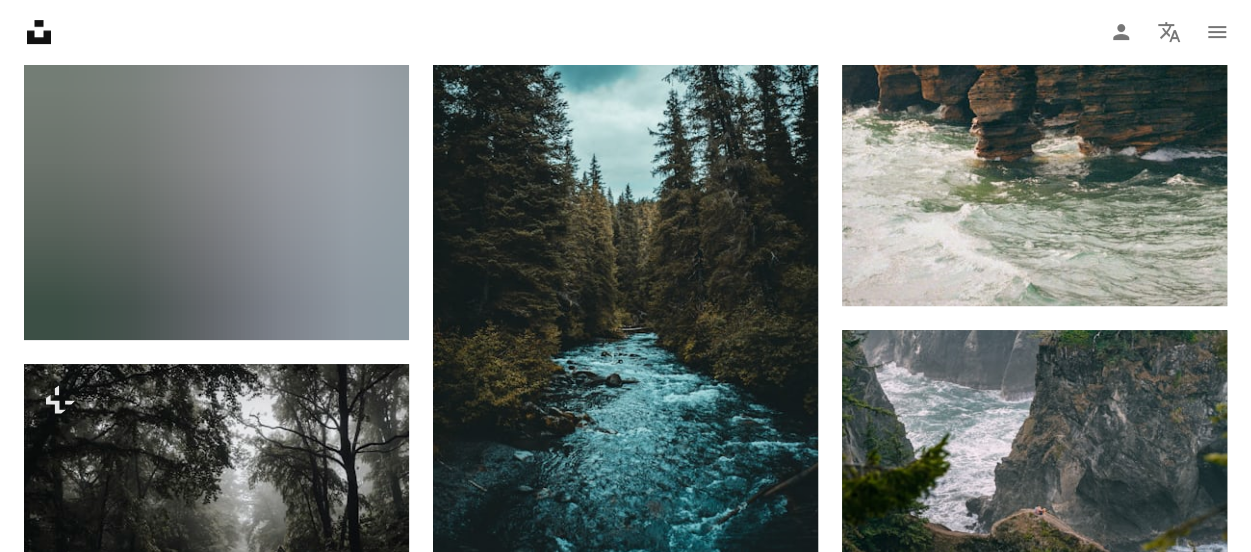 scroll, scrollTop: 60400, scrollLeft: 0, axis: vertical 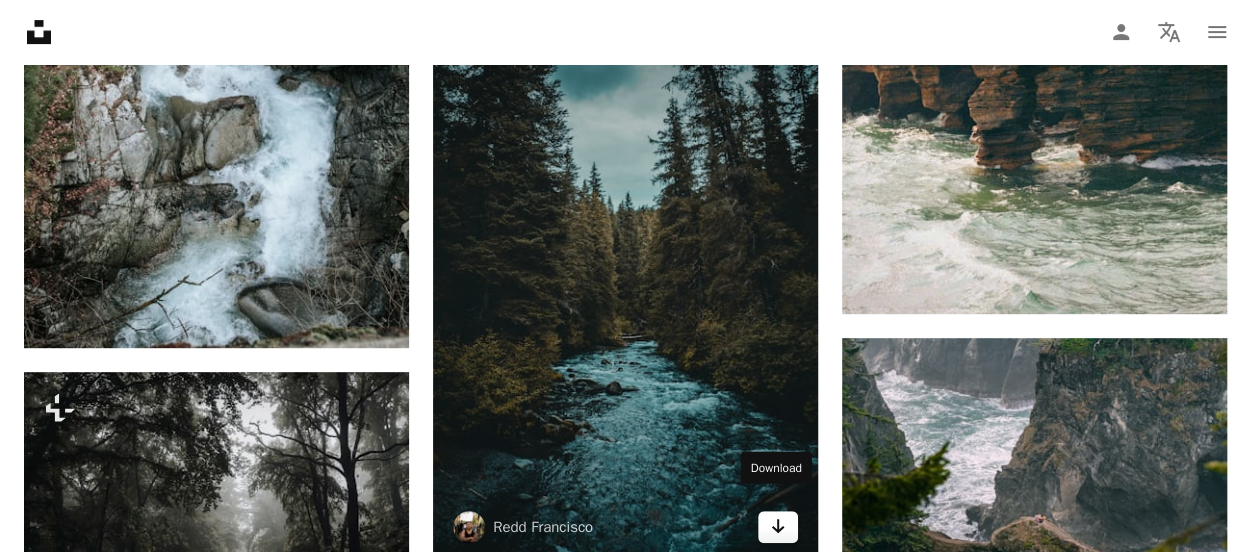 click on "Arrow pointing down" at bounding box center [778, 527] 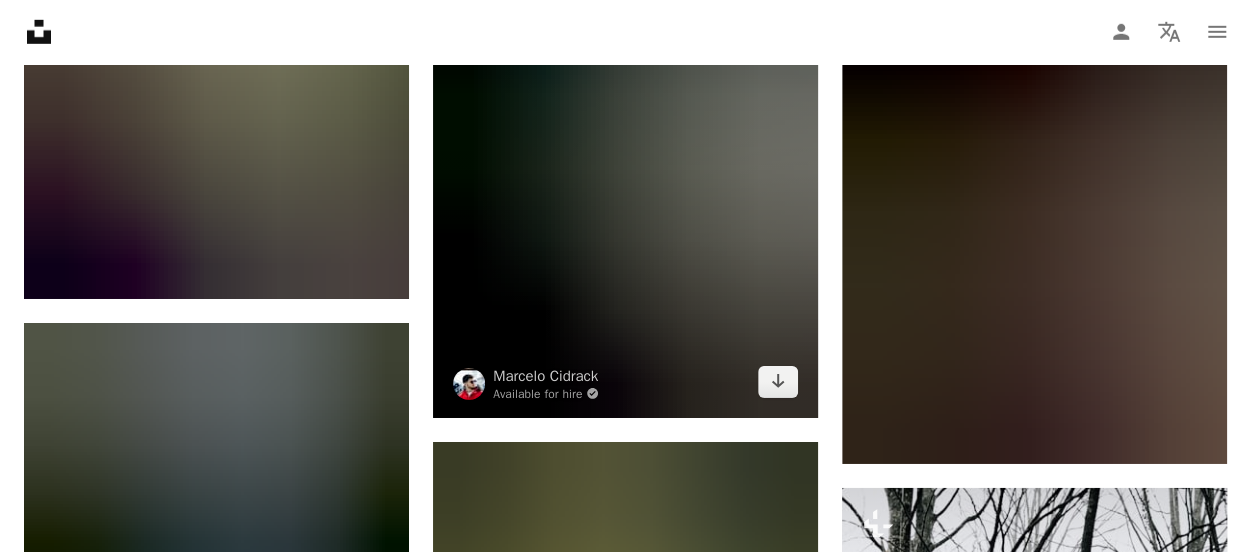 scroll, scrollTop: 63100, scrollLeft: 0, axis: vertical 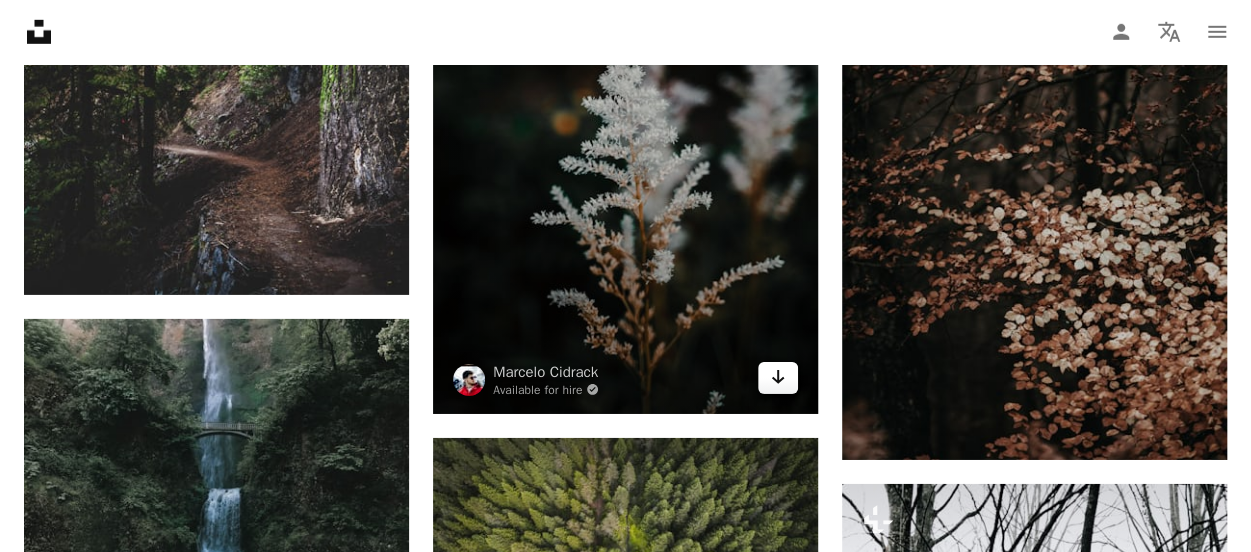 click on "Arrow pointing down" 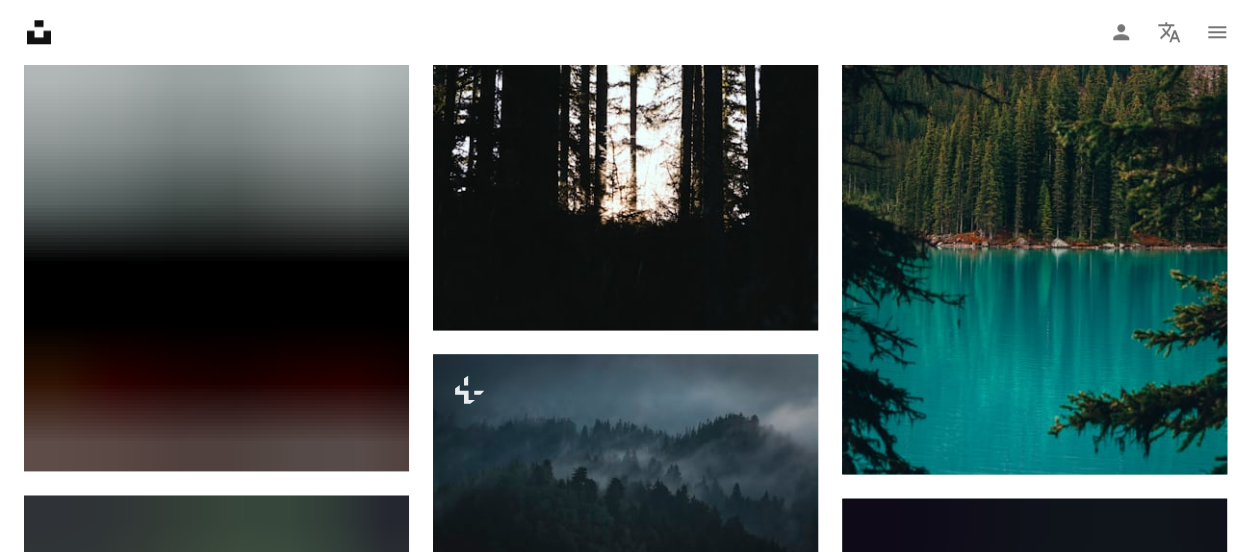 scroll, scrollTop: 68600, scrollLeft: 0, axis: vertical 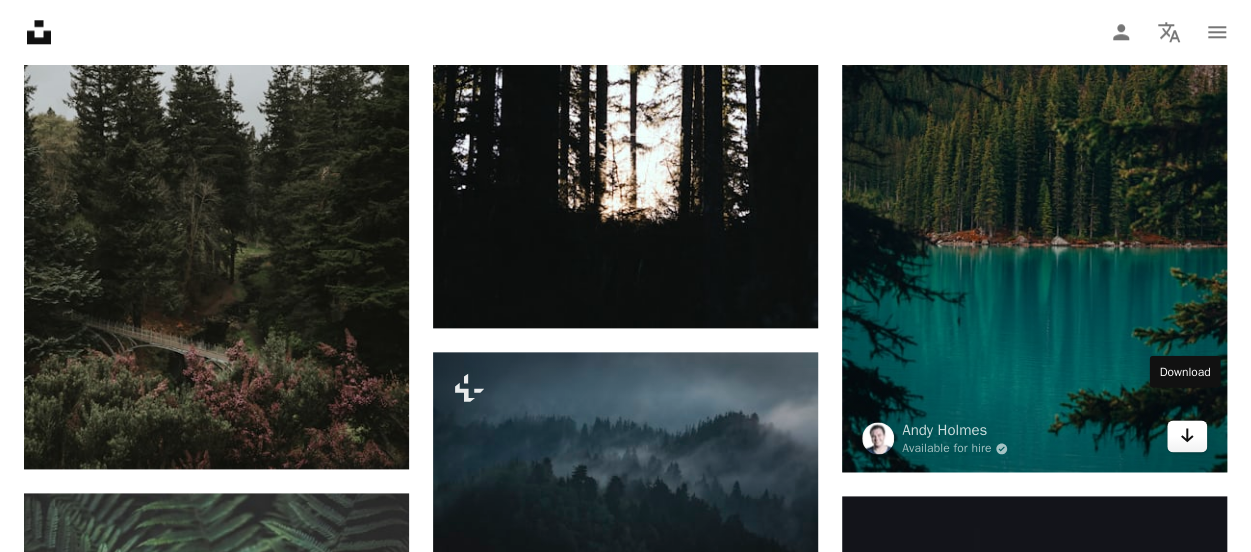 click on "Arrow pointing down" at bounding box center [1187, 436] 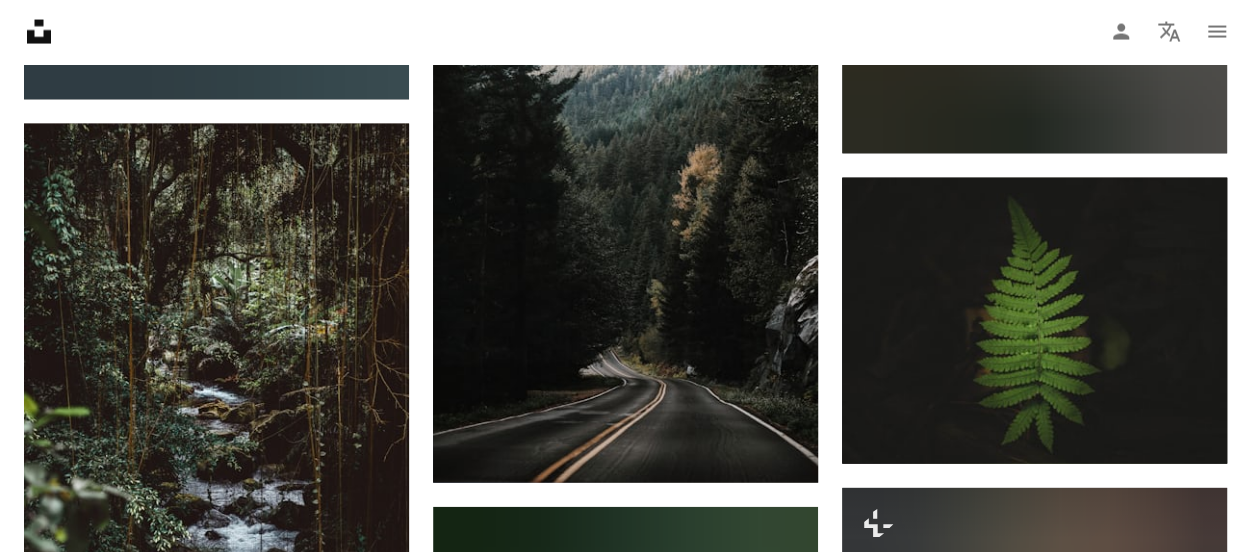 scroll, scrollTop: 73400, scrollLeft: 0, axis: vertical 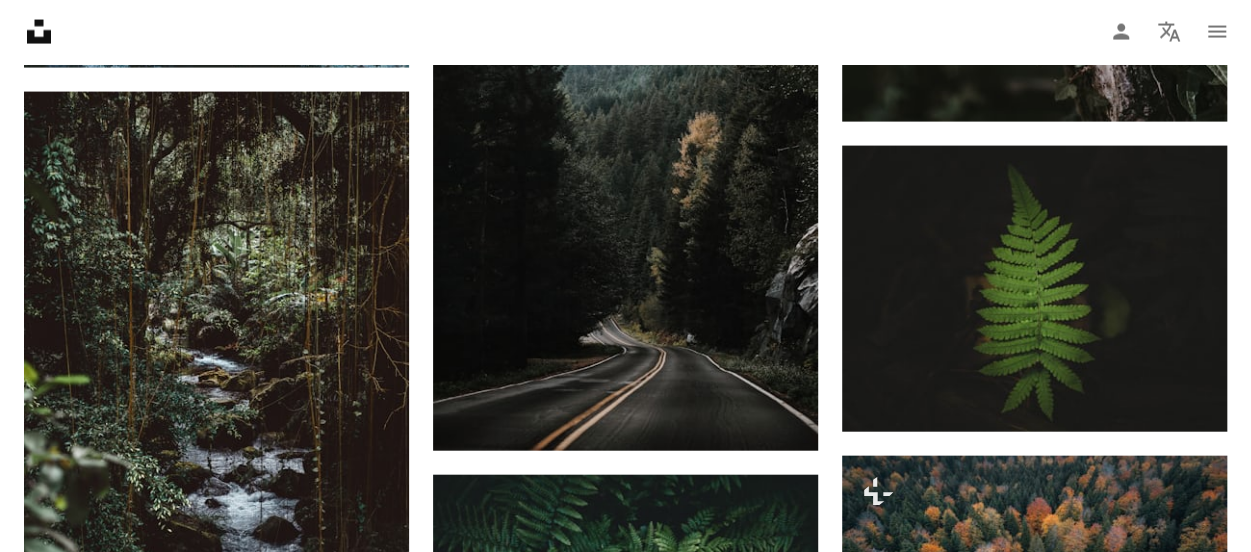 click on "Unsplash logo Unsplash Home A photo Pen Tool A compass A stack of folders Download Person Localization icon navigation menu" at bounding box center [625, 32] 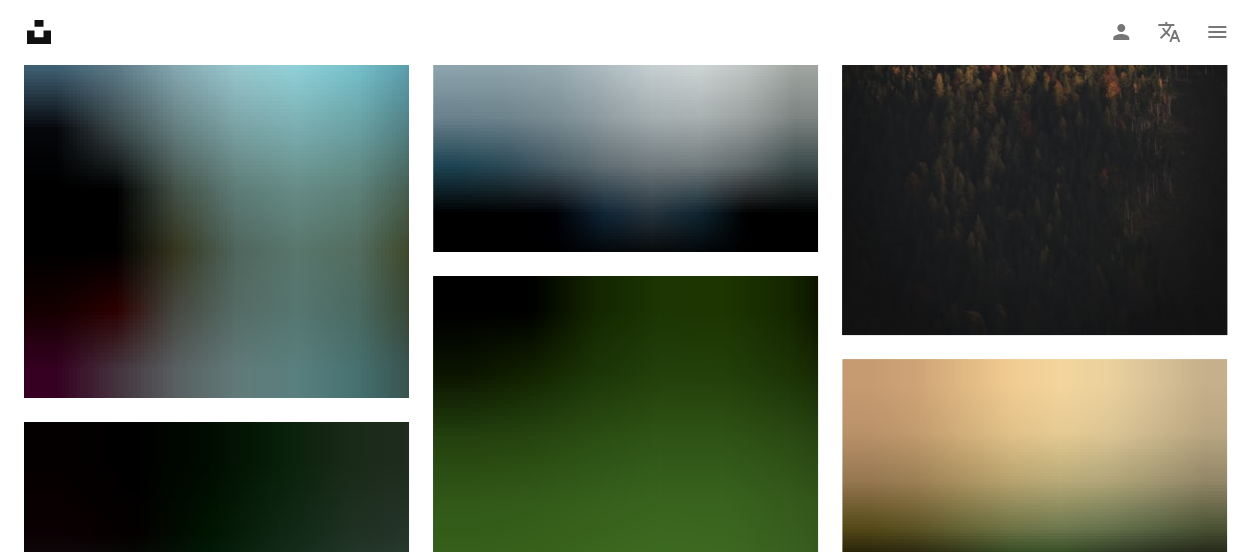 scroll, scrollTop: 75100, scrollLeft: 0, axis: vertical 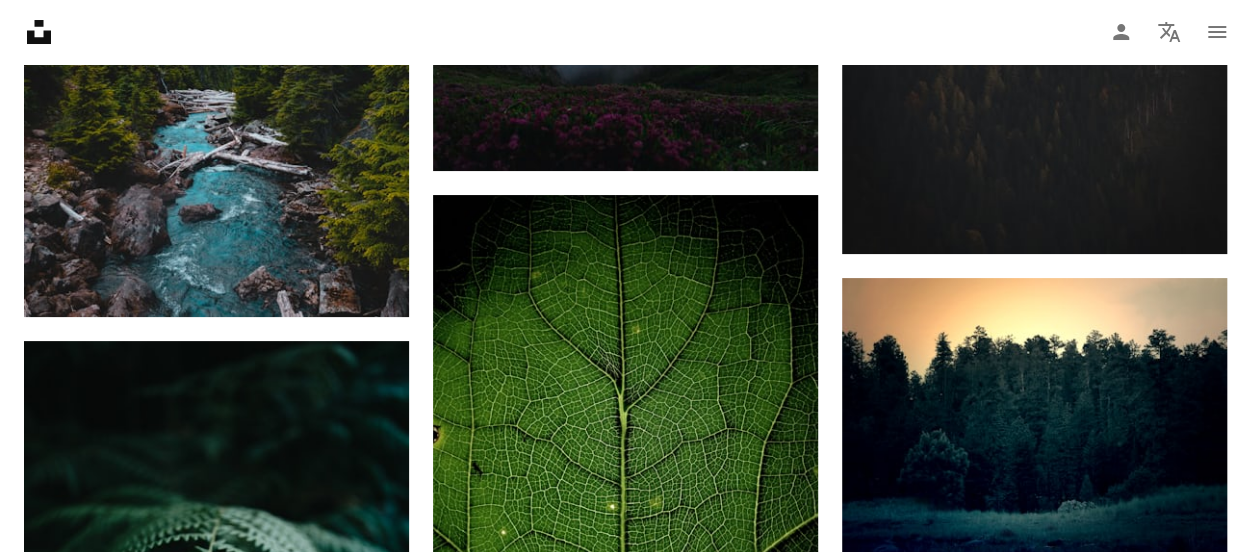 click on "Unsplash logo Unsplash Home" 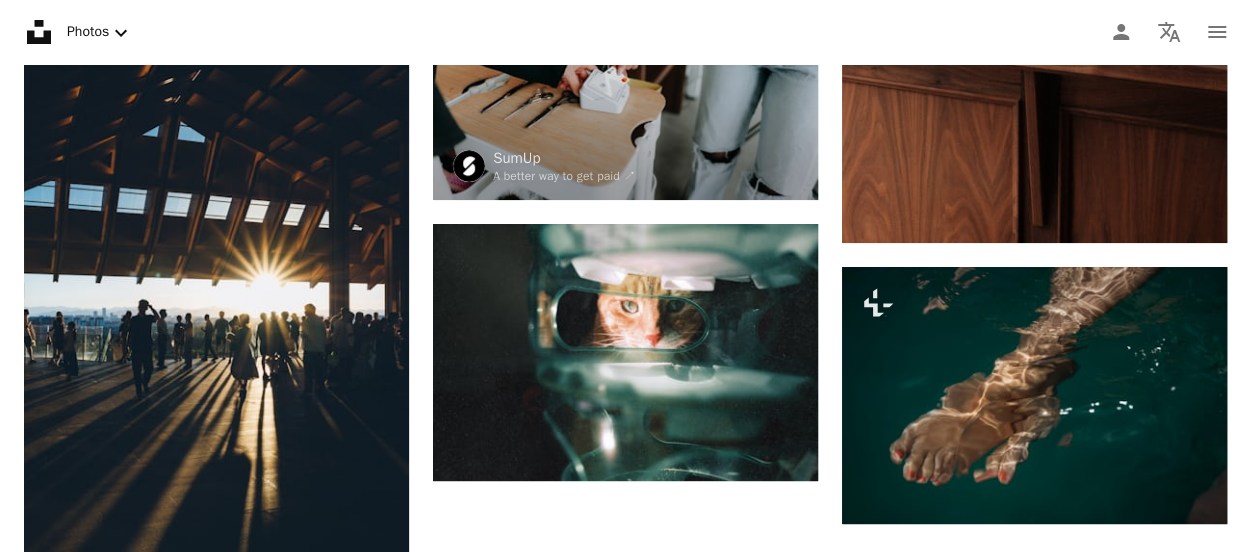 scroll, scrollTop: 0, scrollLeft: 0, axis: both 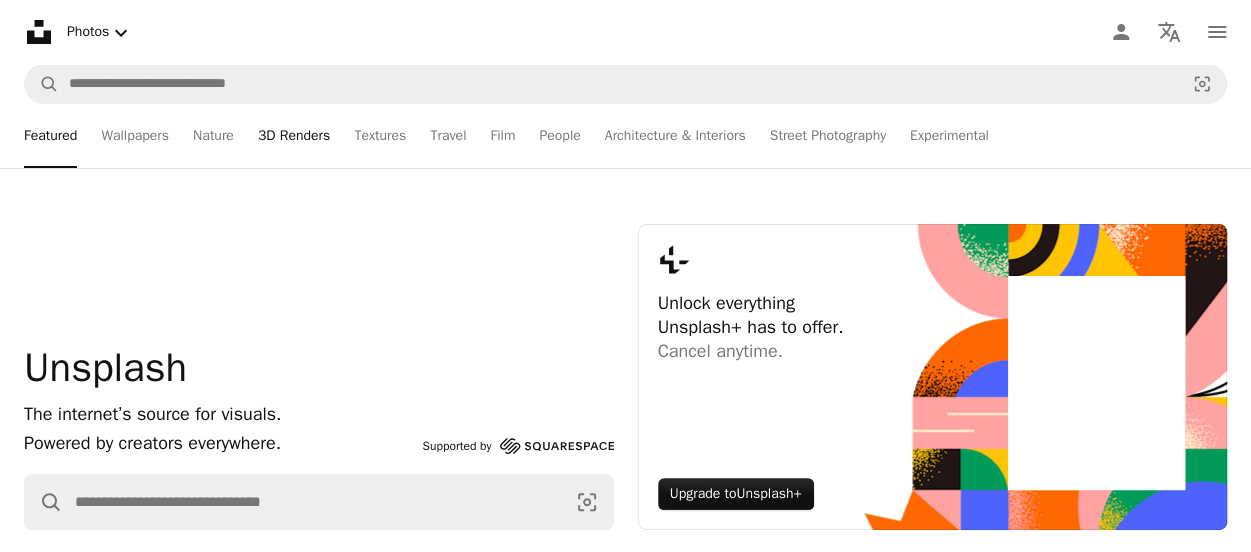 click on "3D Renders" at bounding box center (294, 136) 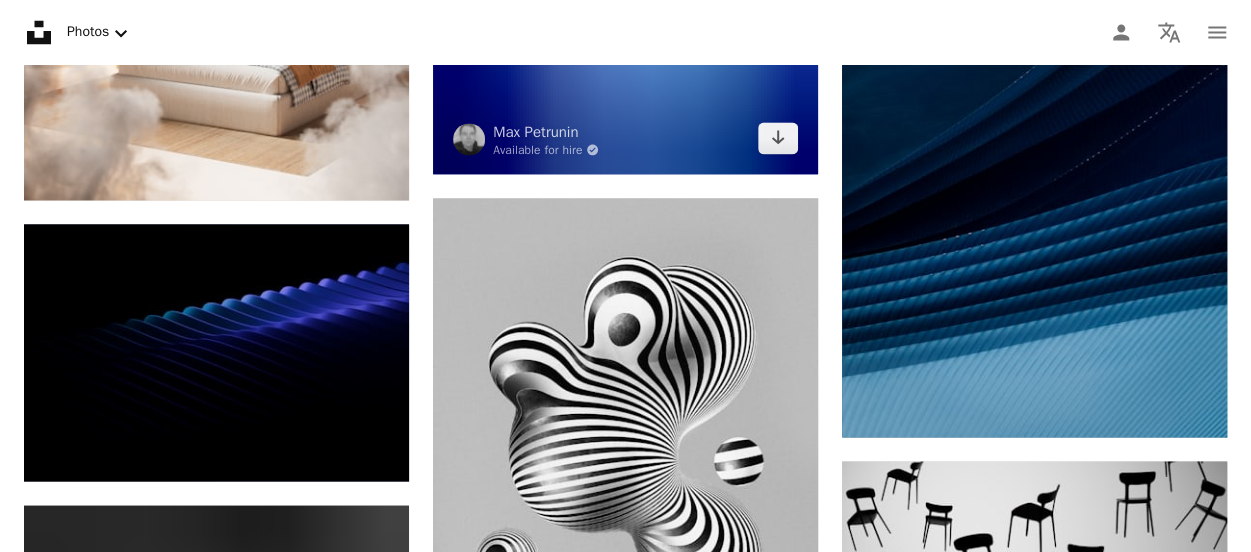 scroll, scrollTop: 1400, scrollLeft: 0, axis: vertical 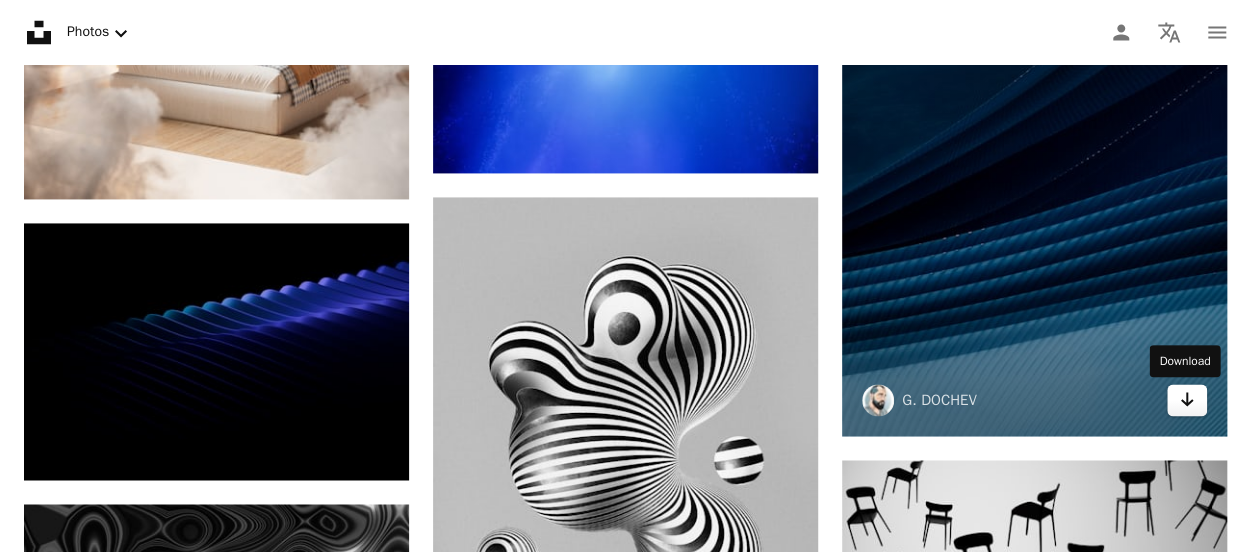 click on "Arrow pointing down" 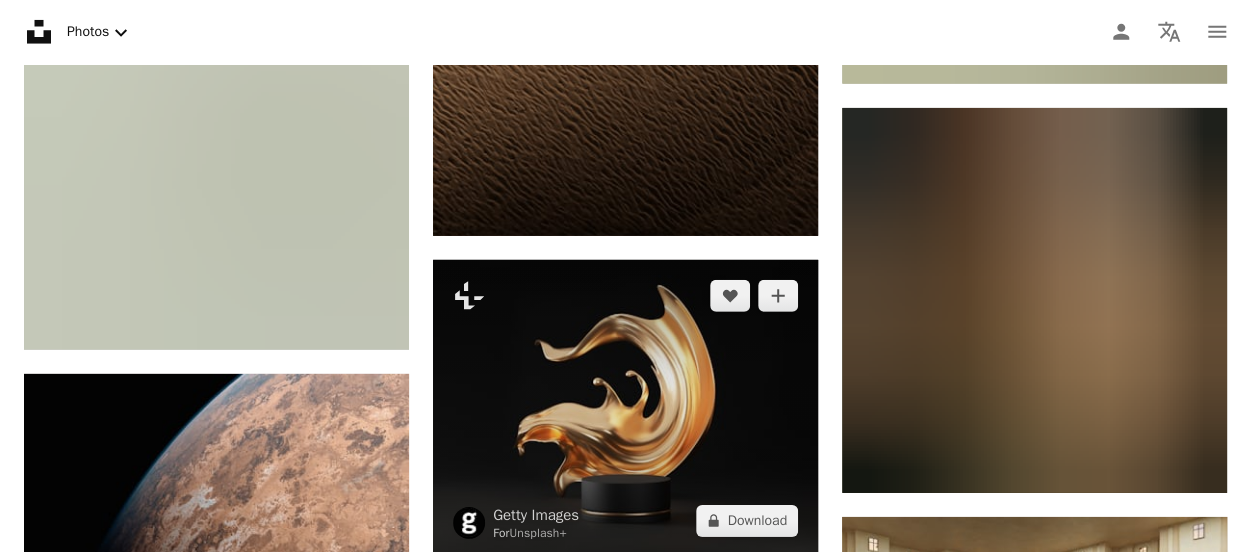 scroll, scrollTop: 3000, scrollLeft: 0, axis: vertical 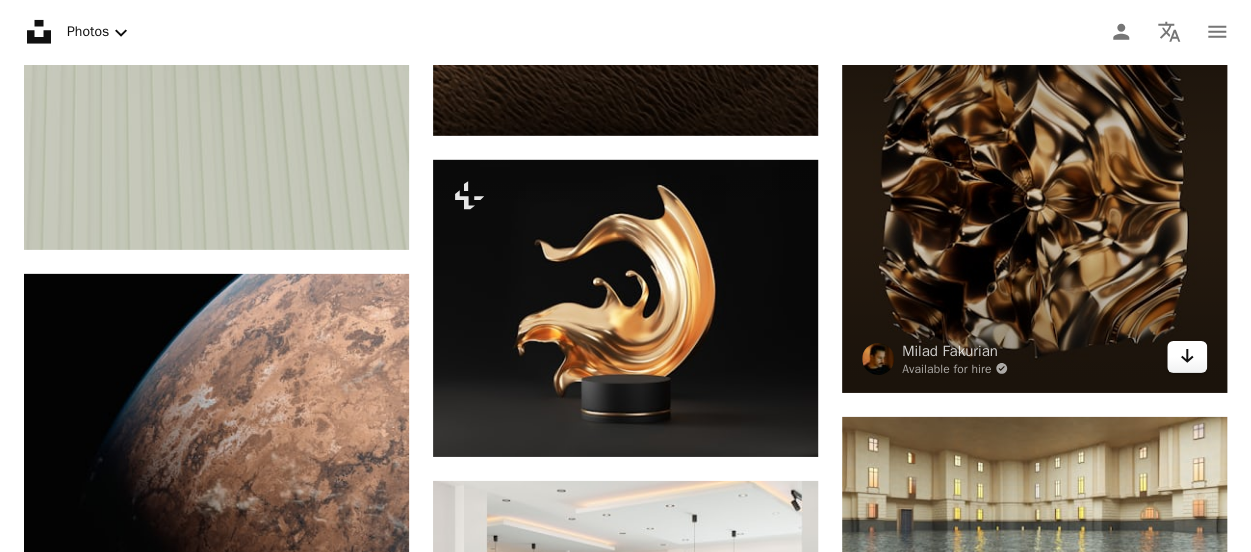 click 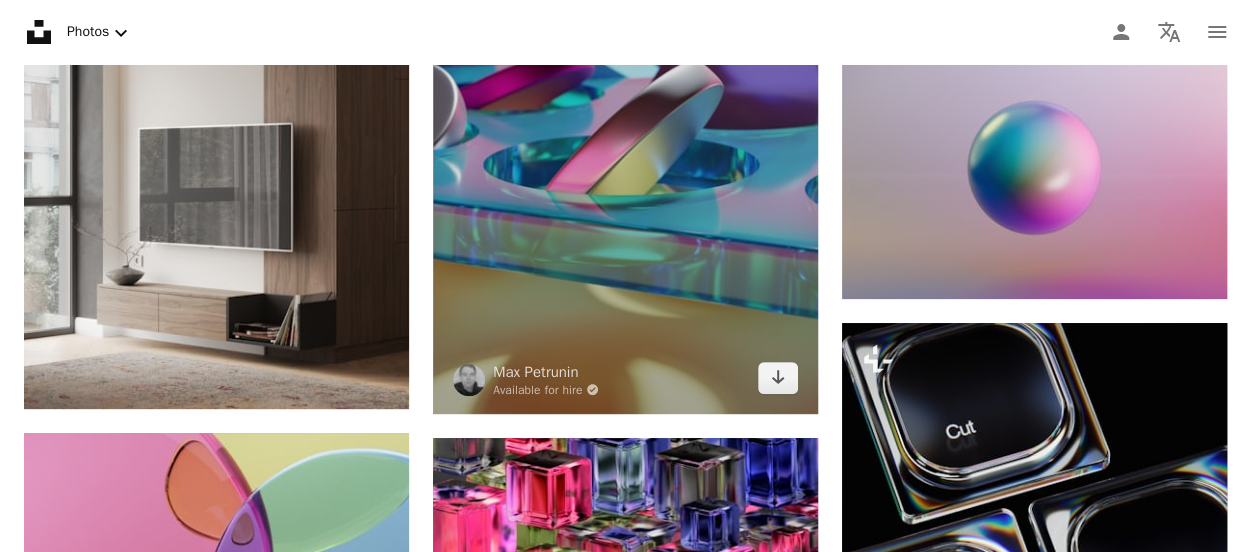 scroll, scrollTop: 3900, scrollLeft: 0, axis: vertical 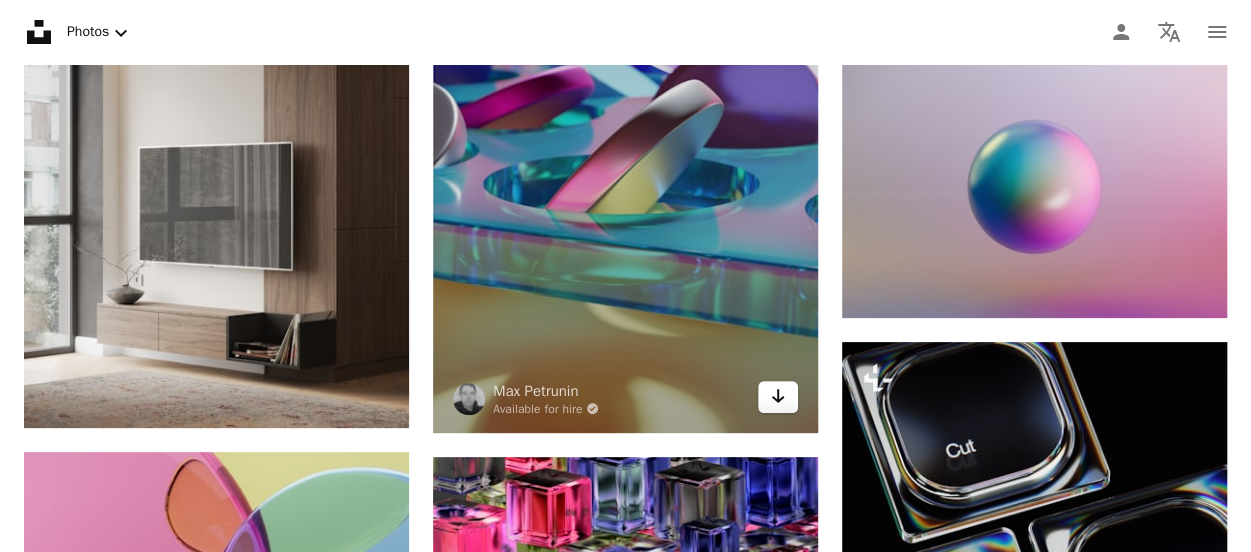 click 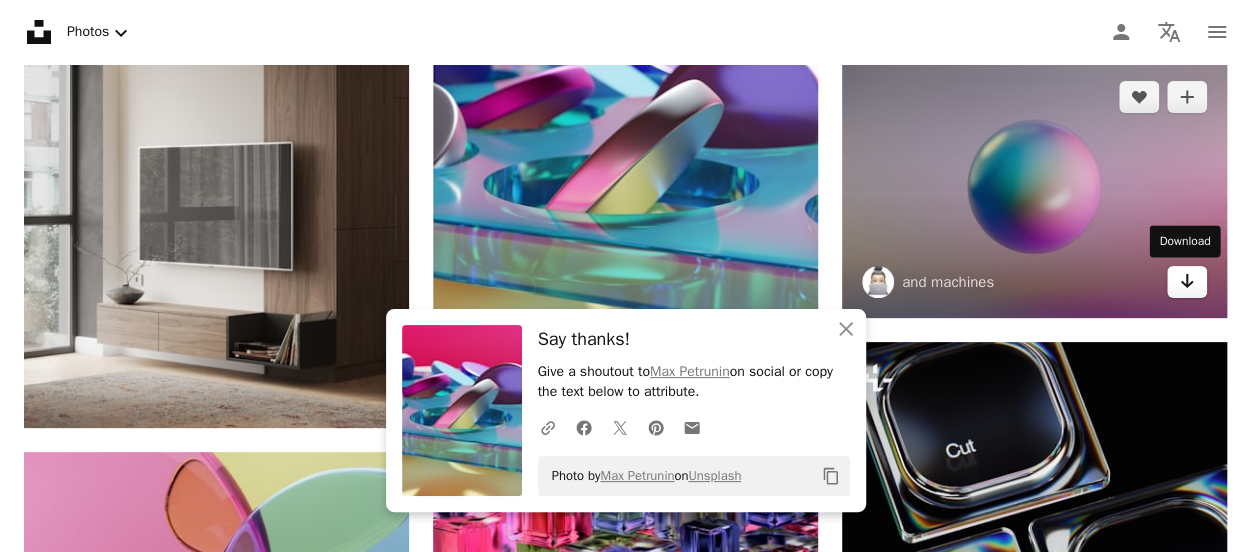 click on "Arrow pointing down" 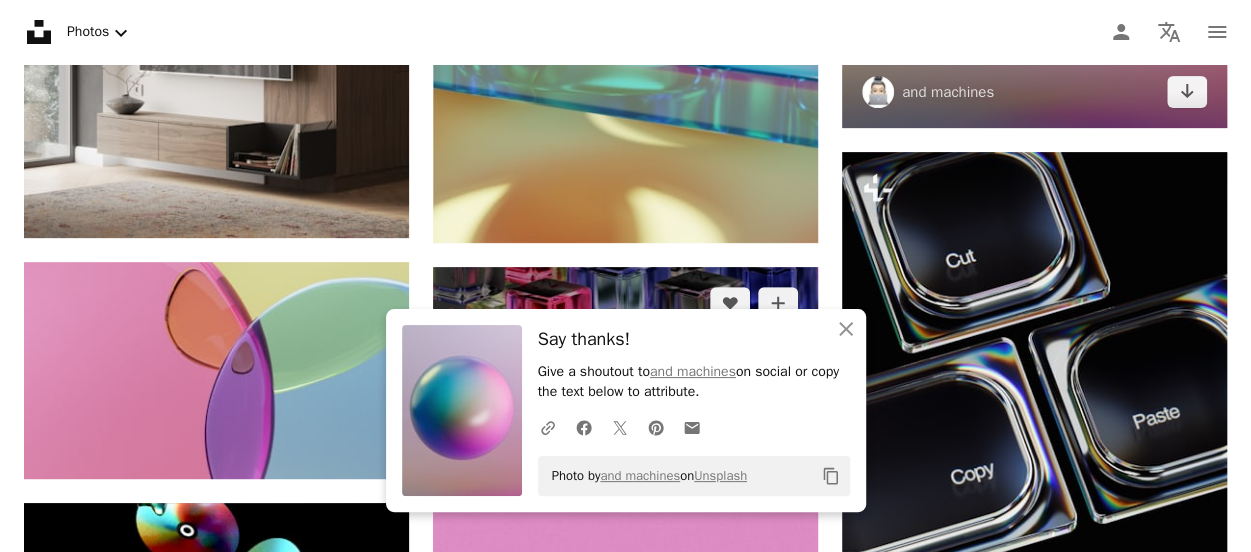 scroll, scrollTop: 4200, scrollLeft: 0, axis: vertical 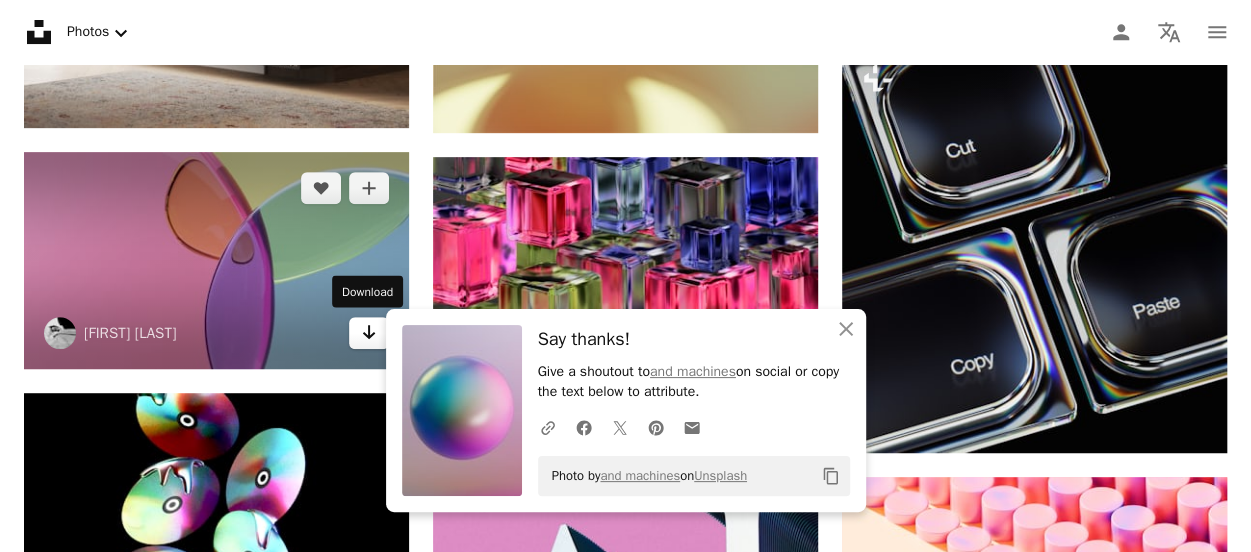 click 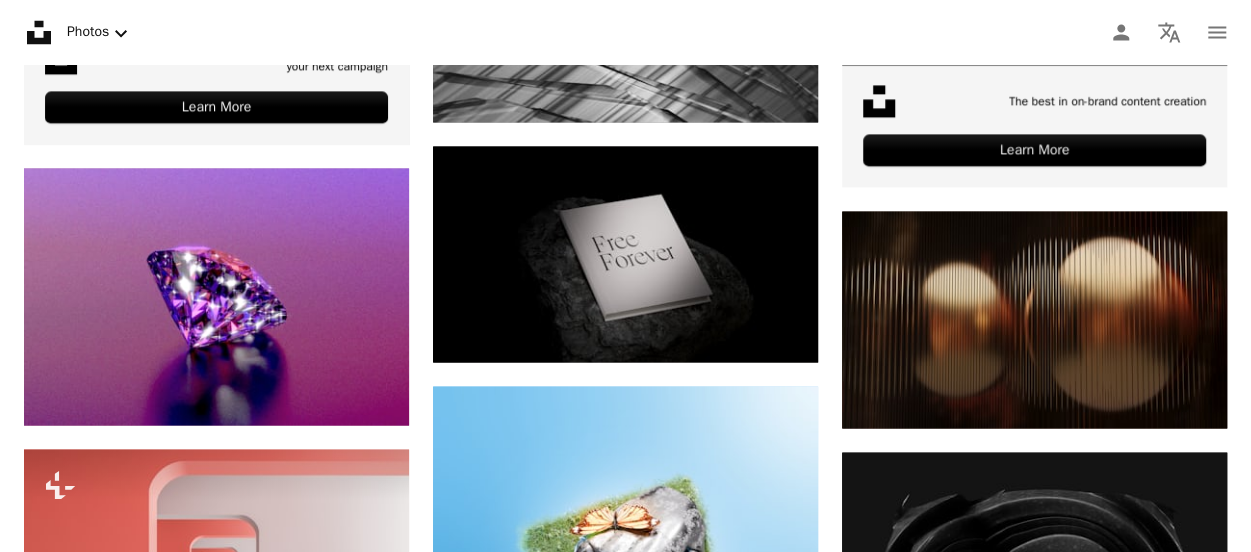 scroll, scrollTop: 5500, scrollLeft: 0, axis: vertical 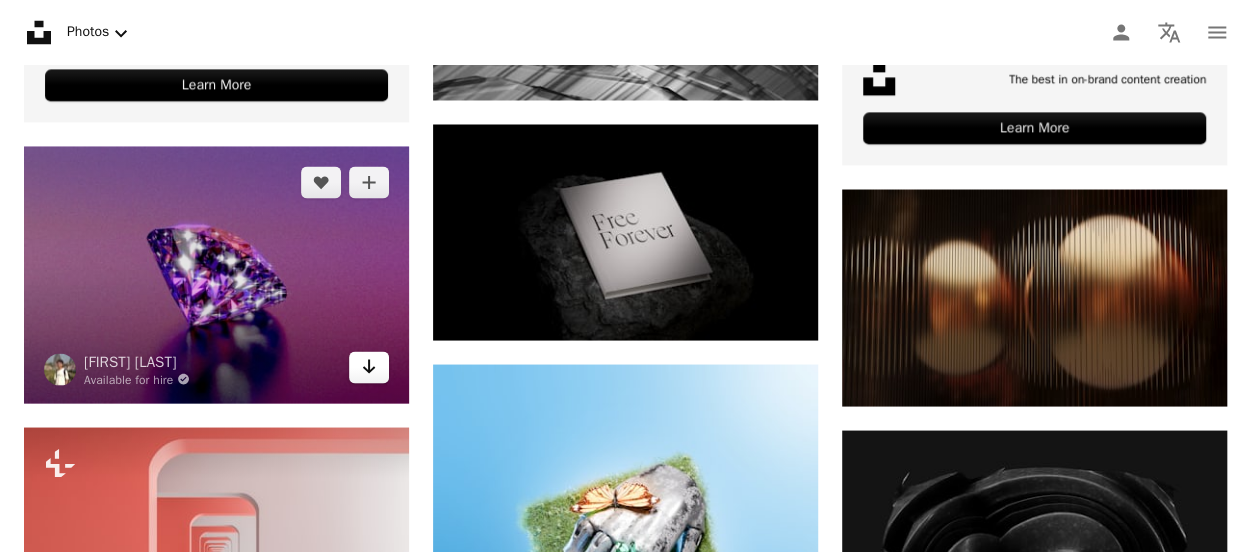 click on "Arrow pointing down" 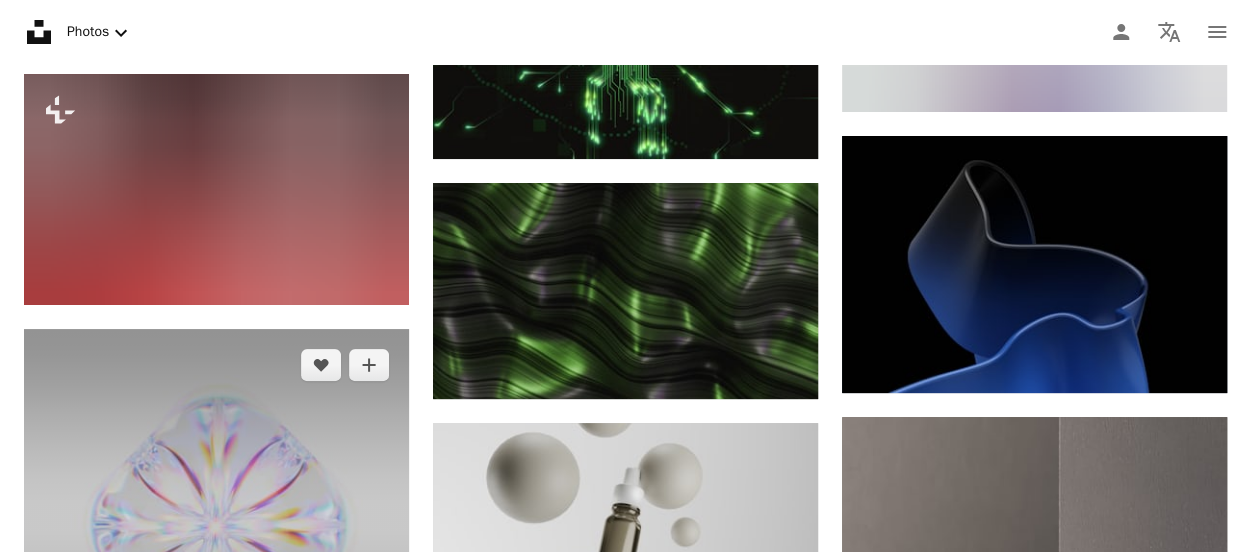 scroll, scrollTop: 7600, scrollLeft: 0, axis: vertical 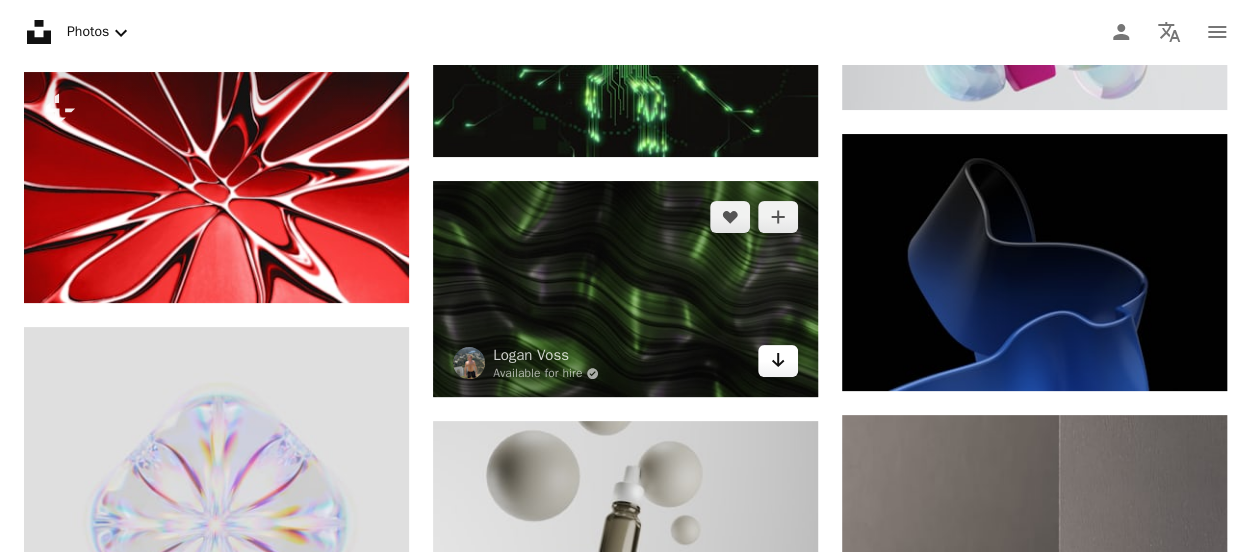 click on "Arrow pointing down" 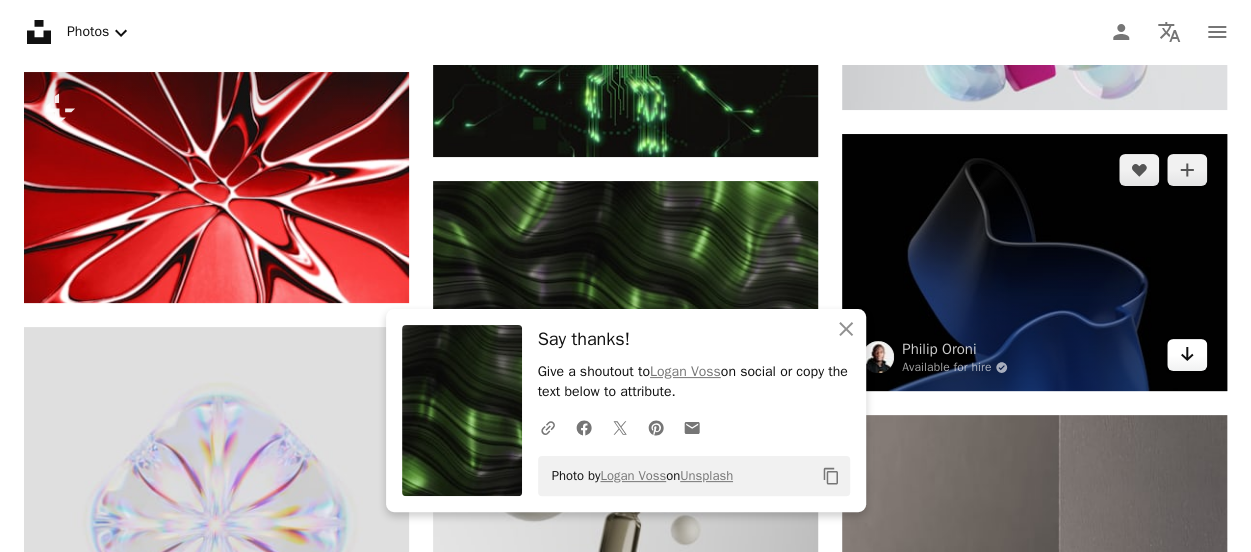 click 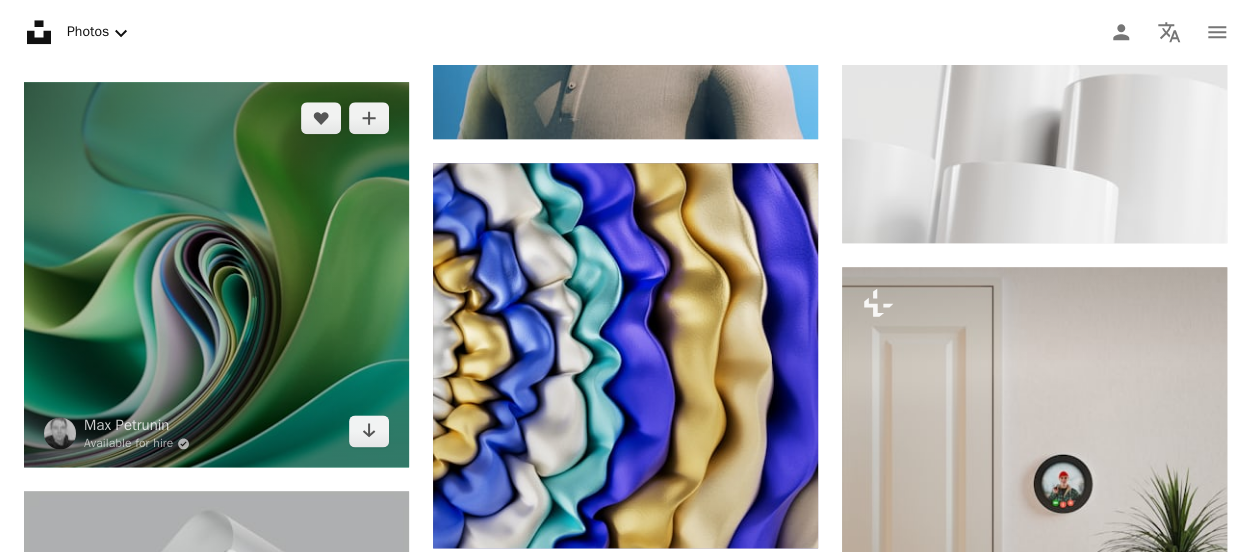 scroll, scrollTop: 8500, scrollLeft: 0, axis: vertical 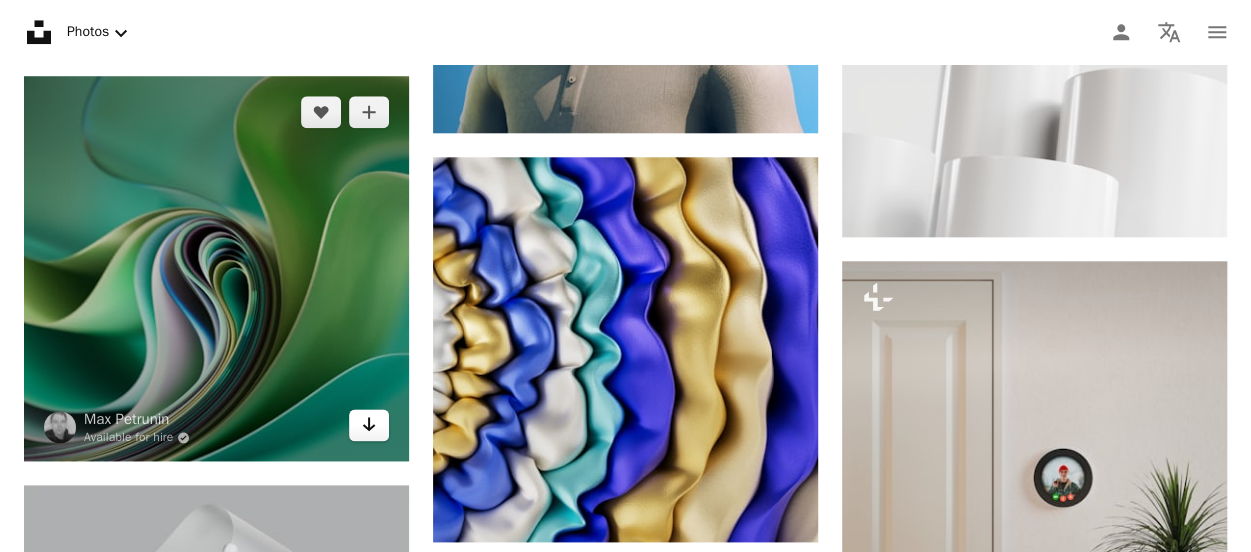 click 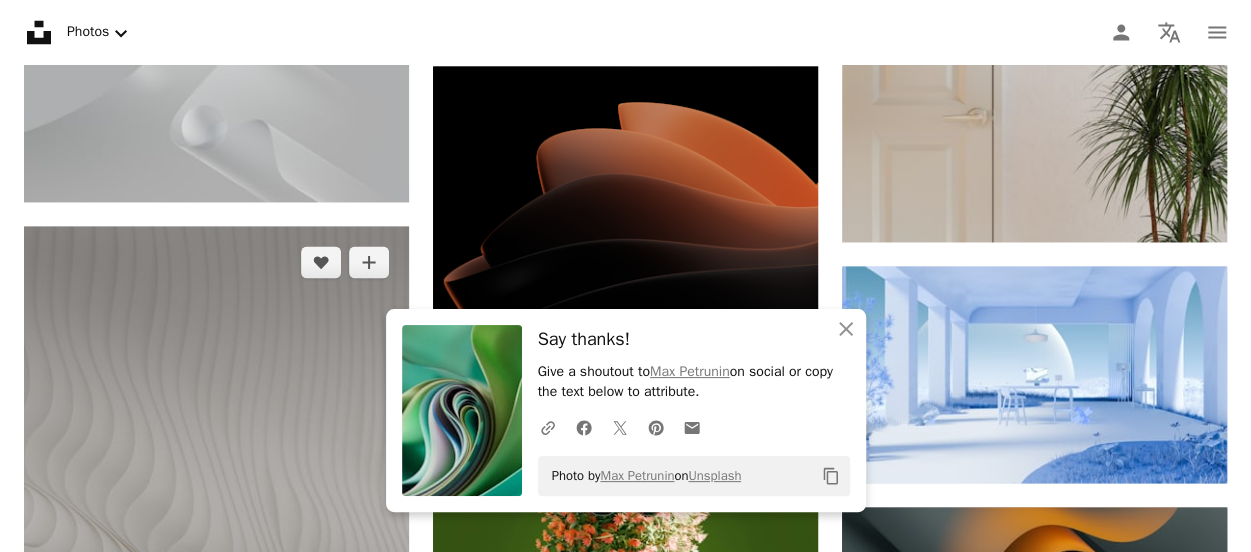 scroll, scrollTop: 9100, scrollLeft: 0, axis: vertical 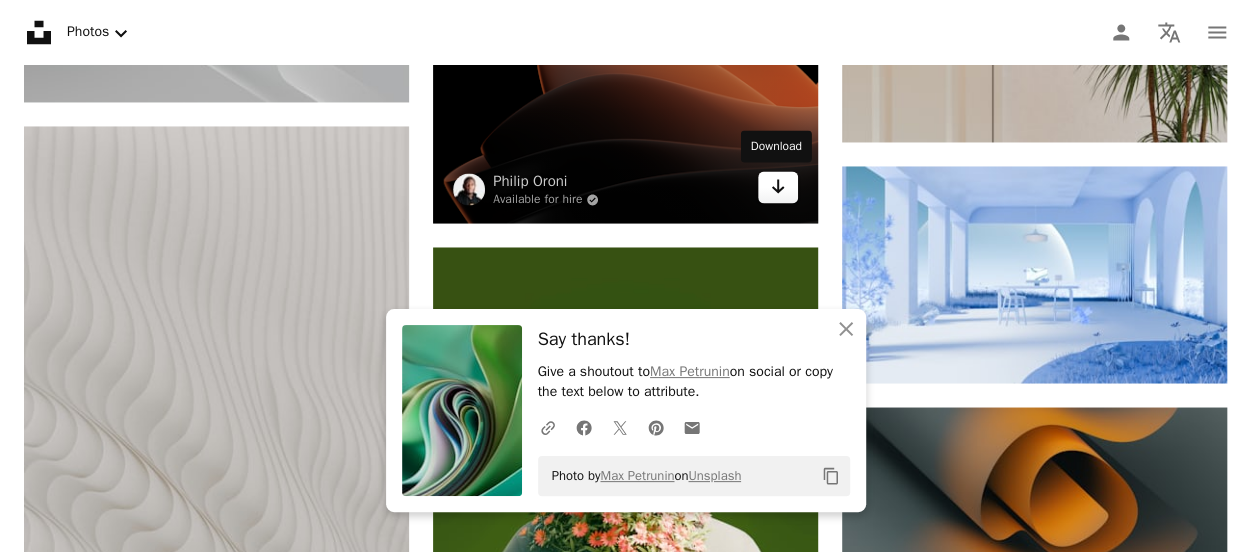click on "Arrow pointing down" 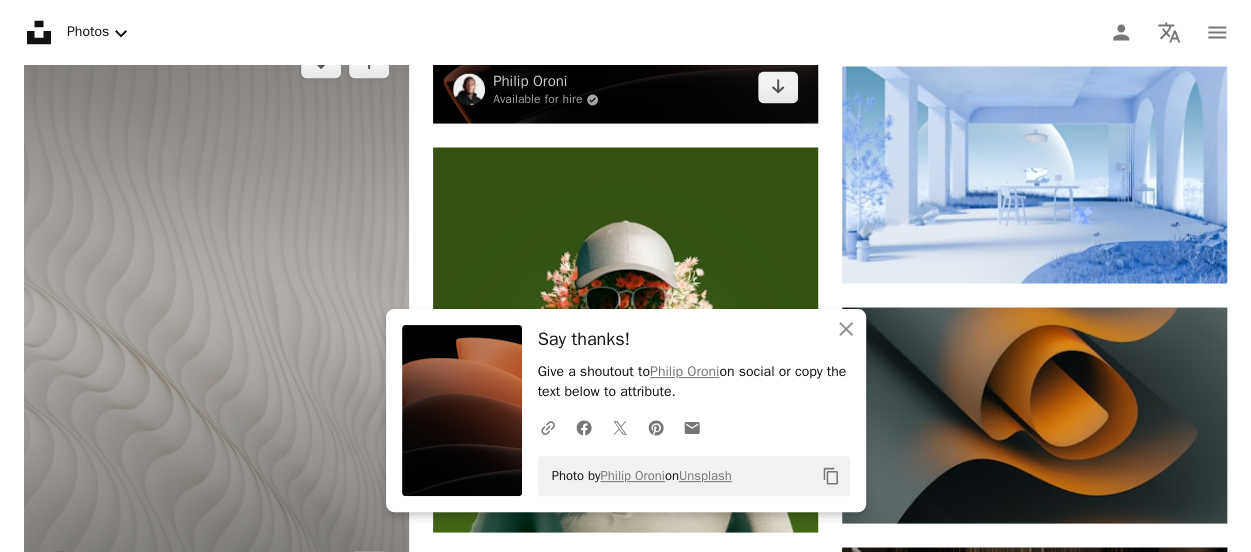 scroll, scrollTop: 8900, scrollLeft: 0, axis: vertical 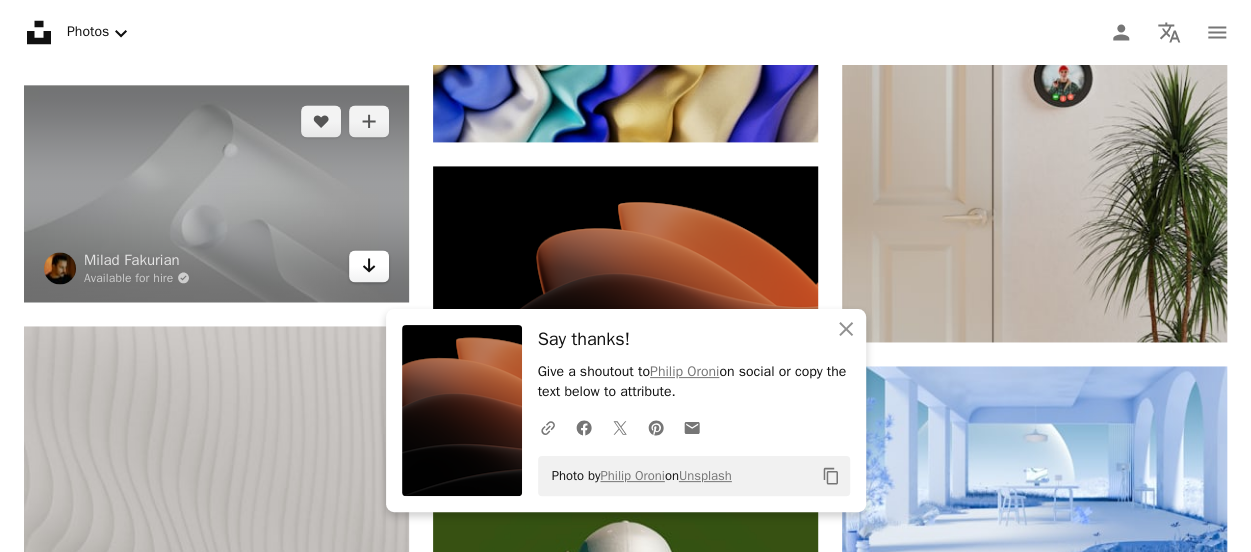 click on "Arrow pointing down" 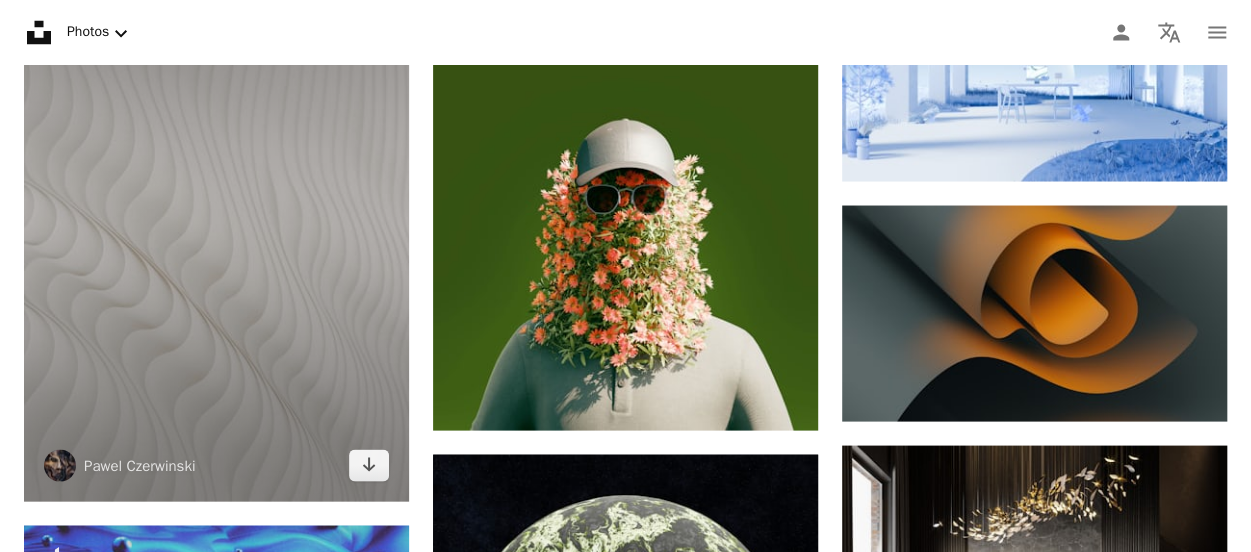 scroll, scrollTop: 9300, scrollLeft: 0, axis: vertical 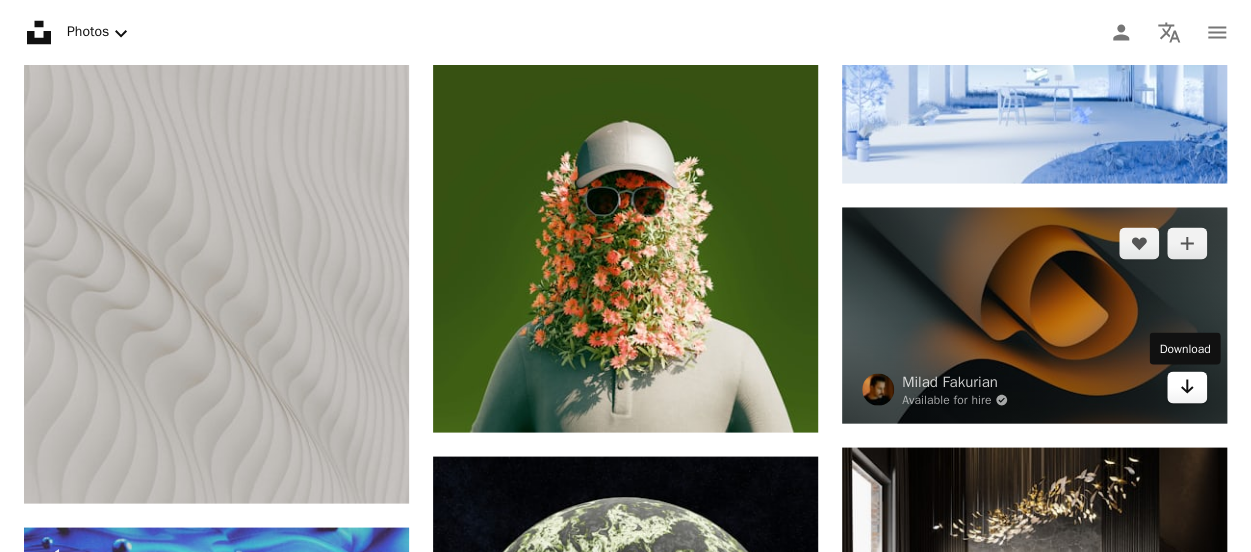 click on "Arrow pointing down" 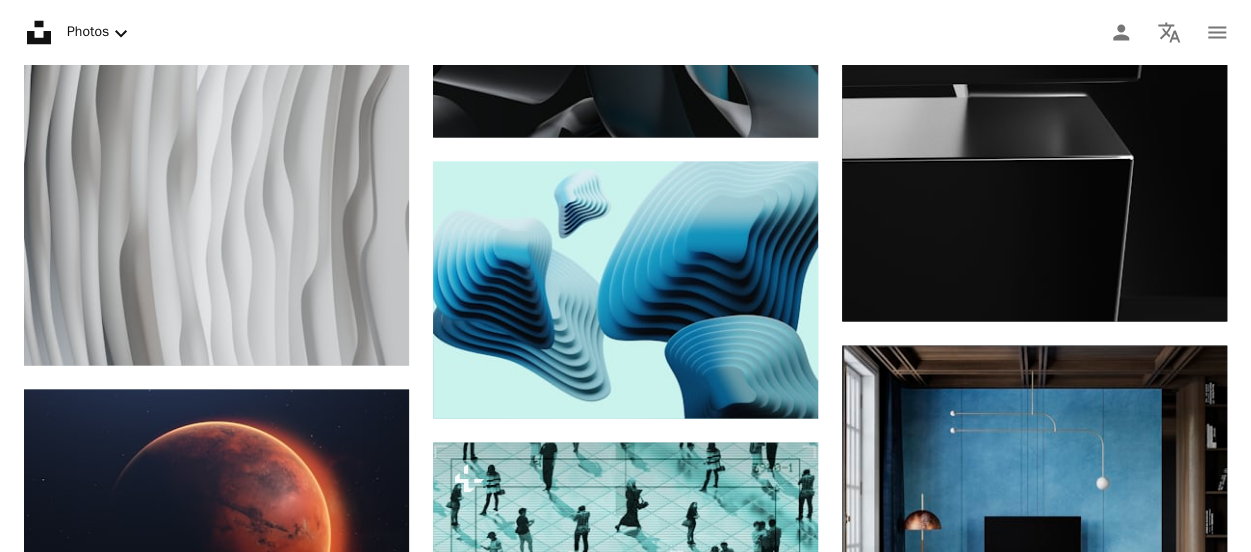 scroll, scrollTop: 13000, scrollLeft: 0, axis: vertical 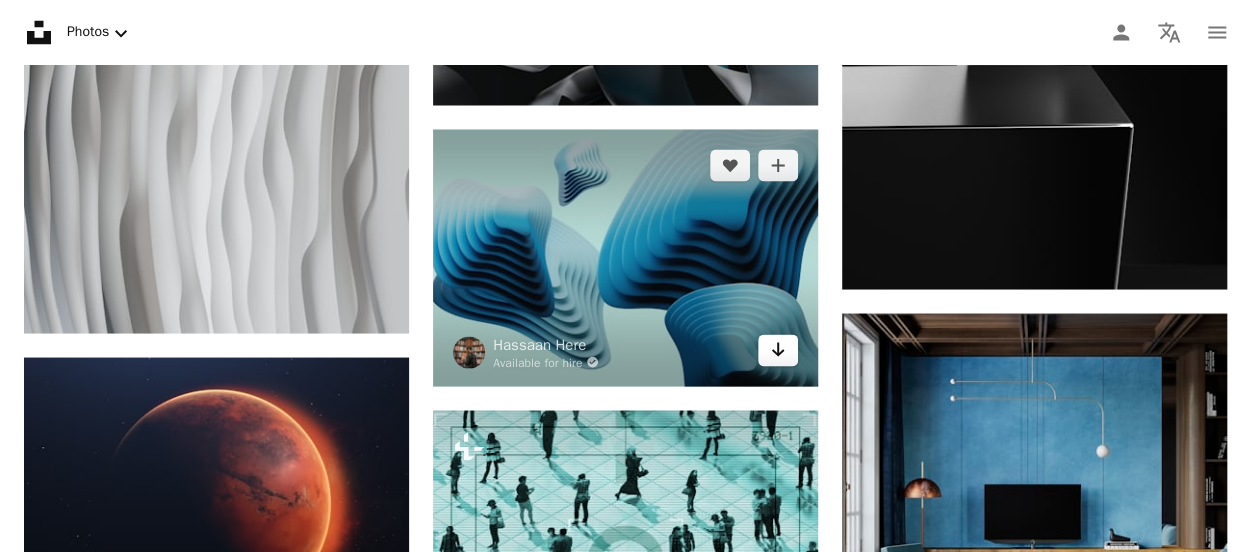 click on "Arrow pointing down" 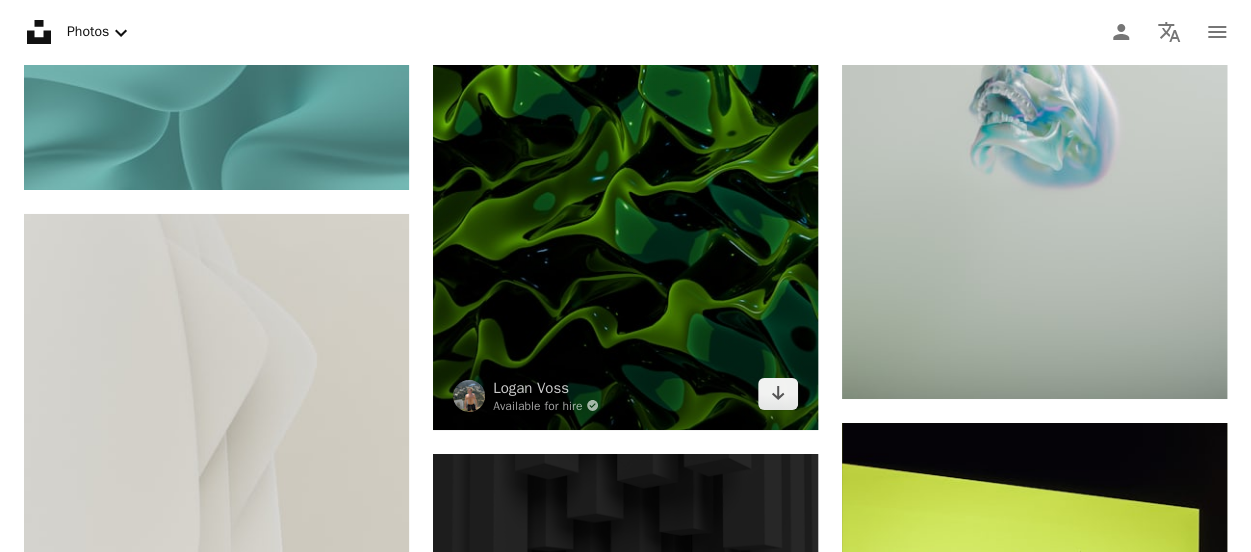 scroll, scrollTop: 14700, scrollLeft: 0, axis: vertical 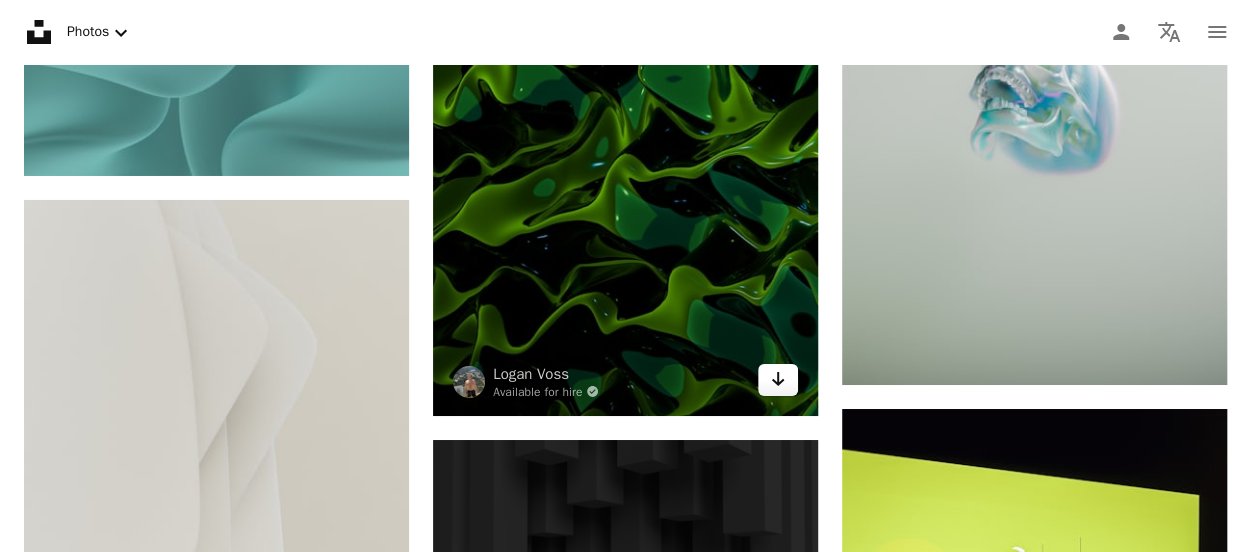 click 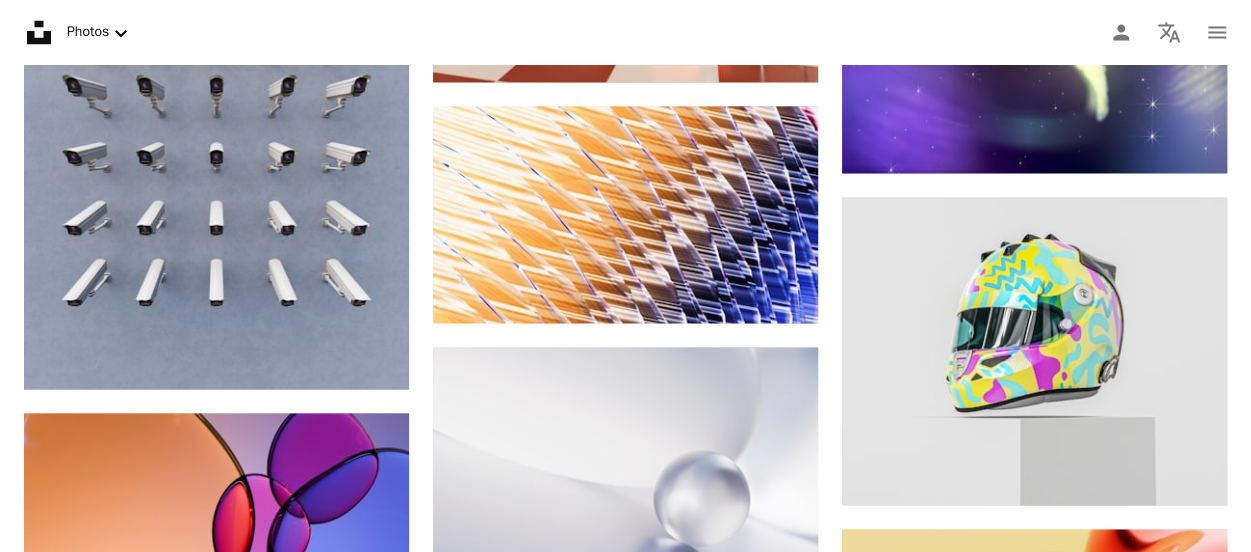 scroll, scrollTop: 16300, scrollLeft: 0, axis: vertical 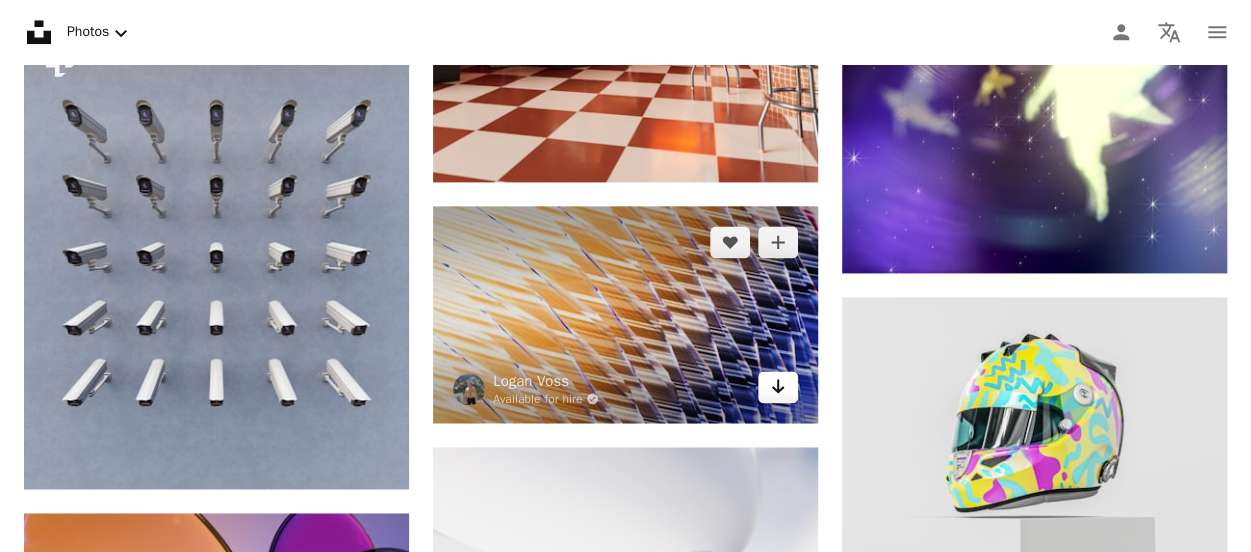 click on "Arrow pointing down" 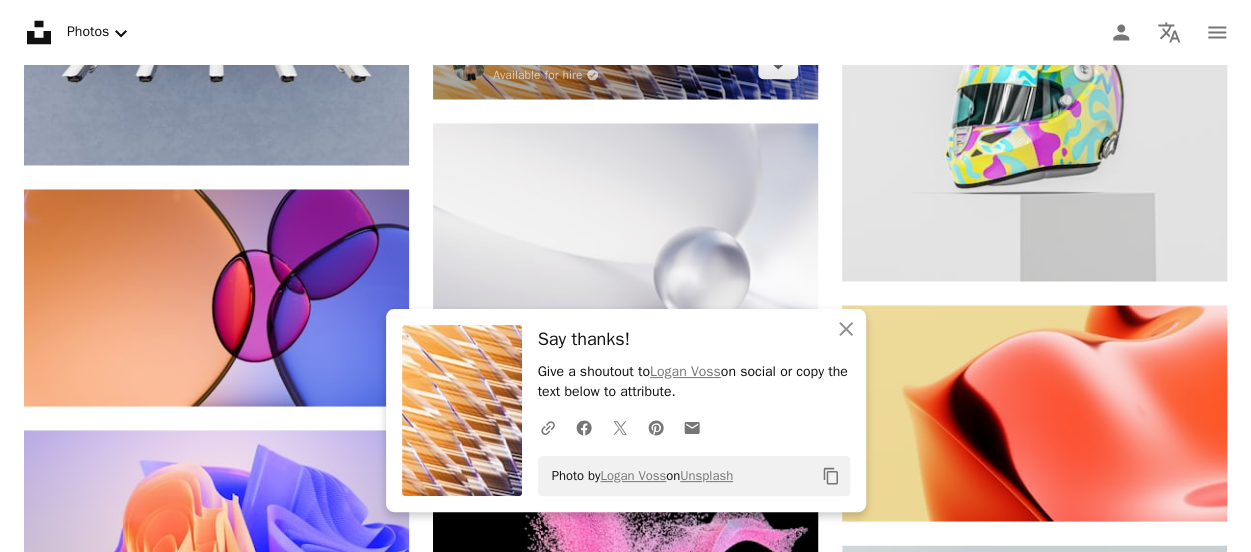 scroll, scrollTop: 16700, scrollLeft: 0, axis: vertical 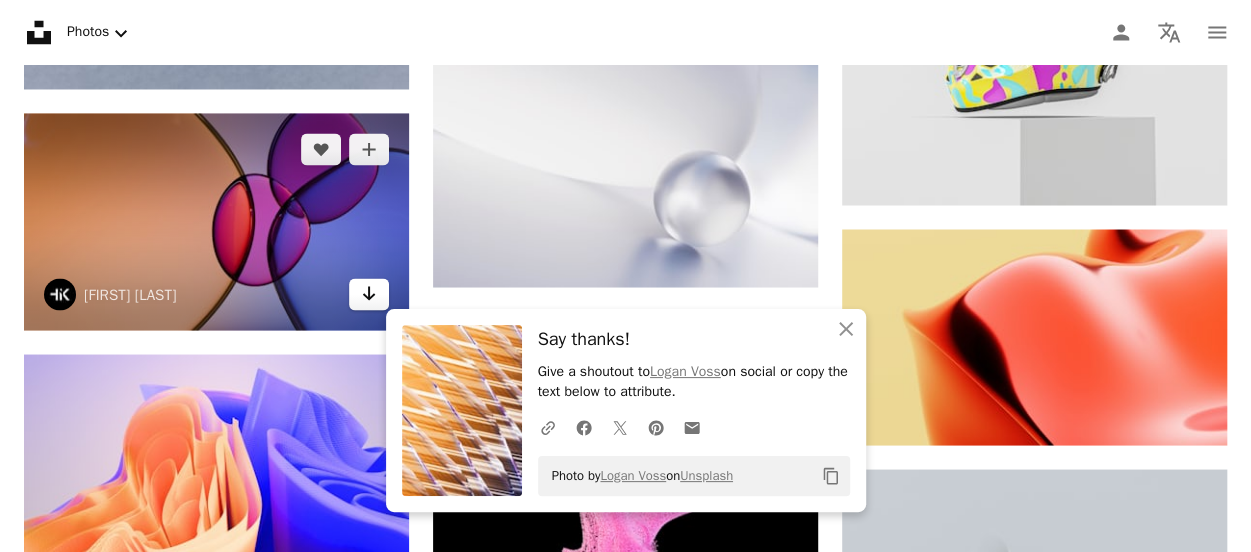 click 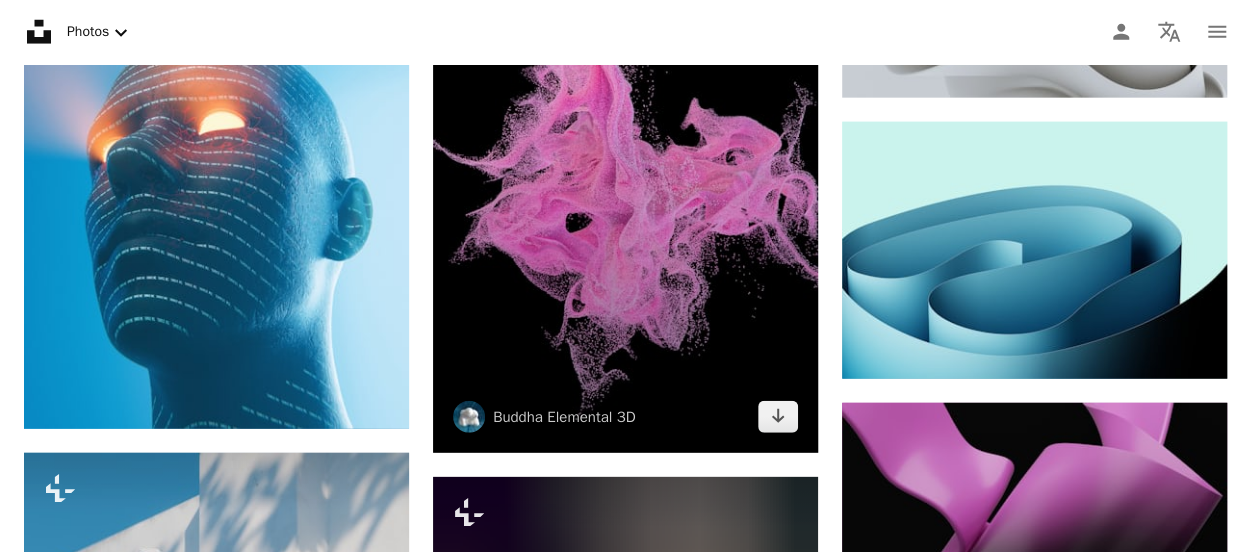 scroll, scrollTop: 17300, scrollLeft: 0, axis: vertical 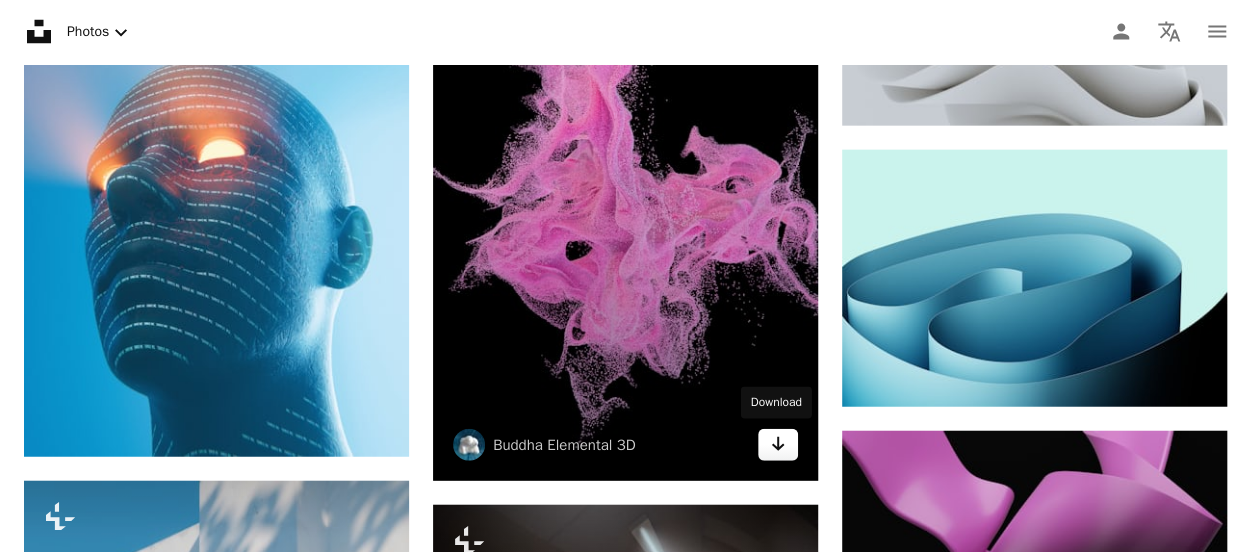 click on "Arrow pointing down" 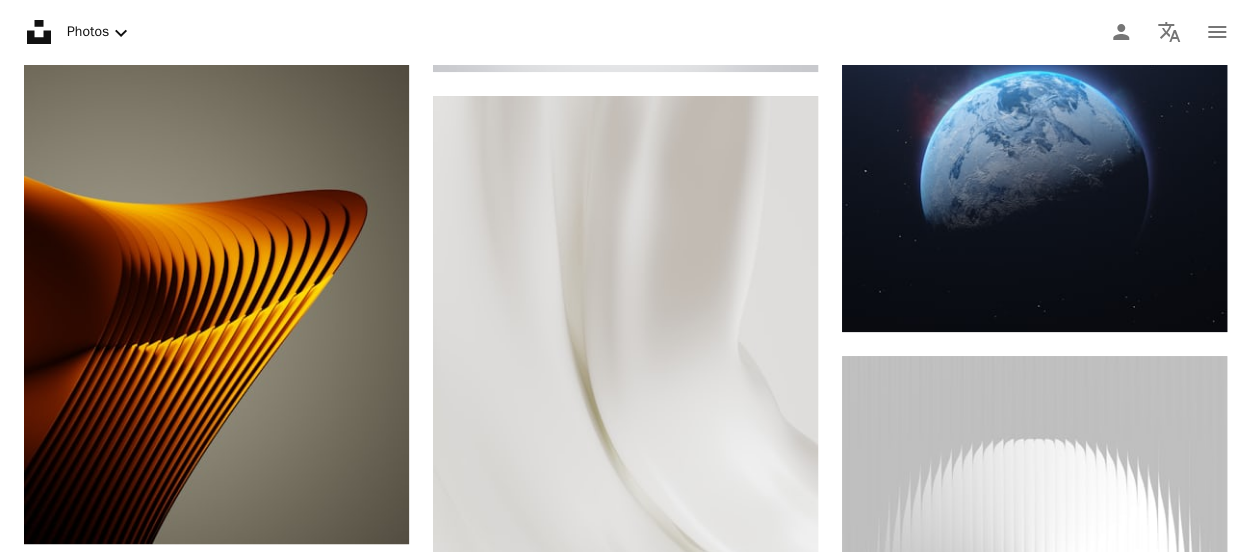 scroll, scrollTop: 18900, scrollLeft: 0, axis: vertical 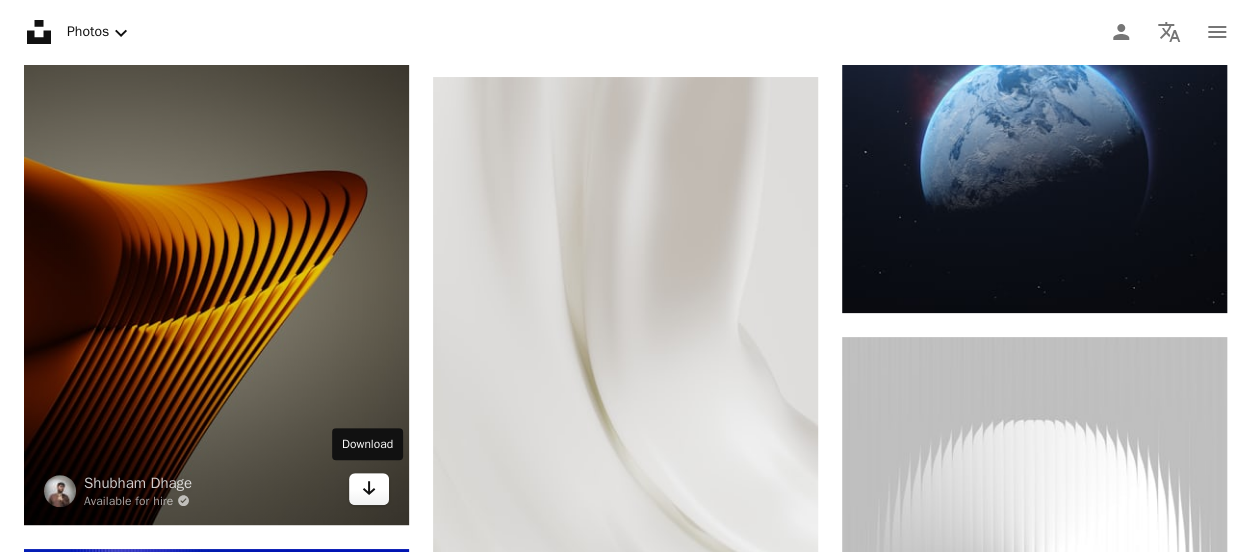 click on "Arrow pointing down" 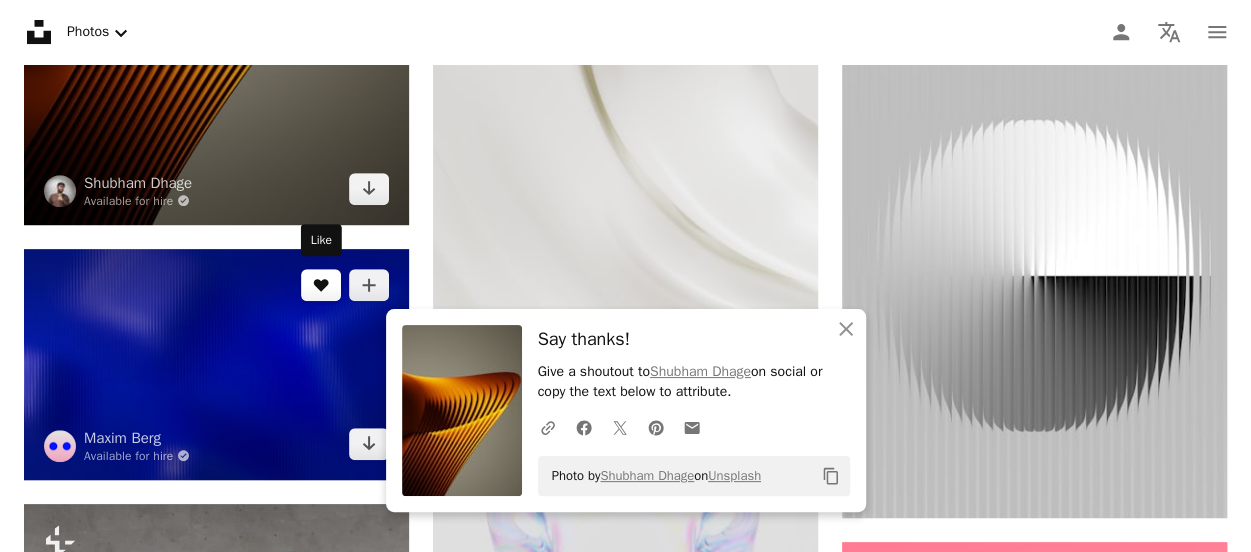 scroll, scrollTop: 19300, scrollLeft: 0, axis: vertical 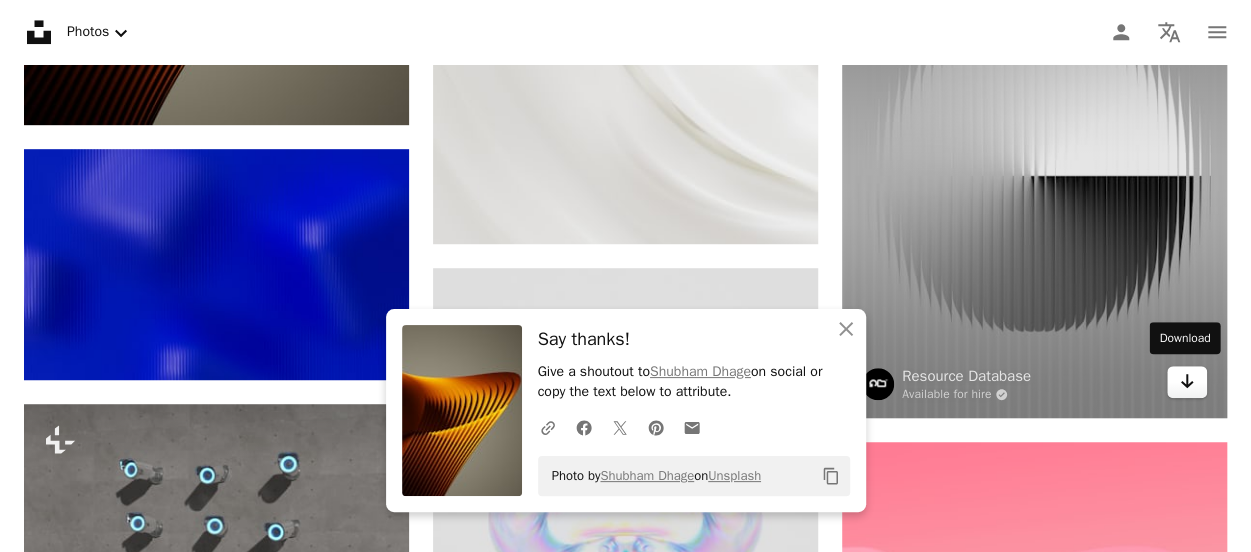 drag, startPoint x: 1200, startPoint y: 377, endPoint x: 1182, endPoint y: 371, distance: 18.973665 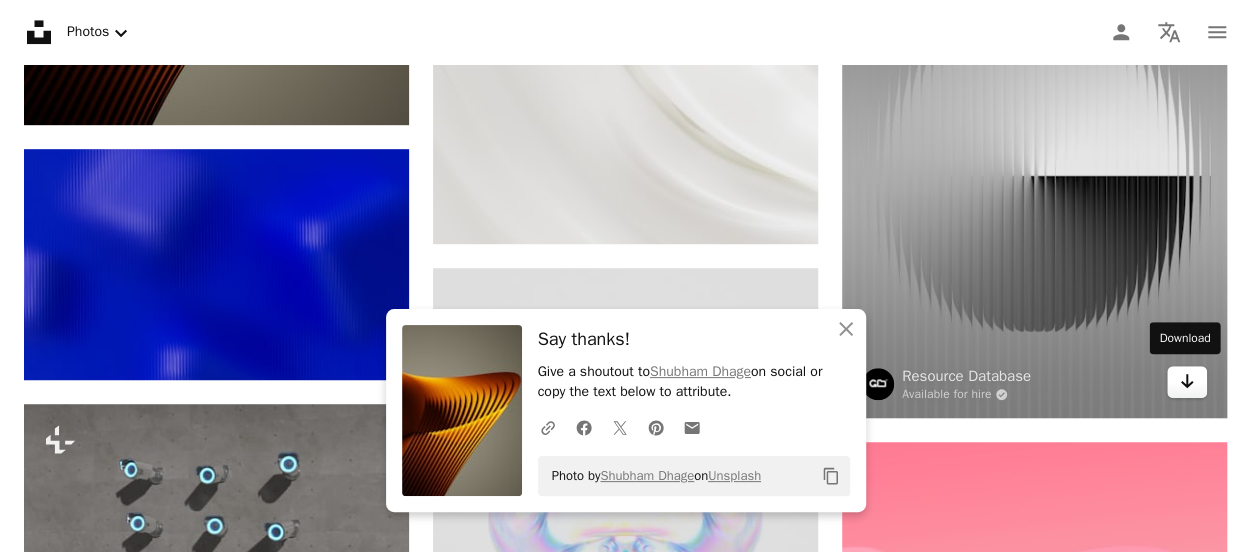 click on "Arrow pointing down" at bounding box center (1187, 382) 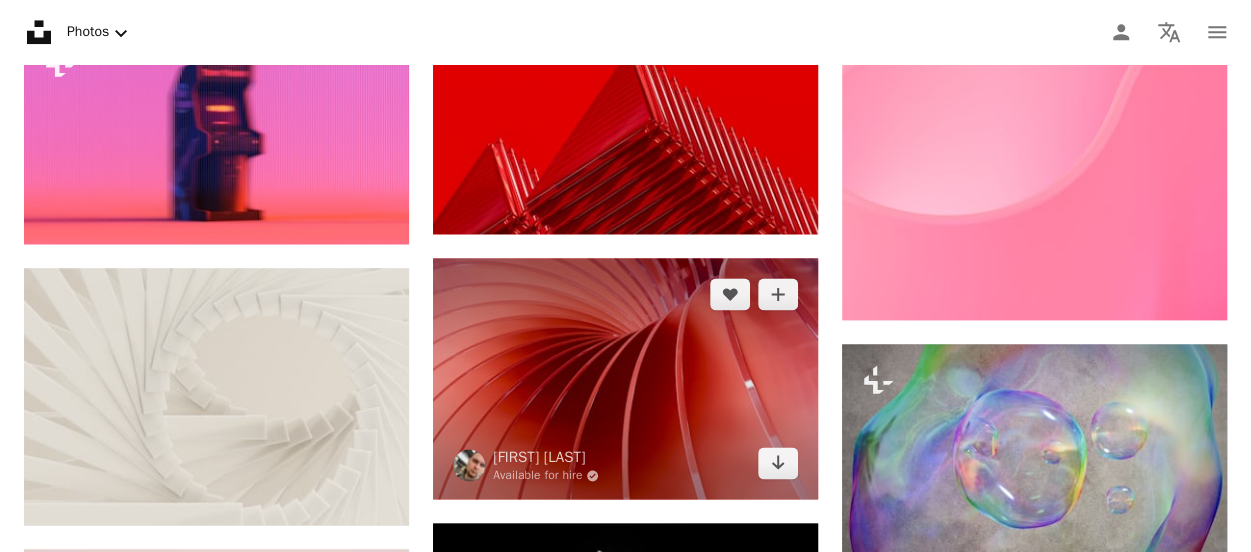 scroll, scrollTop: 19900, scrollLeft: 0, axis: vertical 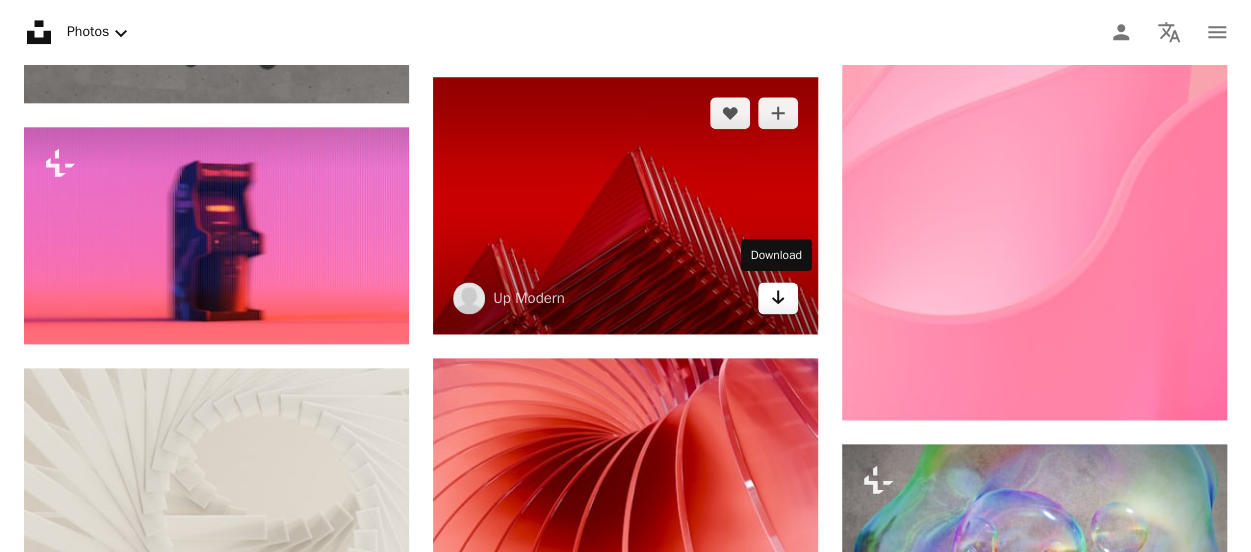 click on "Arrow pointing down" 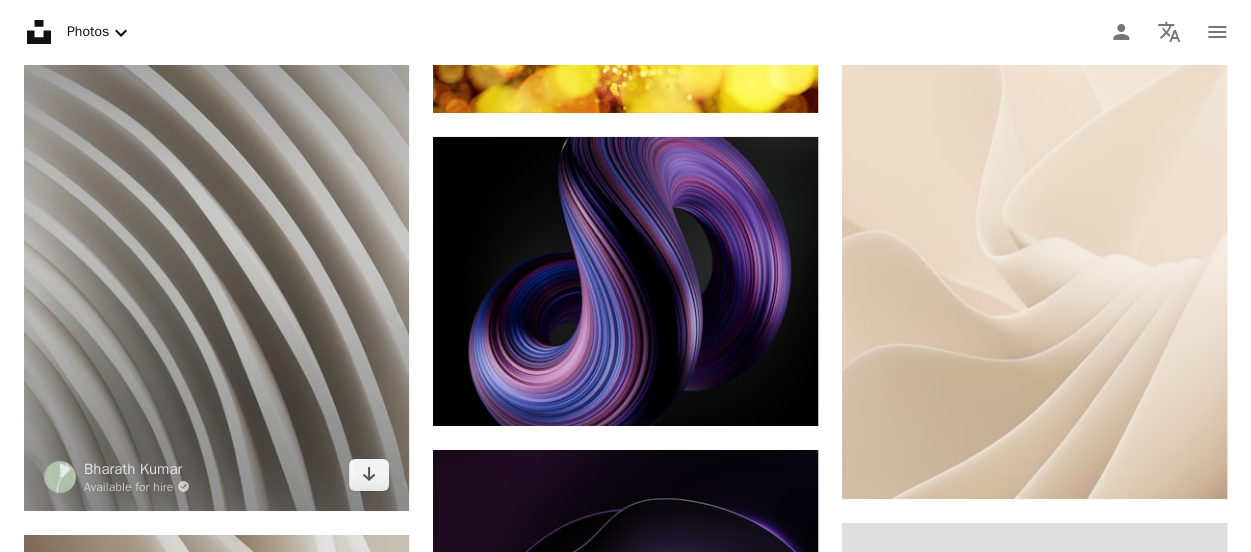 scroll, scrollTop: 22100, scrollLeft: 0, axis: vertical 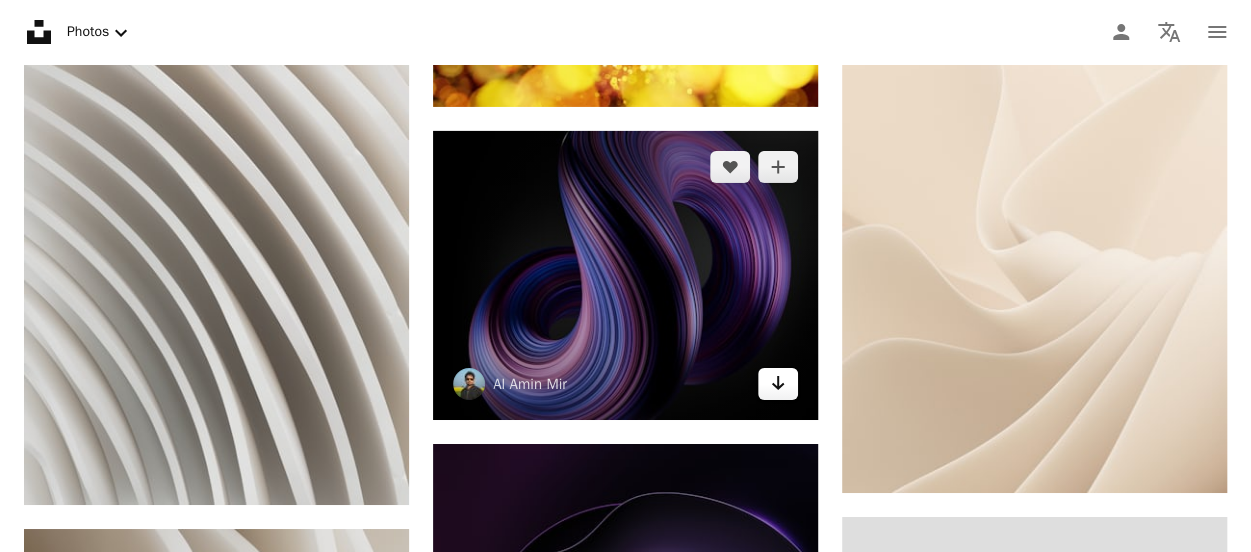 click on "Arrow pointing down" 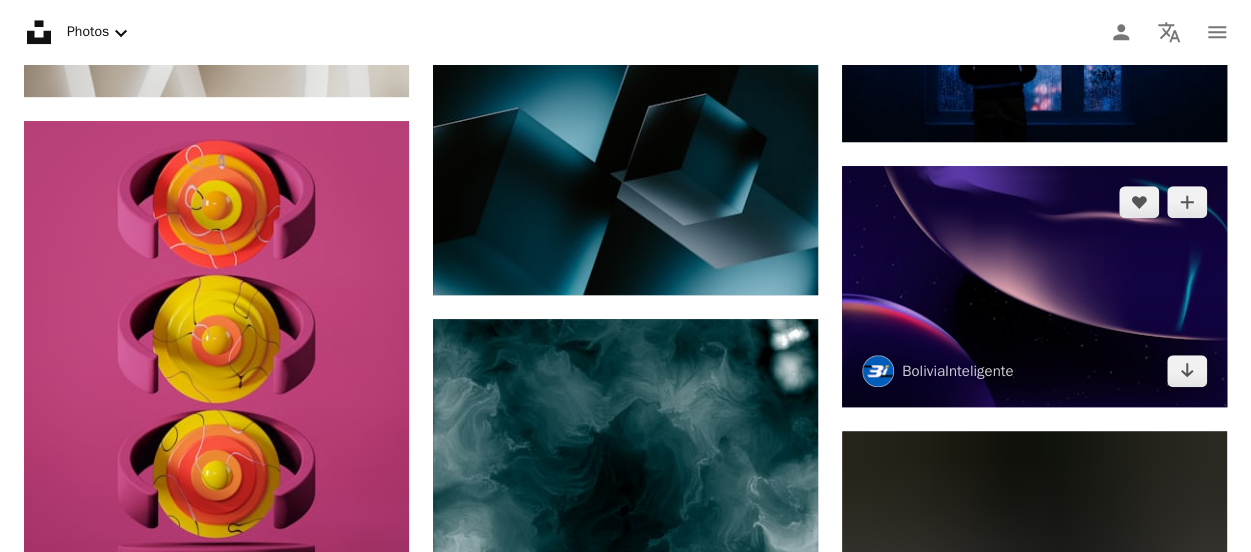 scroll, scrollTop: 23100, scrollLeft: 0, axis: vertical 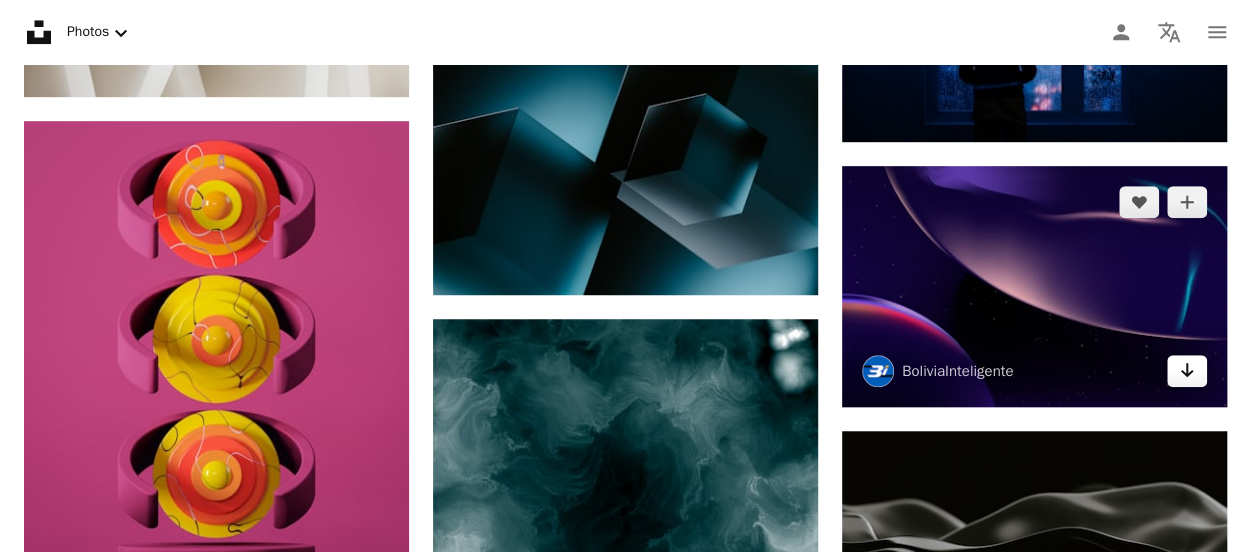 click 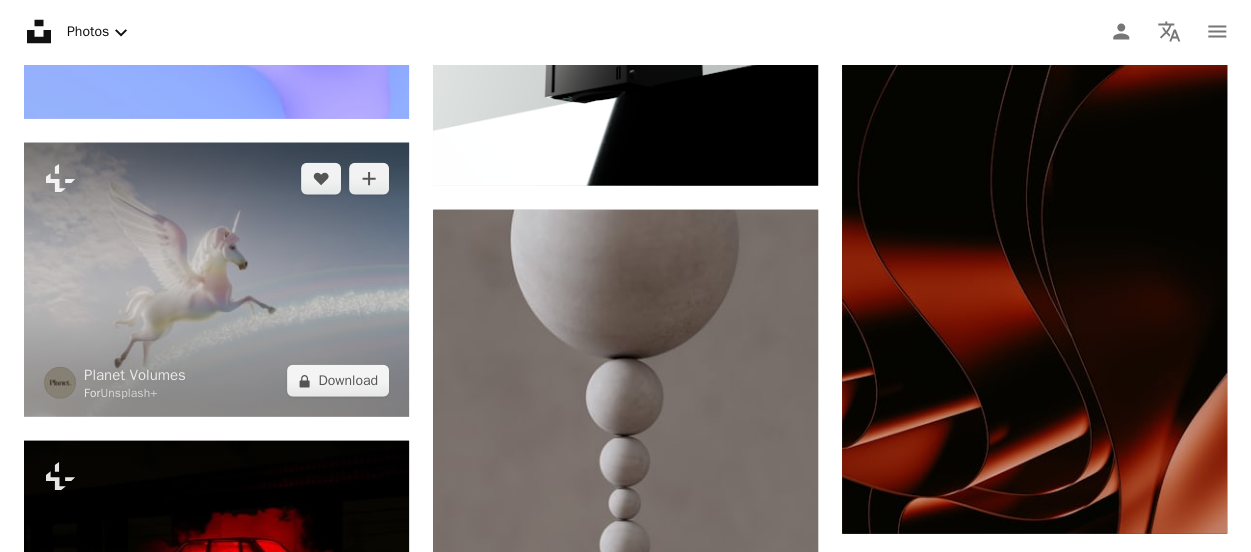scroll, scrollTop: 24800, scrollLeft: 0, axis: vertical 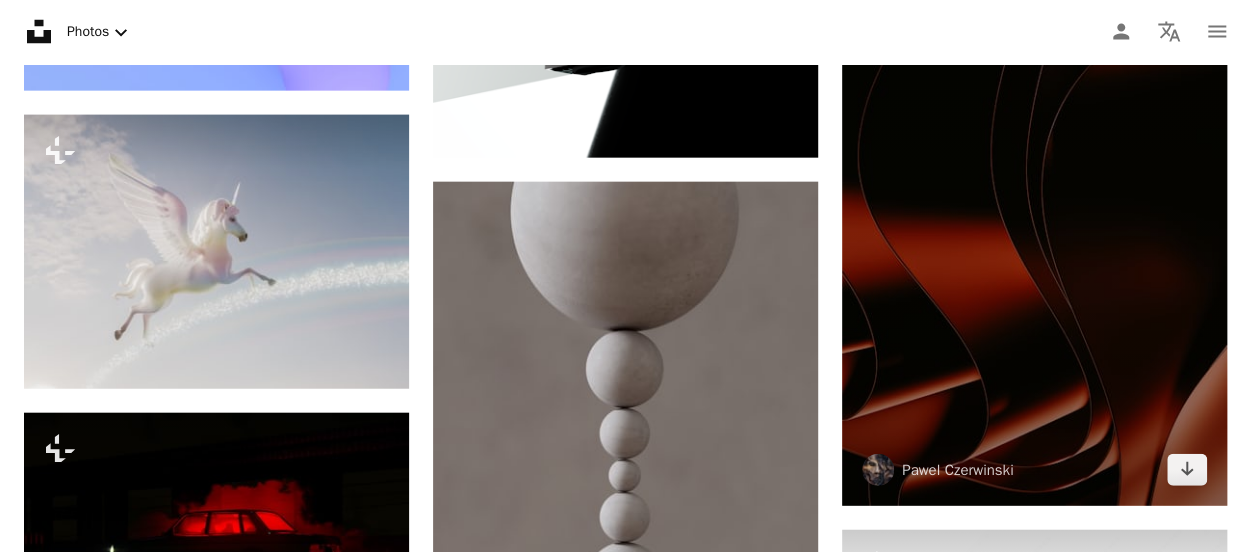 drag, startPoint x: 1177, startPoint y: 461, endPoint x: 1094, endPoint y: 419, distance: 93.0215 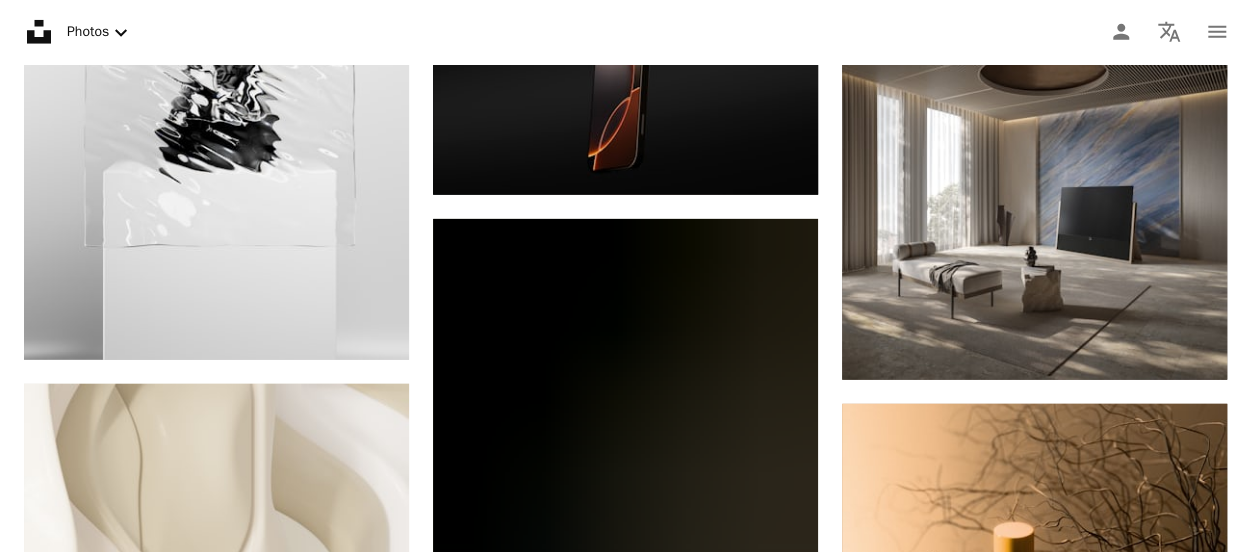 scroll, scrollTop: 32300, scrollLeft: 0, axis: vertical 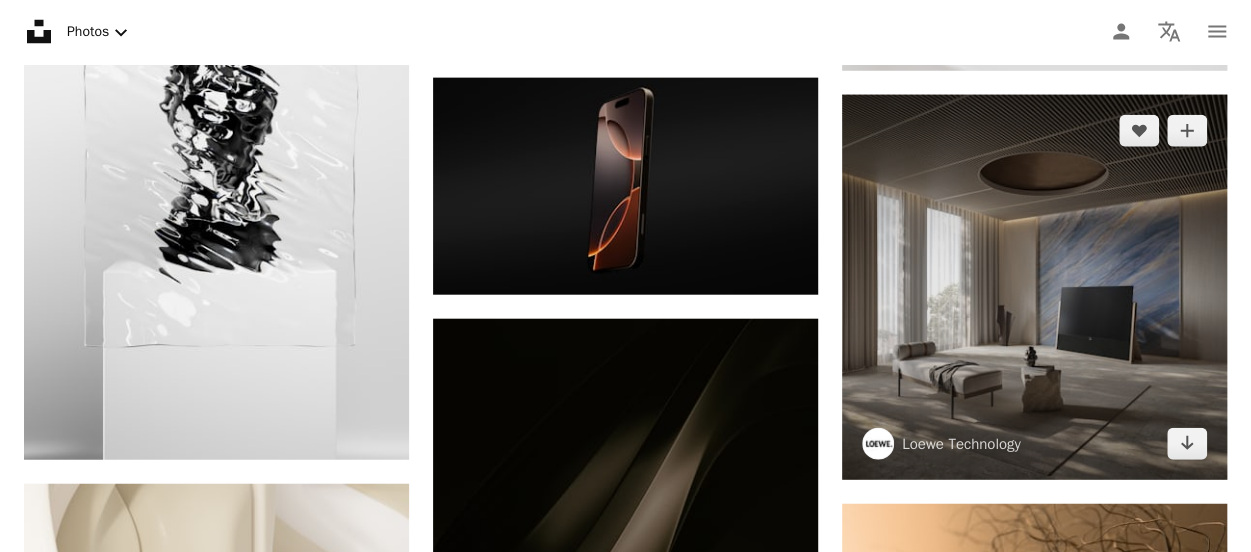 drag, startPoint x: 1180, startPoint y: 440, endPoint x: 1140, endPoint y: 407, distance: 51.855568 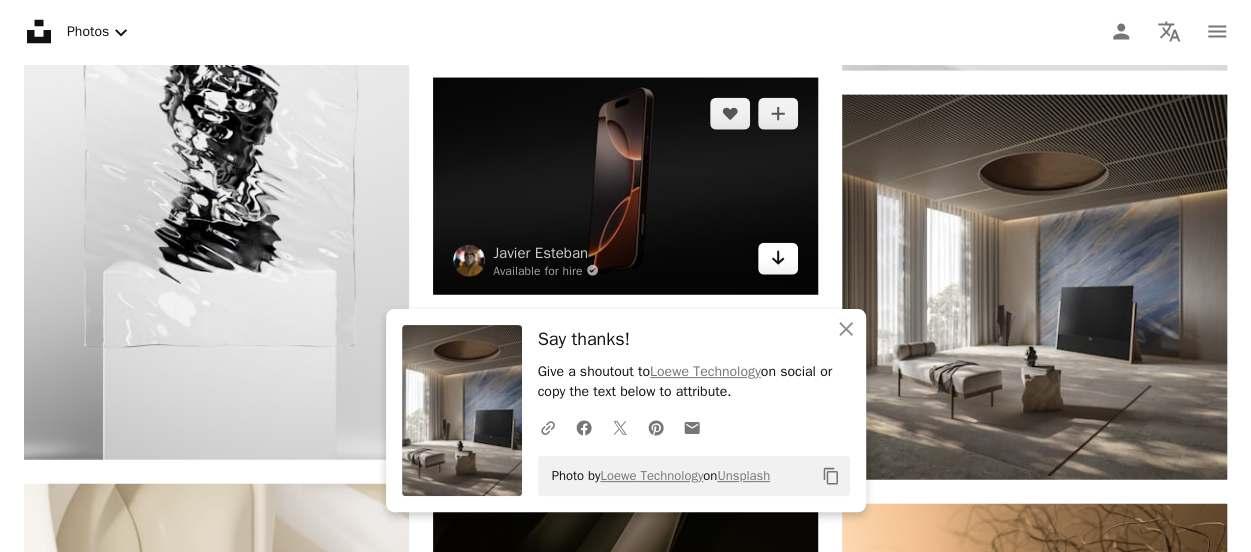 click 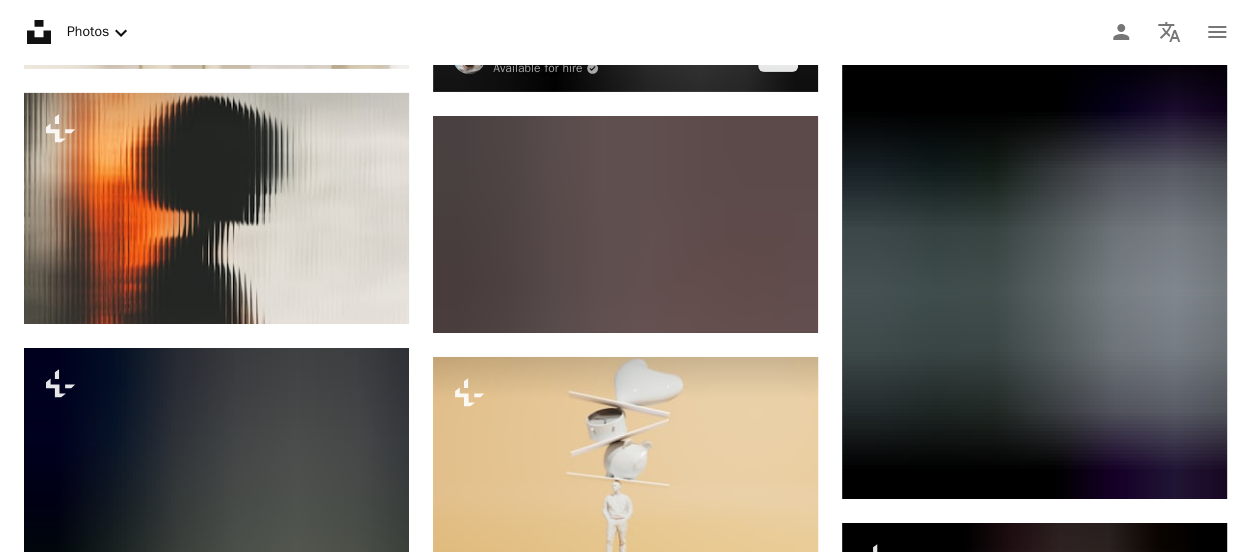 scroll, scrollTop: 33300, scrollLeft: 0, axis: vertical 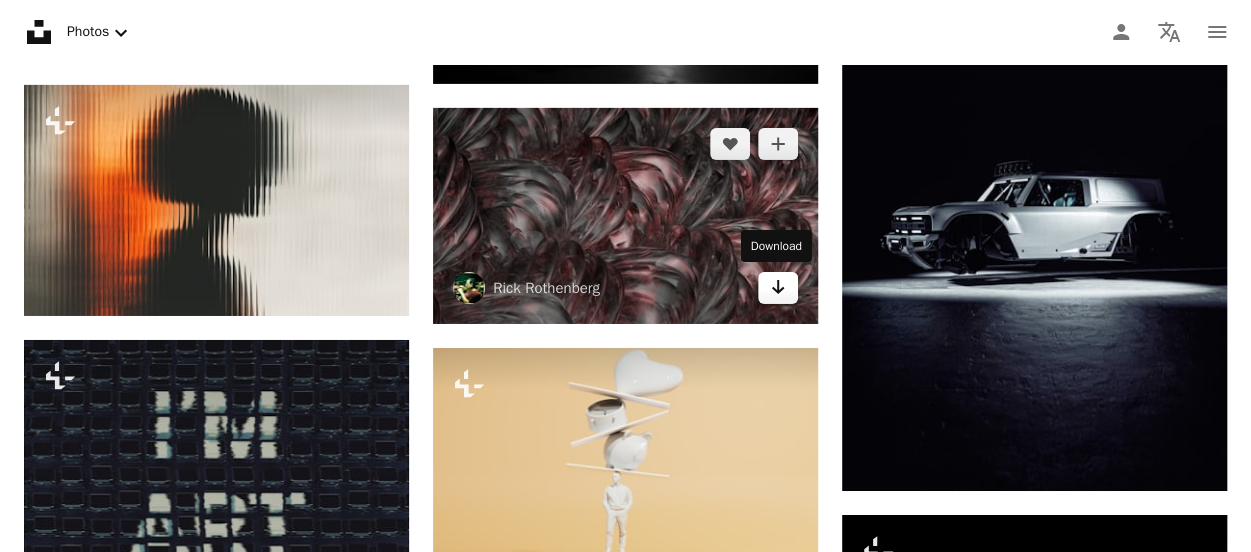 click on "Arrow pointing down" 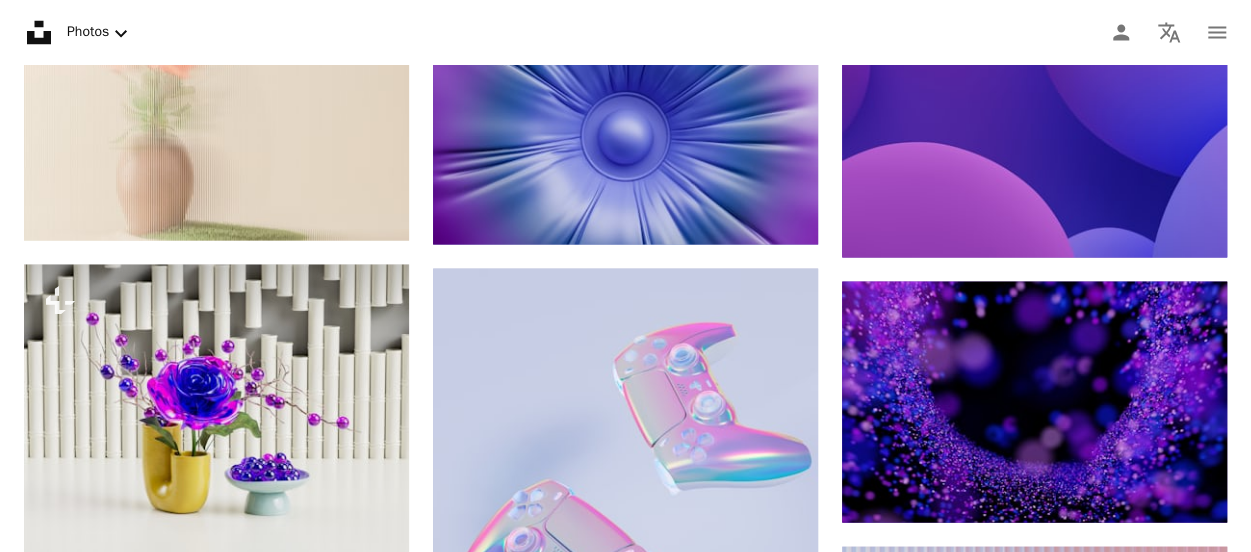 scroll, scrollTop: 35700, scrollLeft: 0, axis: vertical 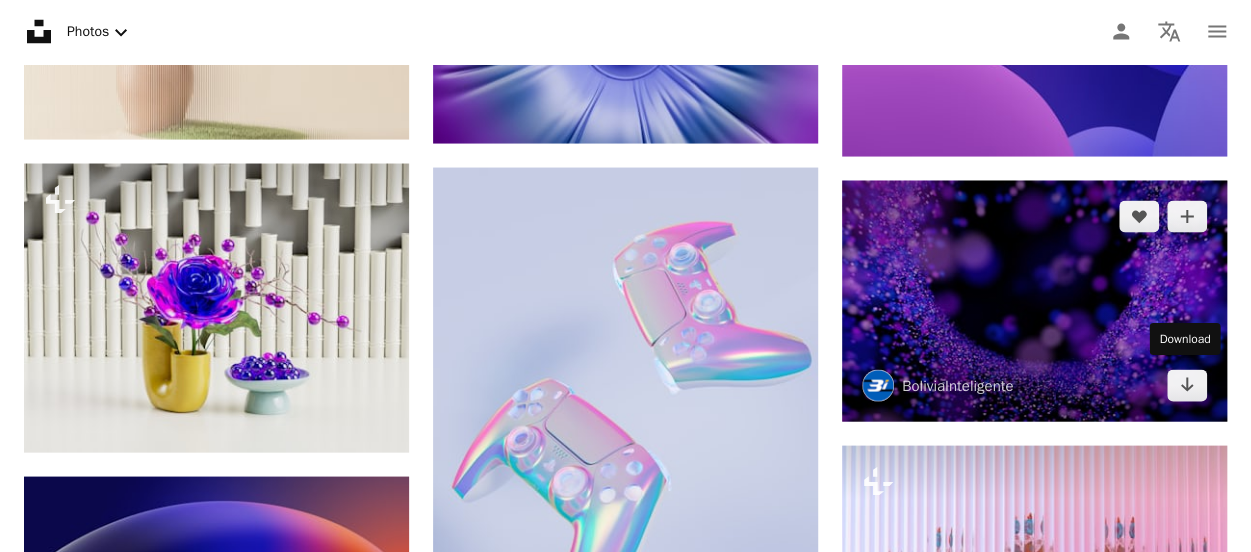 drag, startPoint x: 1173, startPoint y: 383, endPoint x: 1164, endPoint y: 369, distance: 16.643316 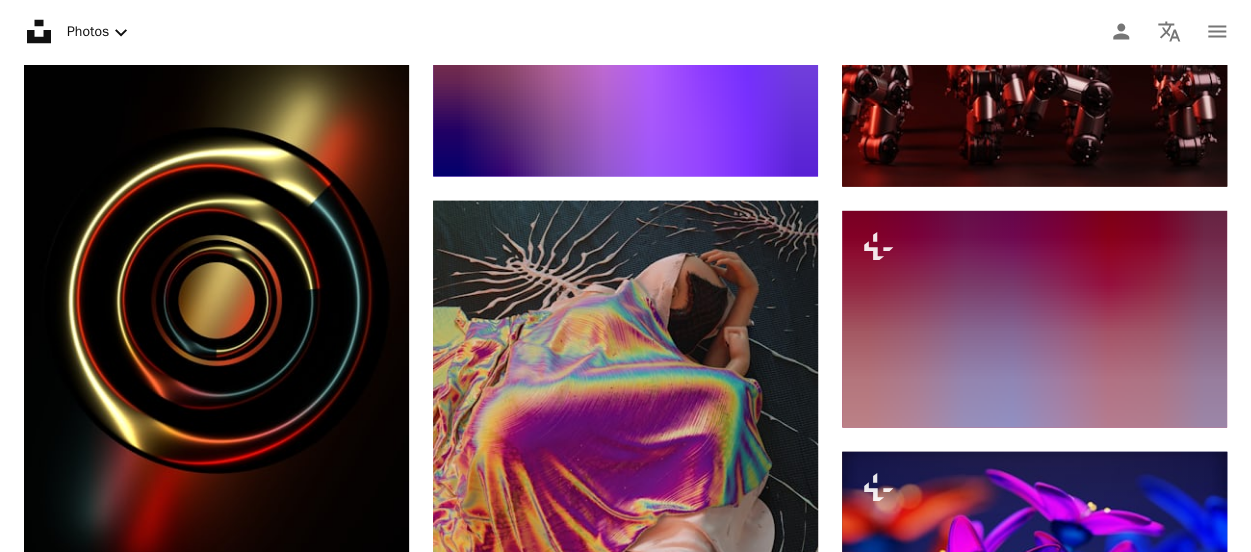 scroll, scrollTop: 47300, scrollLeft: 0, axis: vertical 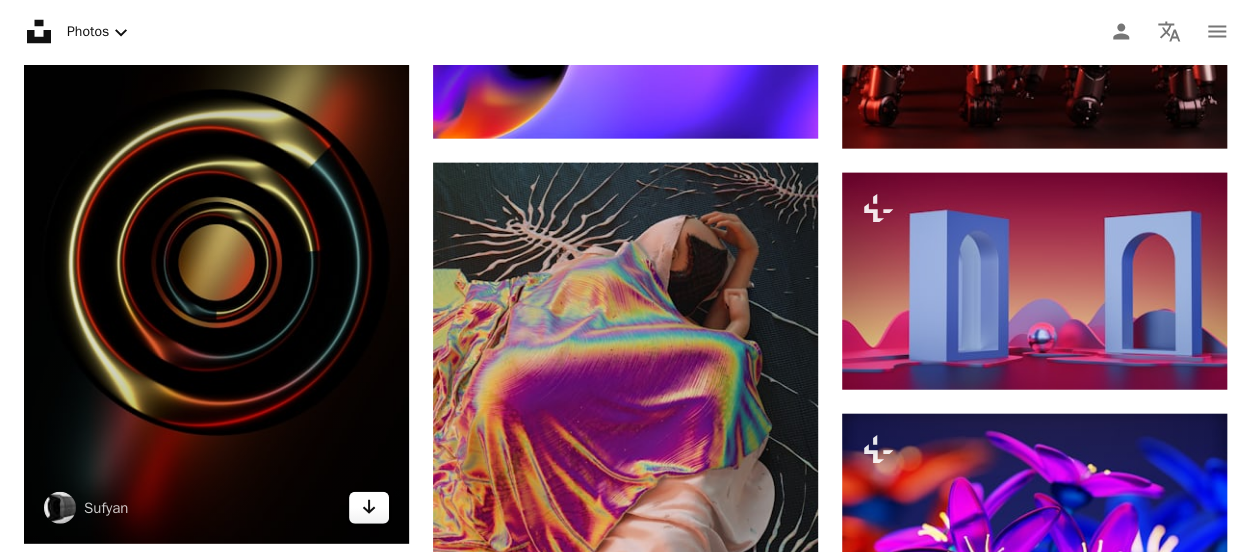 click on "Arrow pointing down" 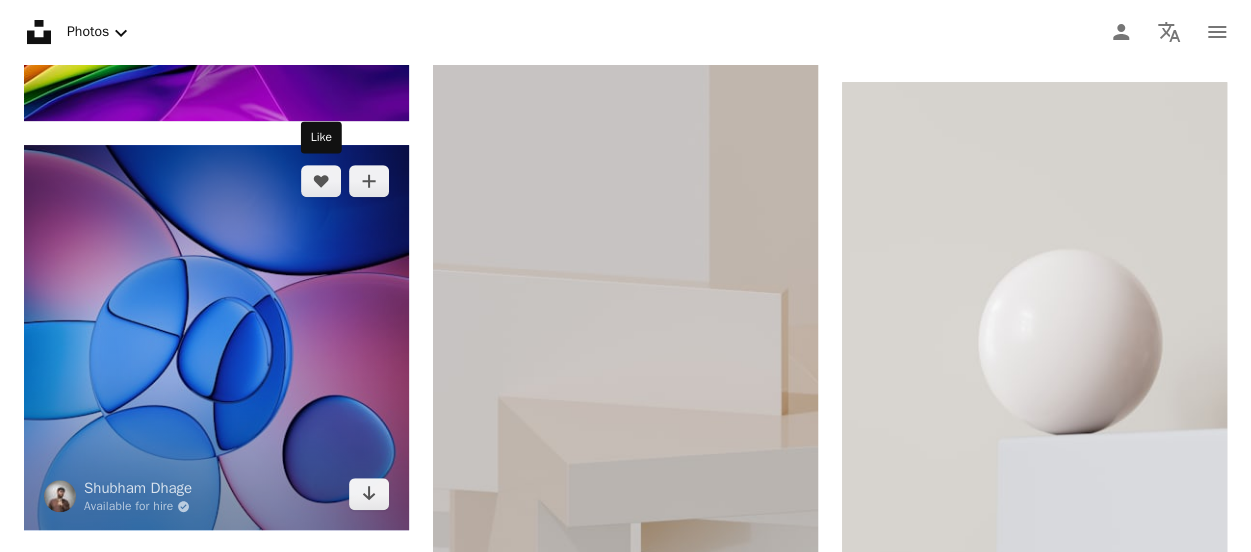 scroll, scrollTop: 49300, scrollLeft: 0, axis: vertical 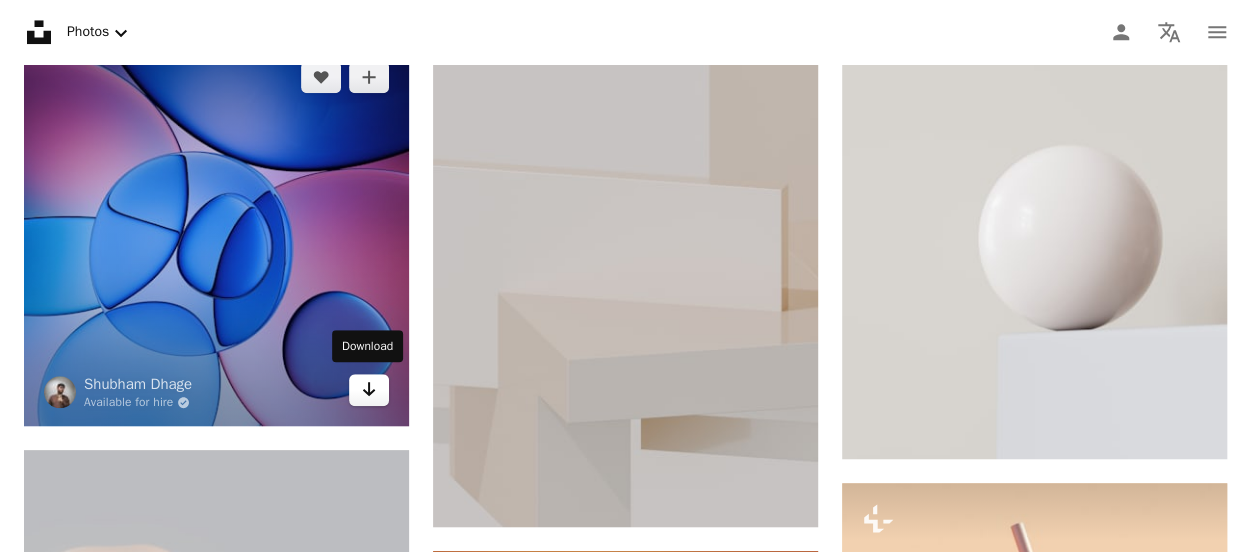 click 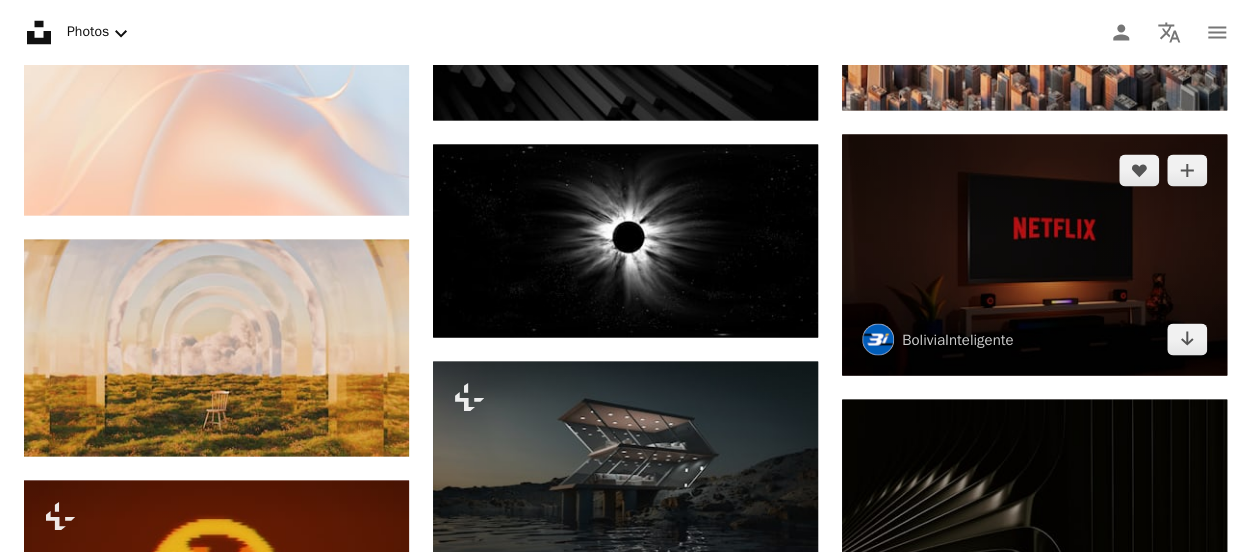 scroll, scrollTop: 50500, scrollLeft: 0, axis: vertical 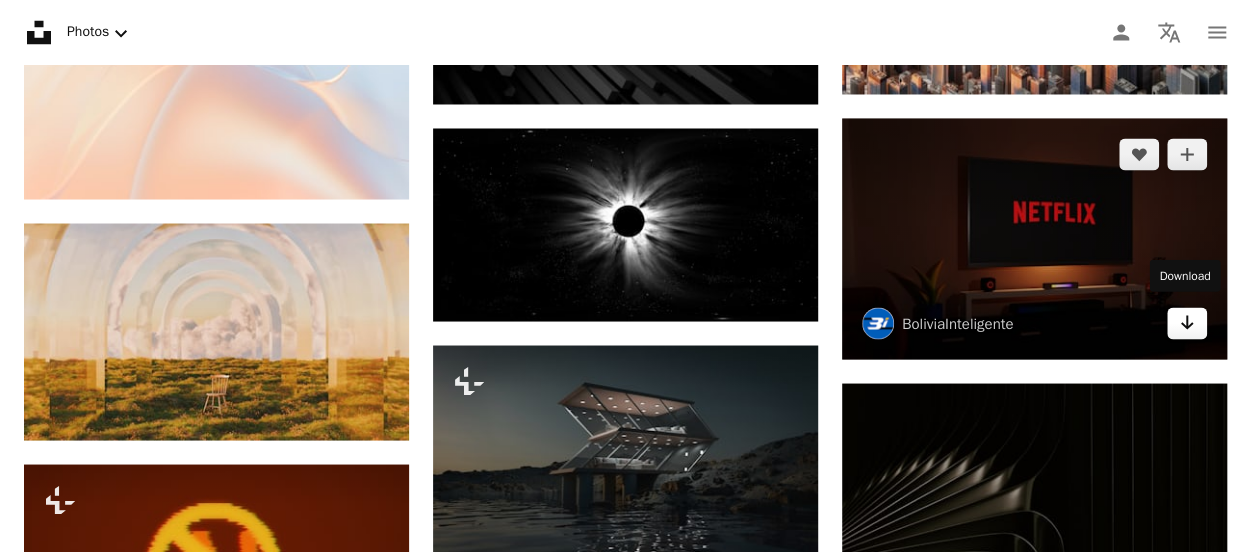 click on "Arrow pointing down" 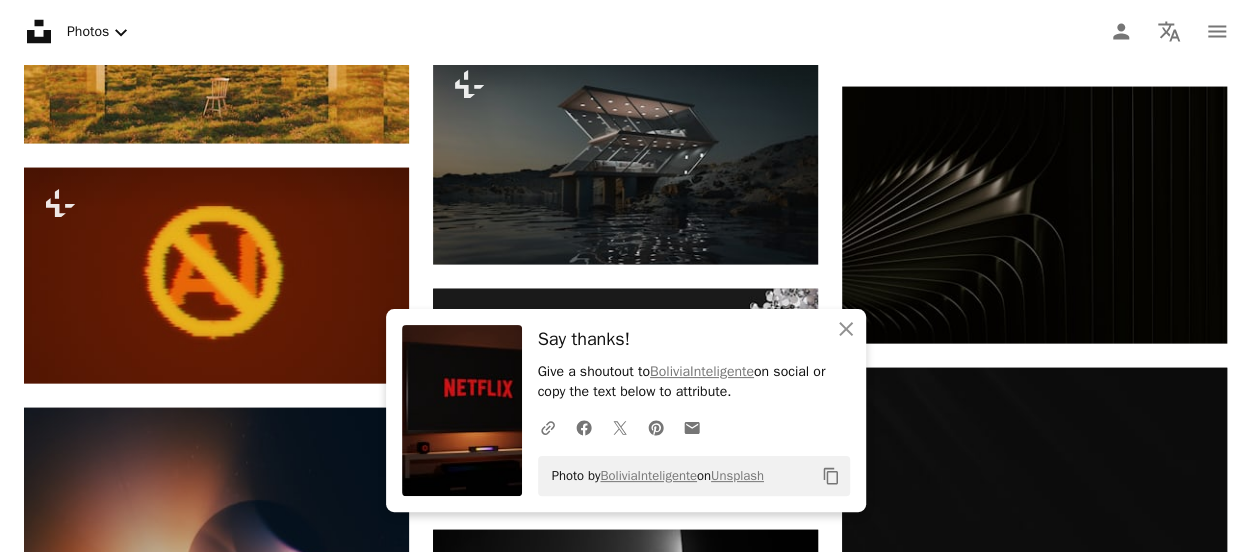 scroll, scrollTop: 50800, scrollLeft: 0, axis: vertical 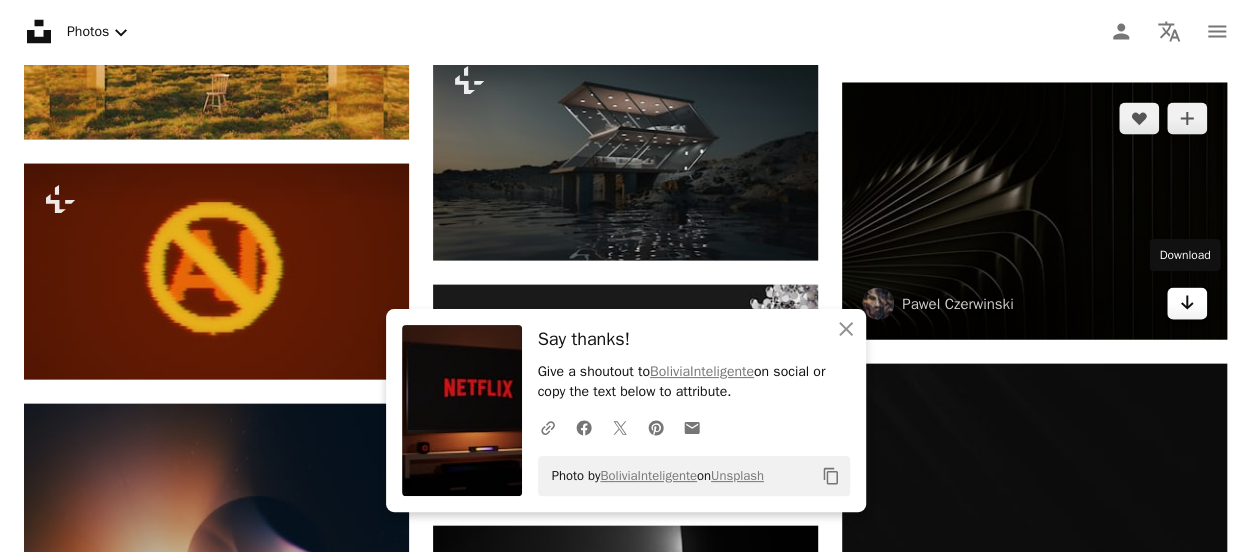 click 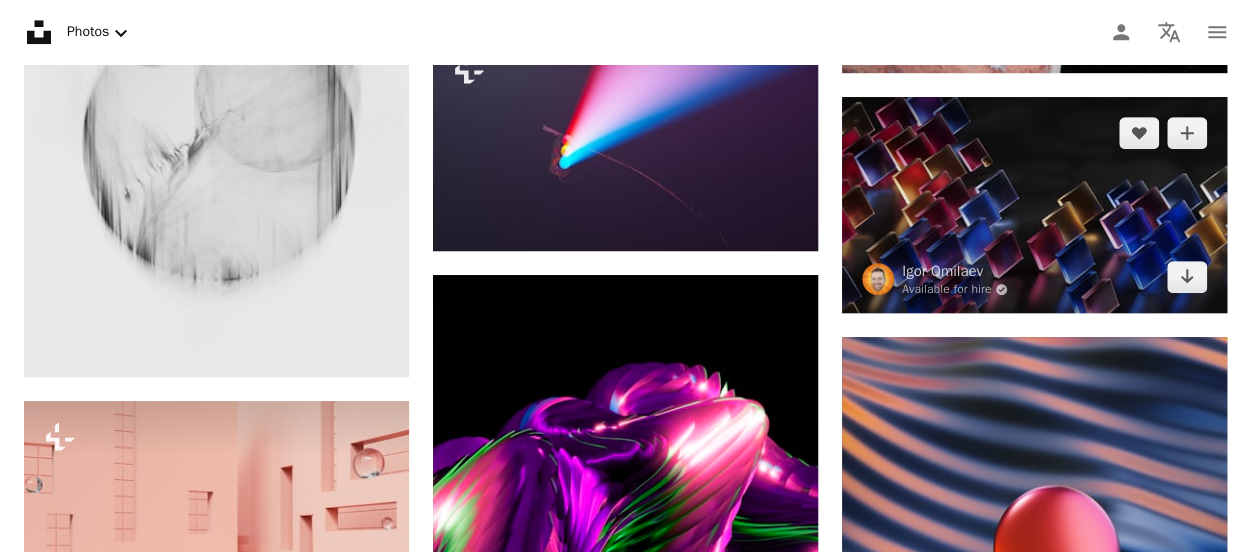 scroll, scrollTop: 53000, scrollLeft: 0, axis: vertical 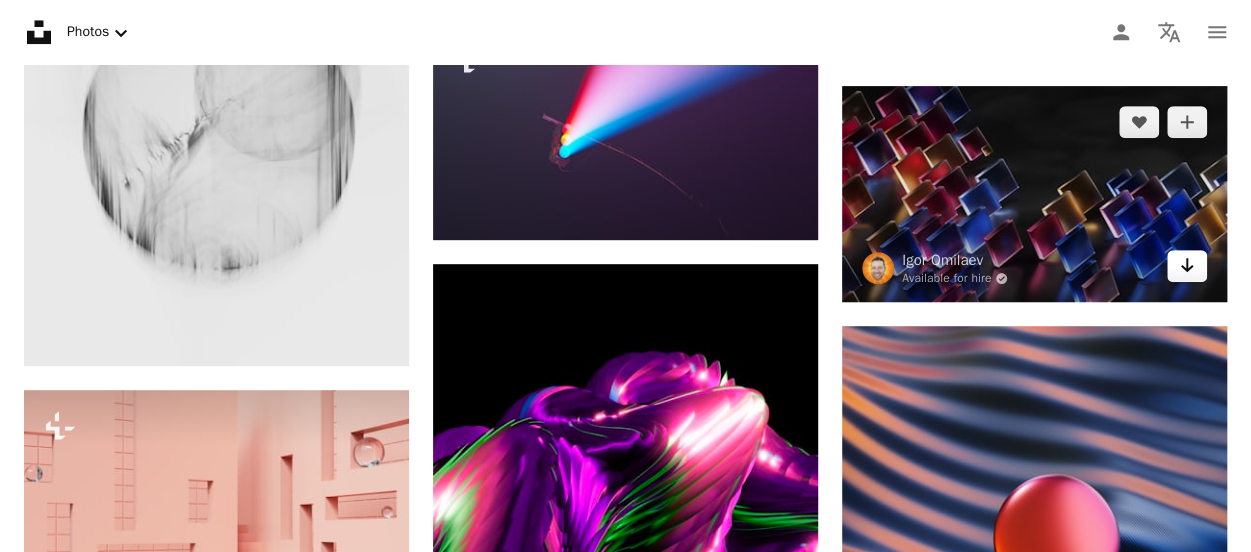 click on "Arrow pointing down" 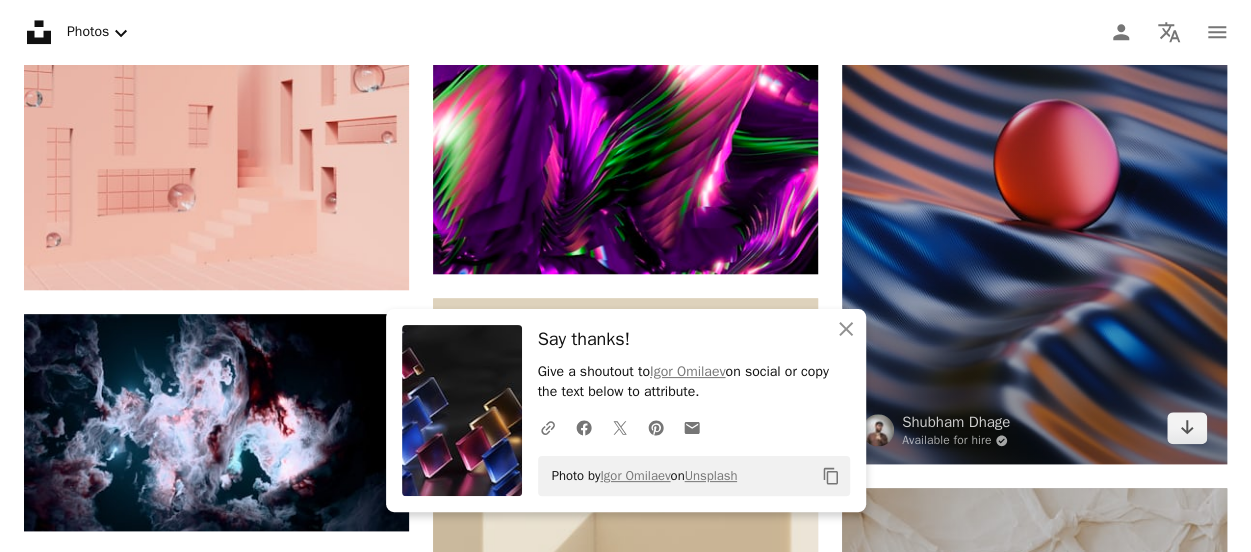 scroll, scrollTop: 53400, scrollLeft: 0, axis: vertical 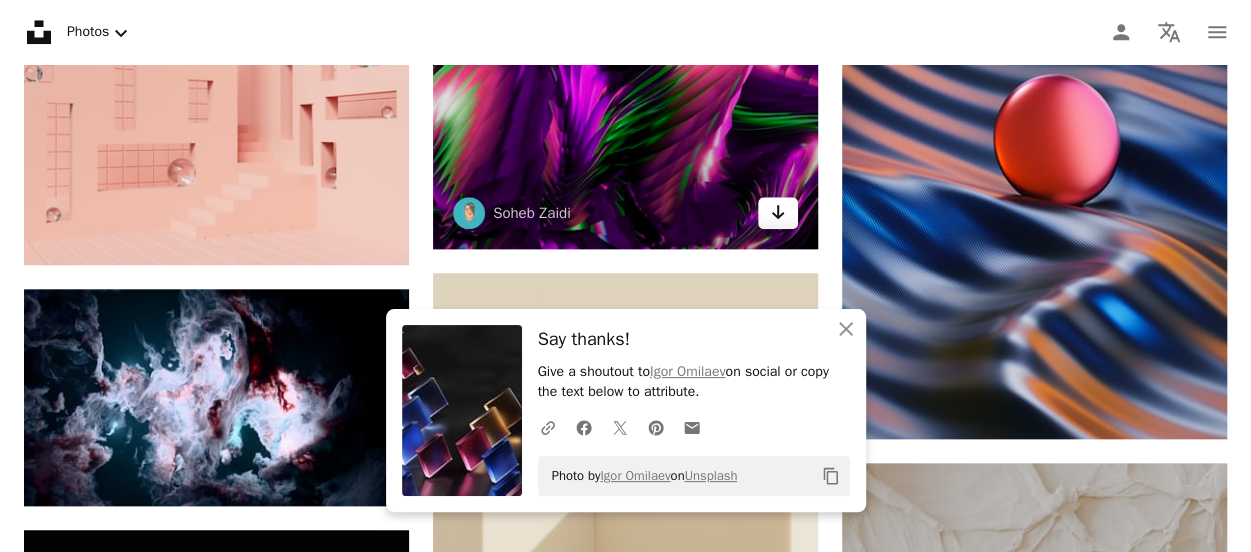 click on "Arrow pointing down" 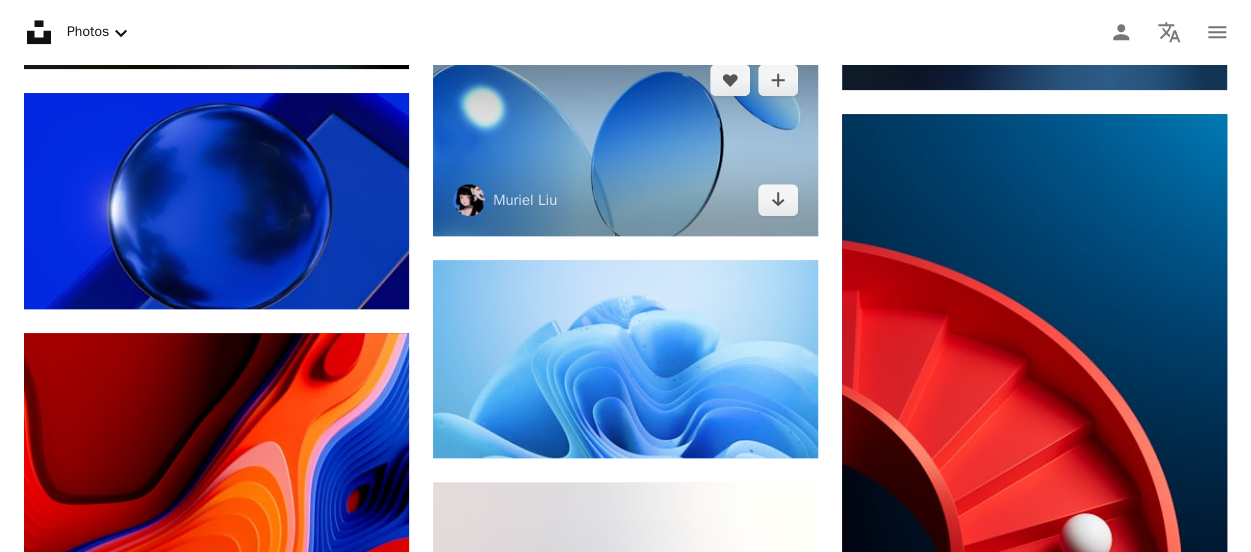 scroll, scrollTop: 57000, scrollLeft: 0, axis: vertical 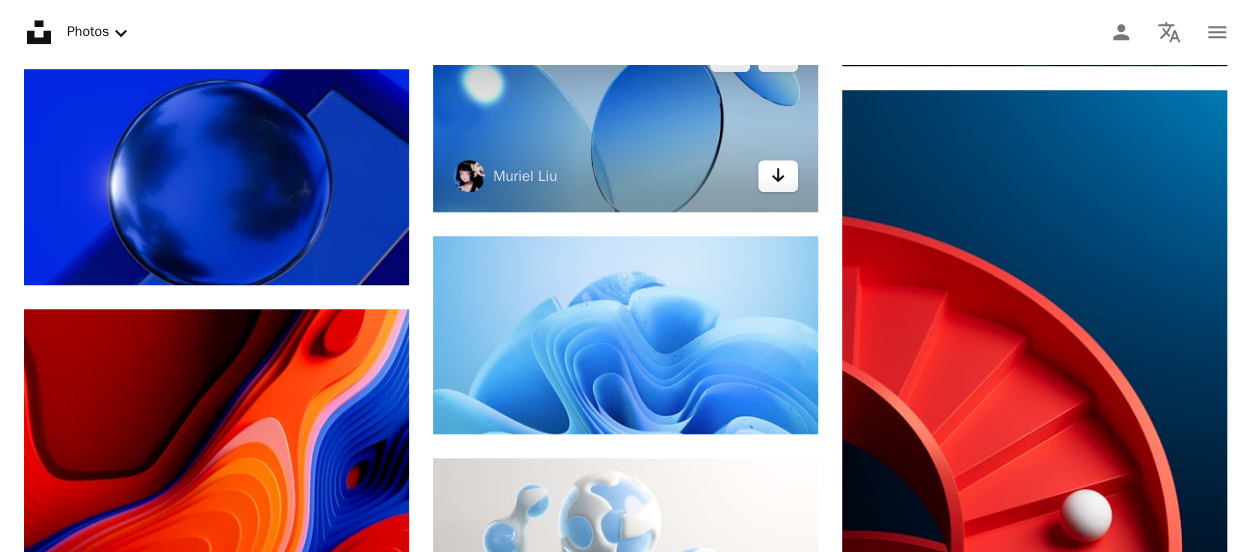 click on "Arrow pointing down" 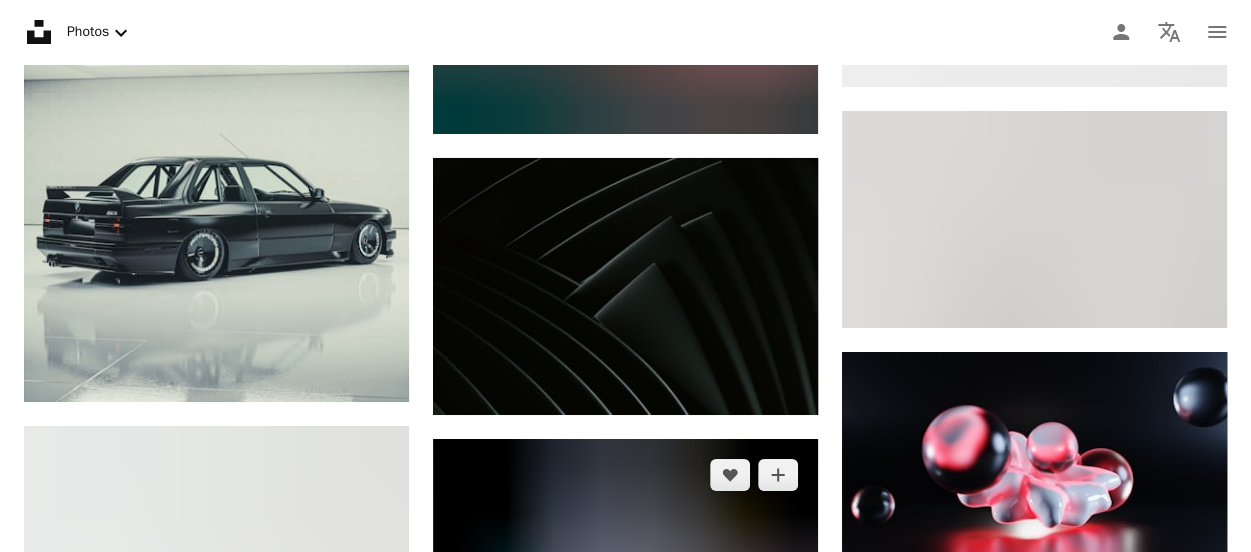 scroll, scrollTop: 67500, scrollLeft: 0, axis: vertical 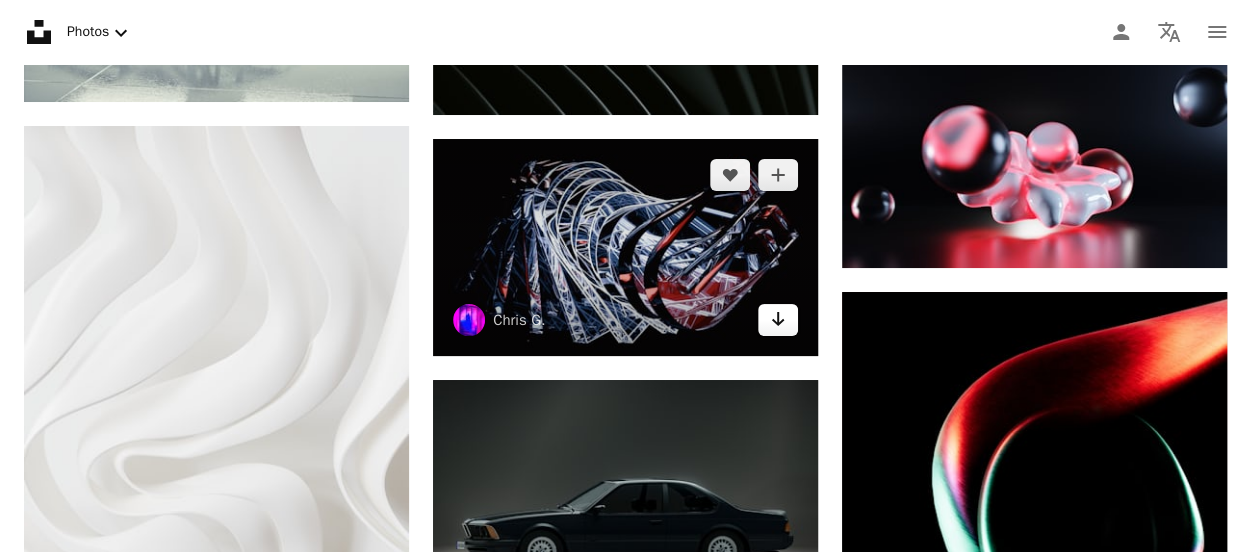 click on "Arrow pointing down" 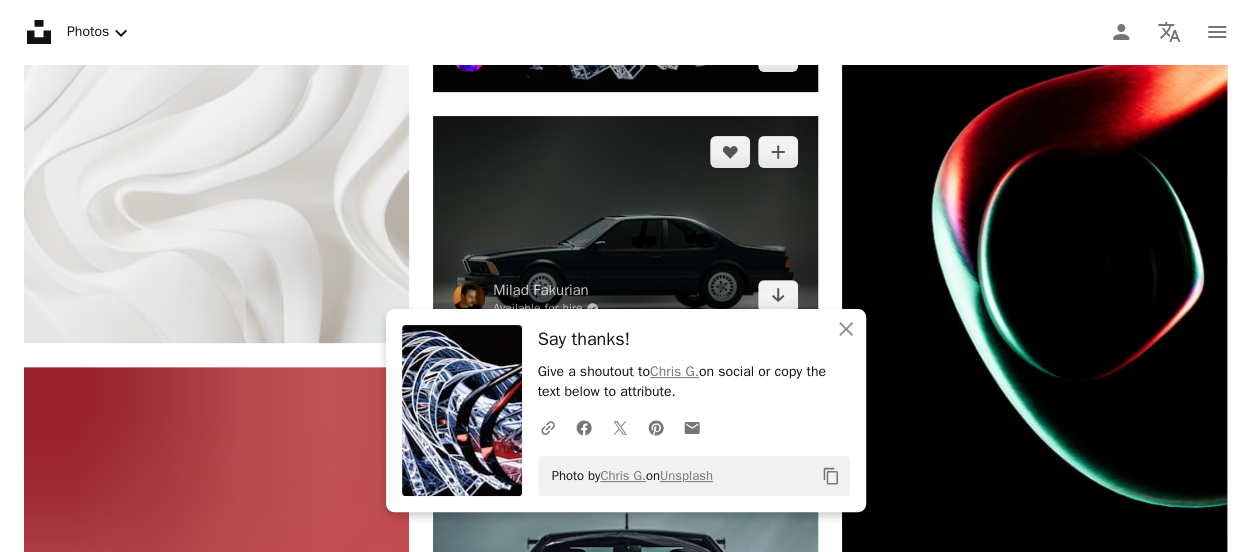 scroll, scrollTop: 67800, scrollLeft: 0, axis: vertical 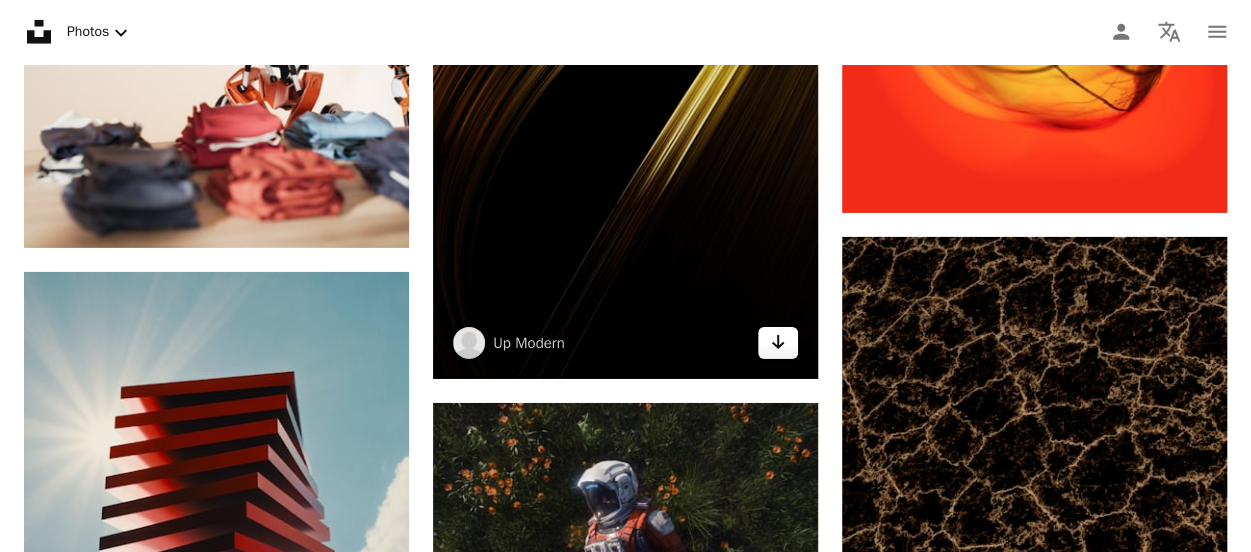 click 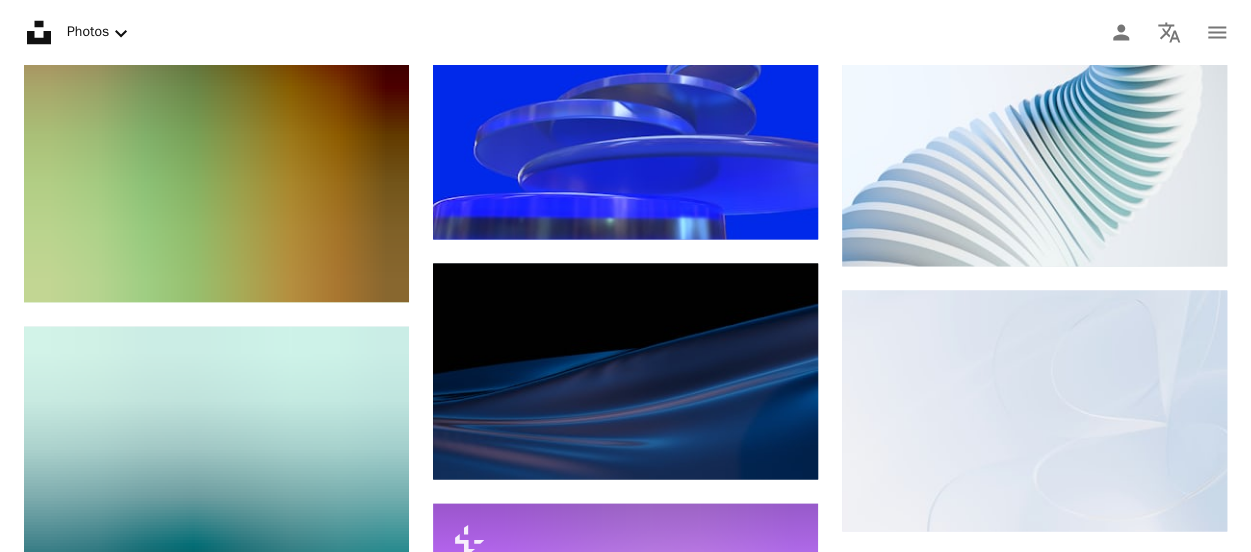 scroll, scrollTop: 72900, scrollLeft: 0, axis: vertical 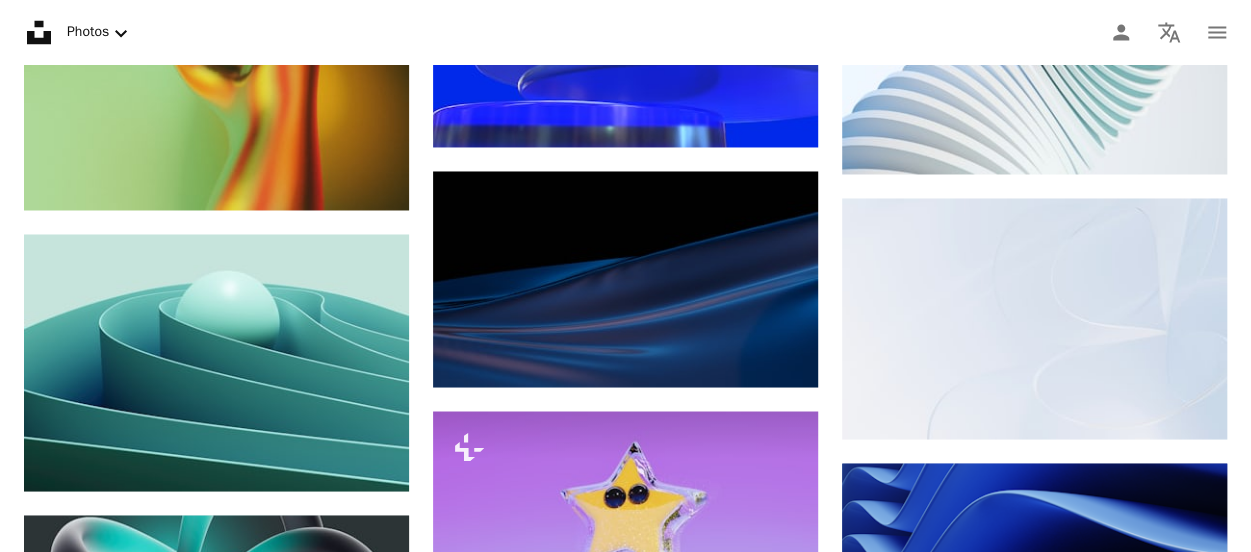 click on "Unsplash logo Unsplash Home" 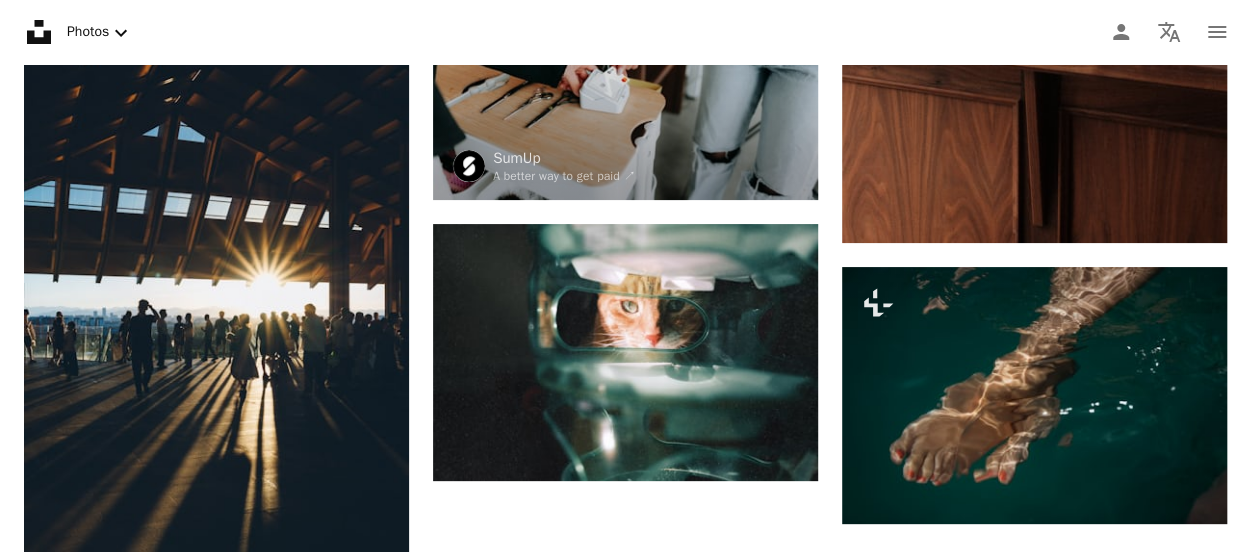 scroll, scrollTop: 0, scrollLeft: 0, axis: both 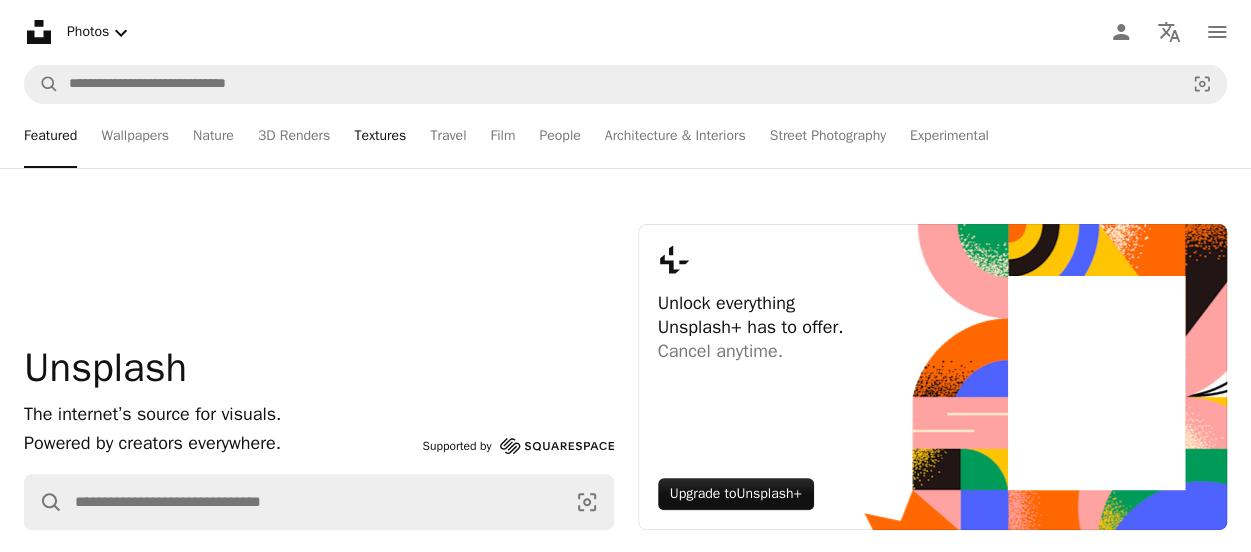 click on "Textures" at bounding box center (380, 136) 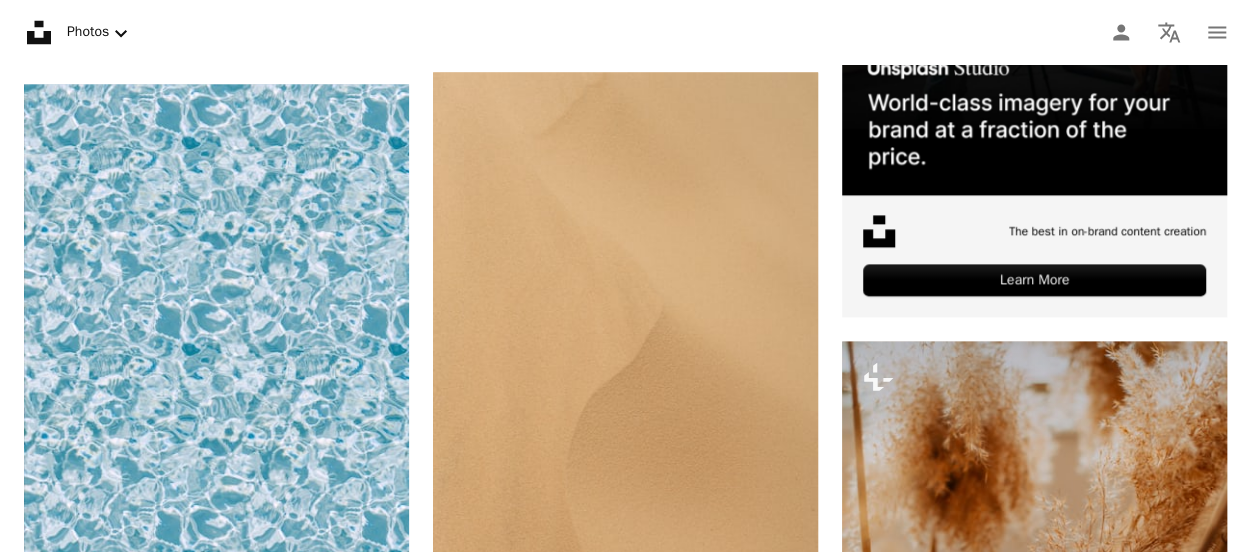 scroll, scrollTop: 9000, scrollLeft: 0, axis: vertical 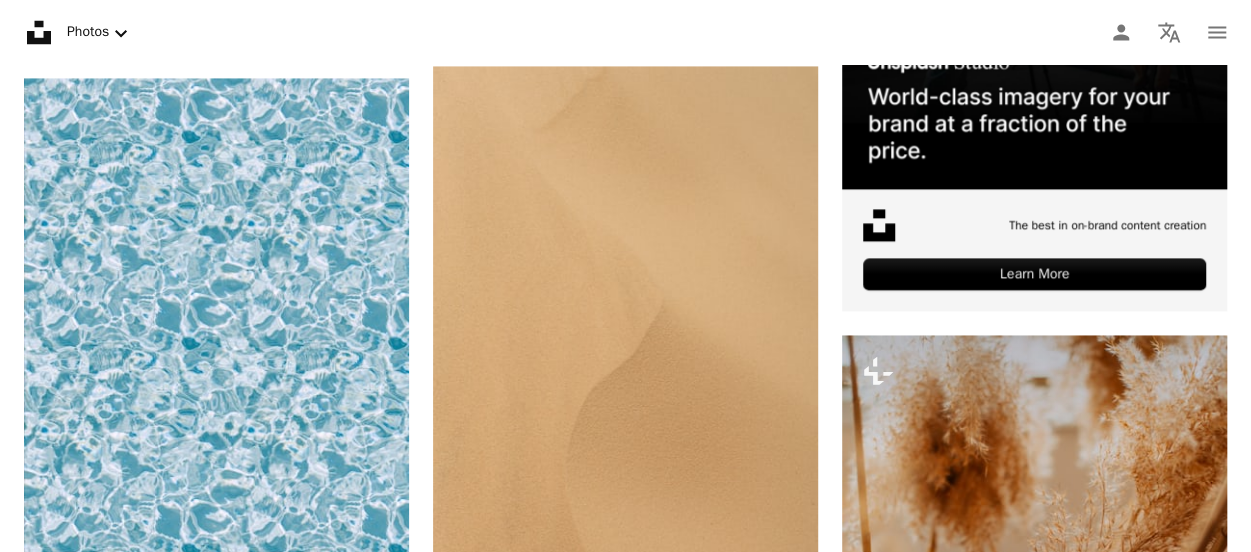 click on "Unsplash logo Unsplash Home" 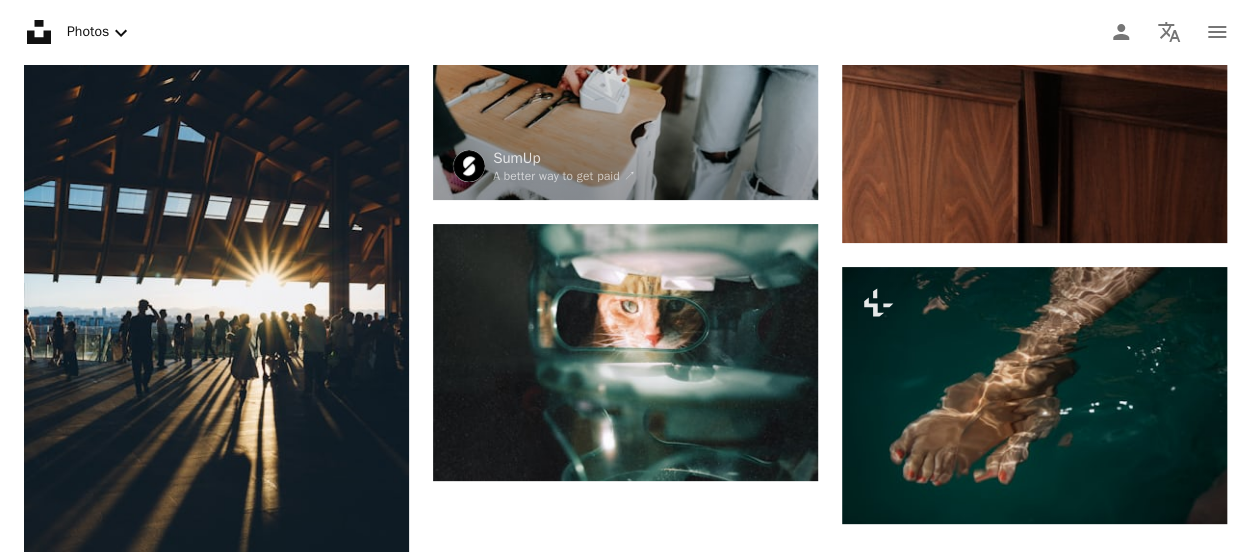 scroll, scrollTop: 0, scrollLeft: 0, axis: both 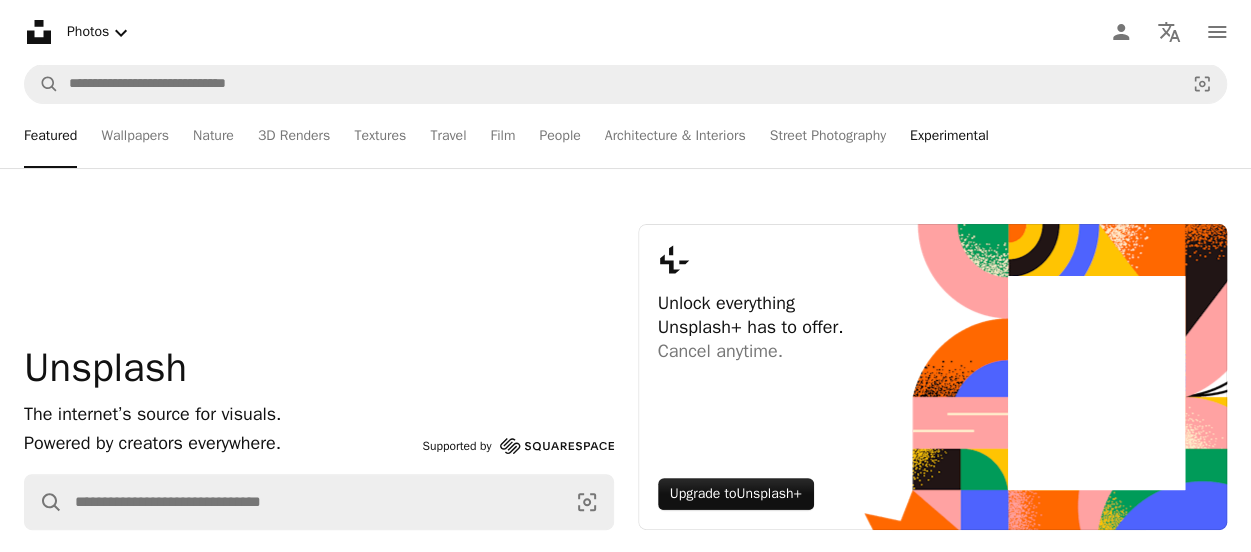 click on "Experimental" at bounding box center (949, 136) 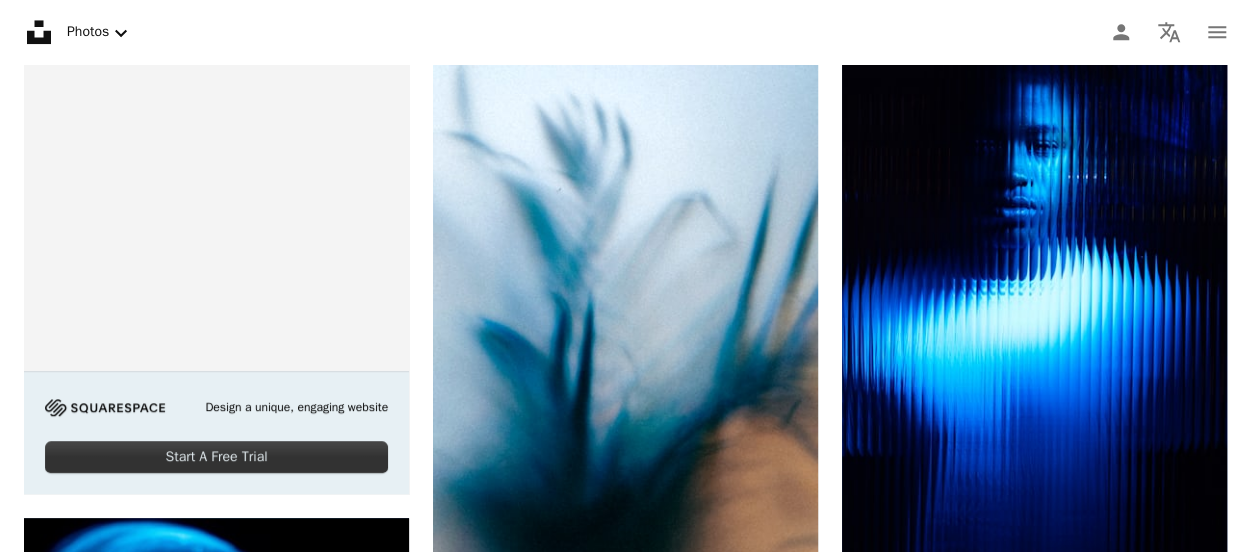 scroll, scrollTop: 662, scrollLeft: 0, axis: vertical 